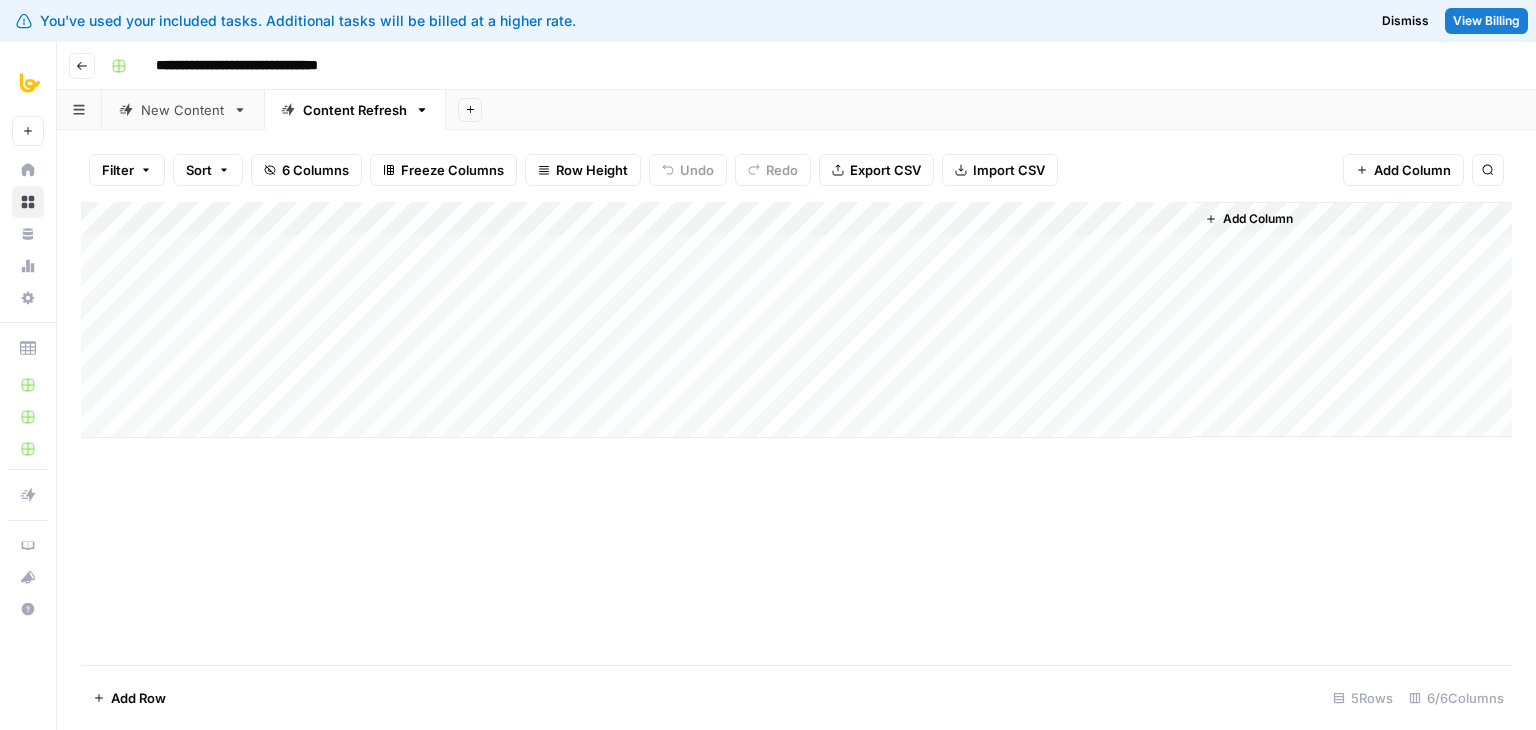 scroll, scrollTop: 0, scrollLeft: 0, axis: both 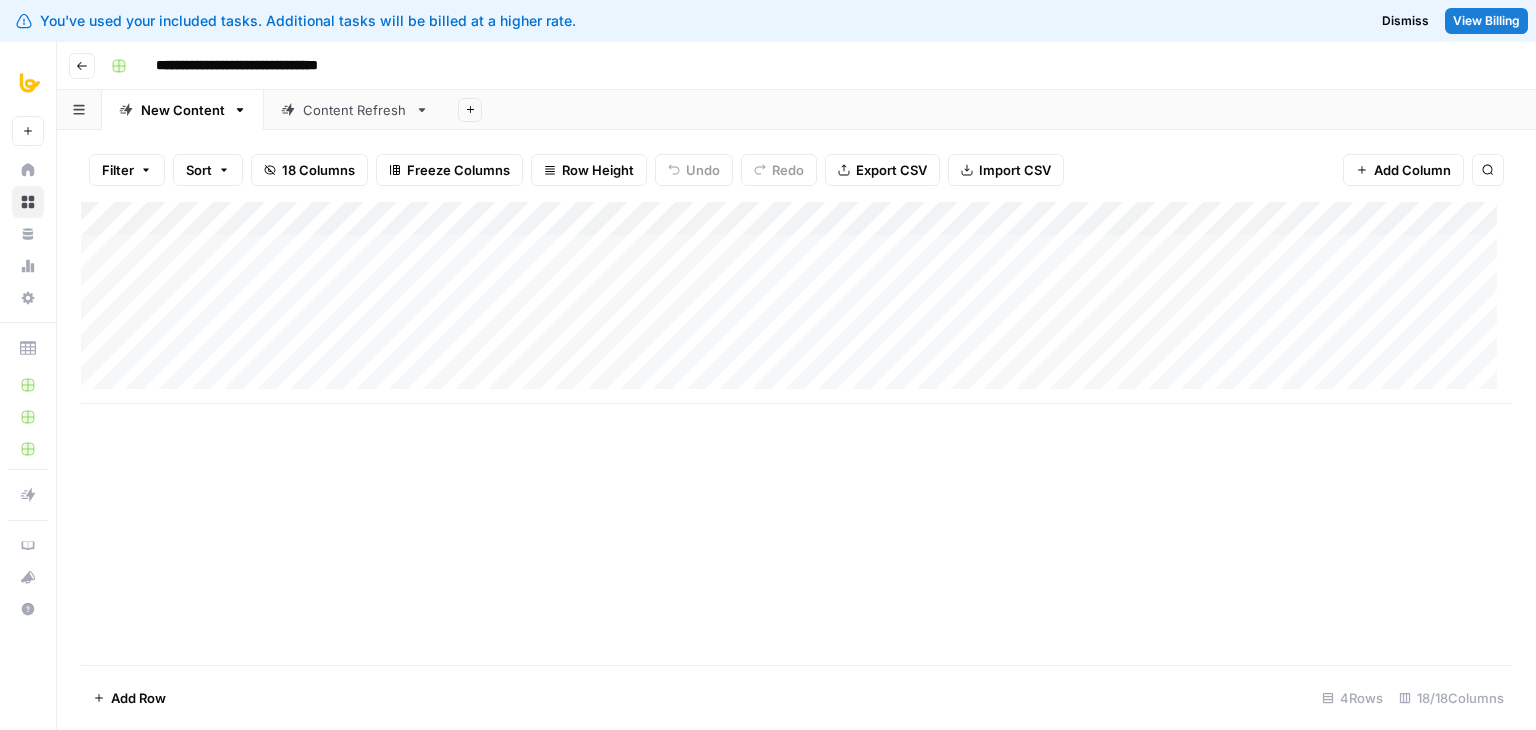 click on "Content Refresh" at bounding box center (355, 110) 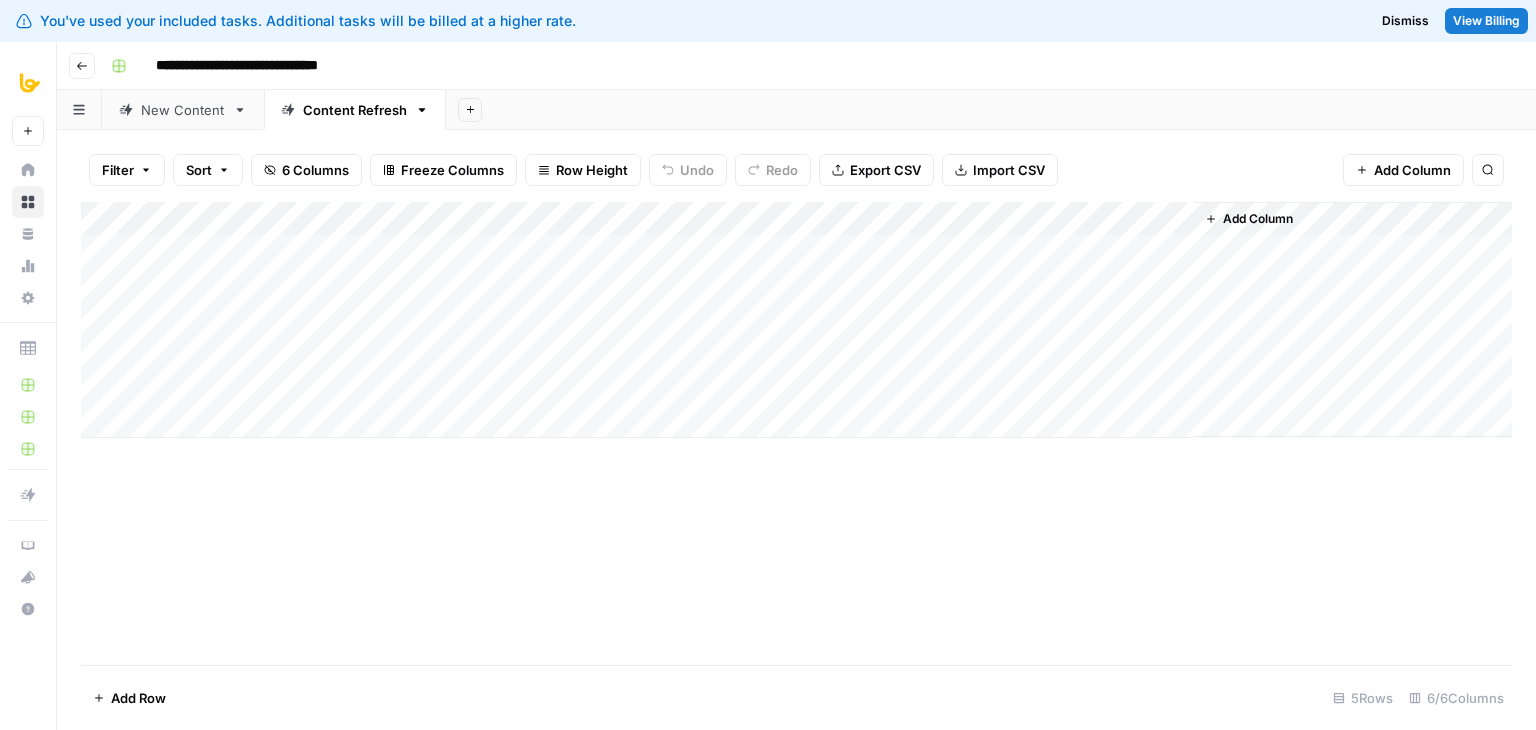 click on "New Content" at bounding box center (183, 110) 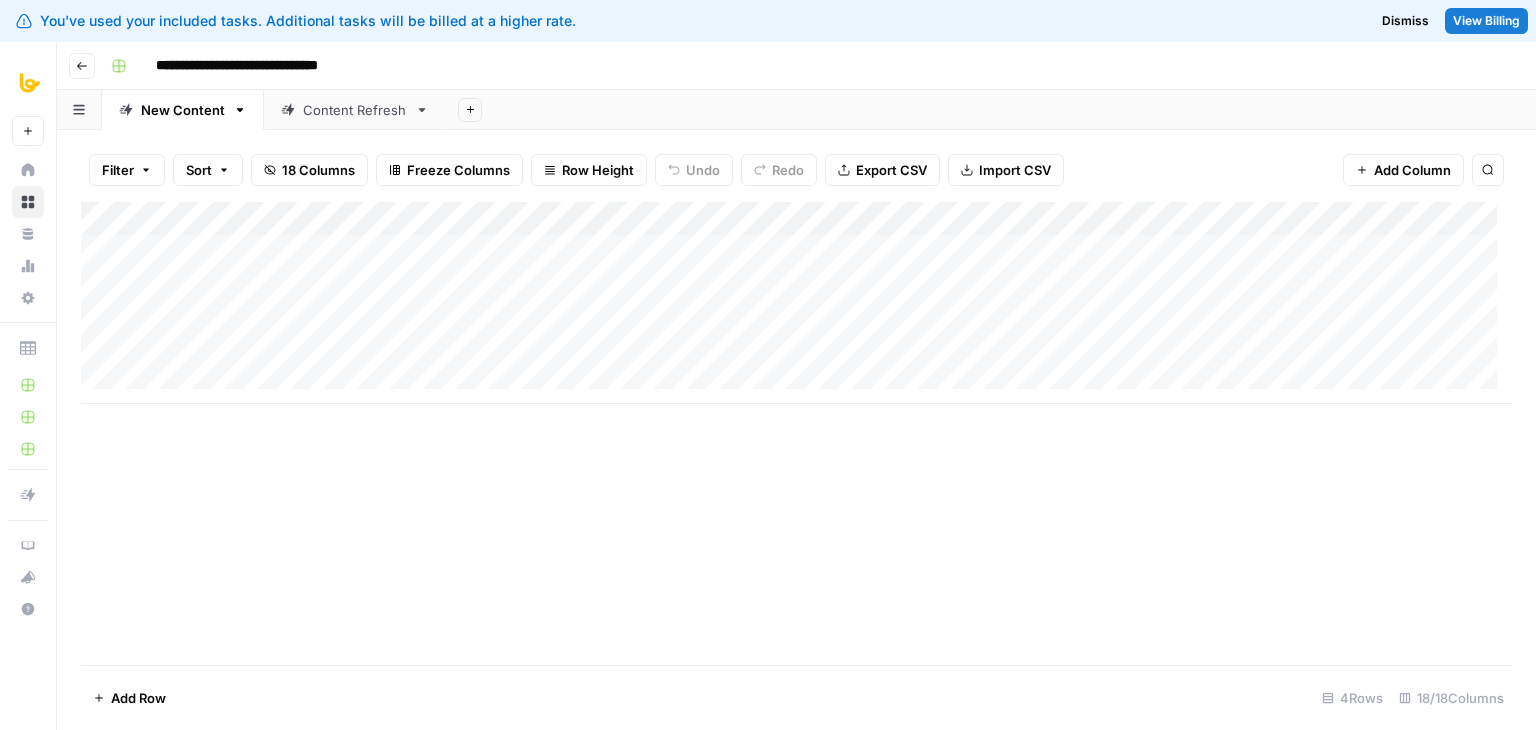 scroll, scrollTop: 0, scrollLeft: 16, axis: horizontal 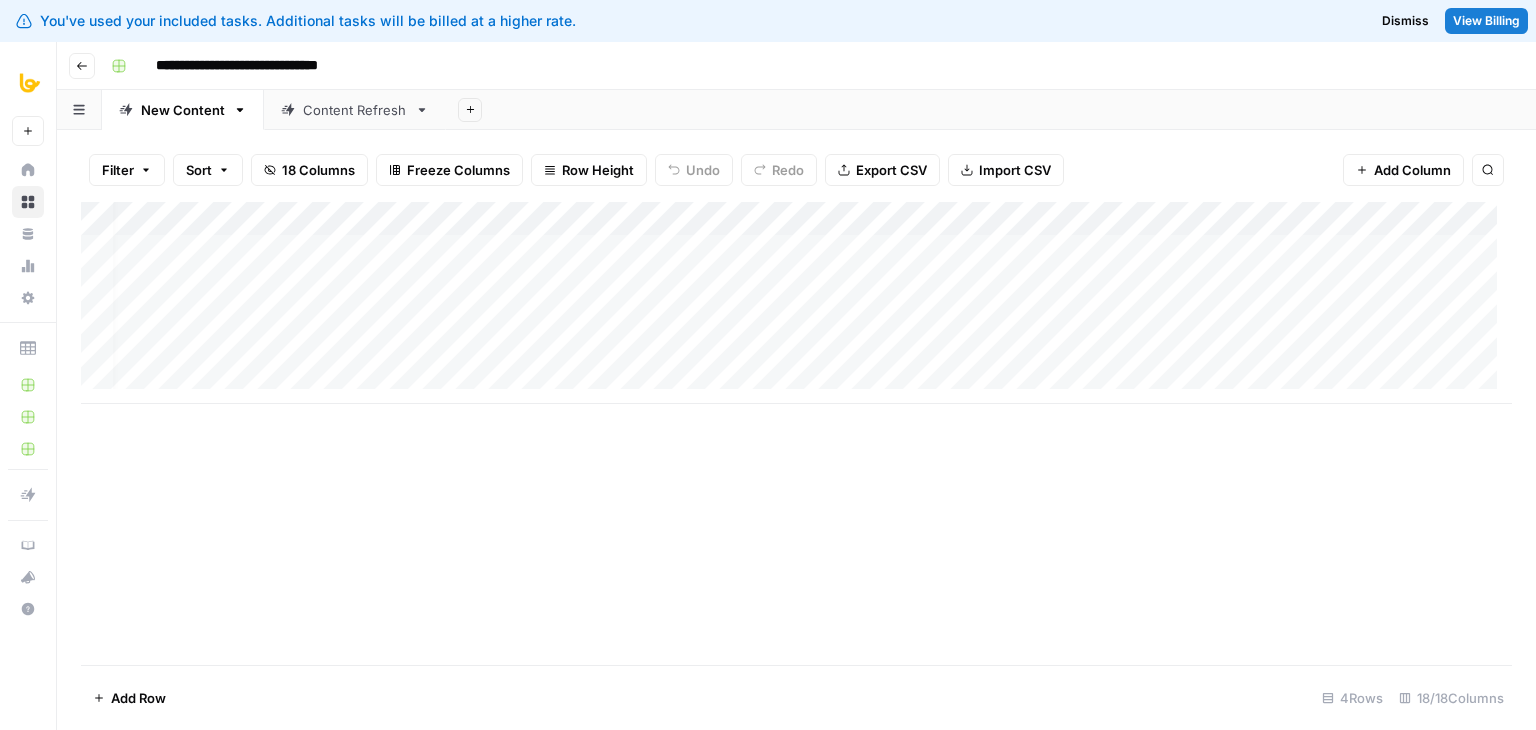 click on "Content Refresh" at bounding box center (355, 110) 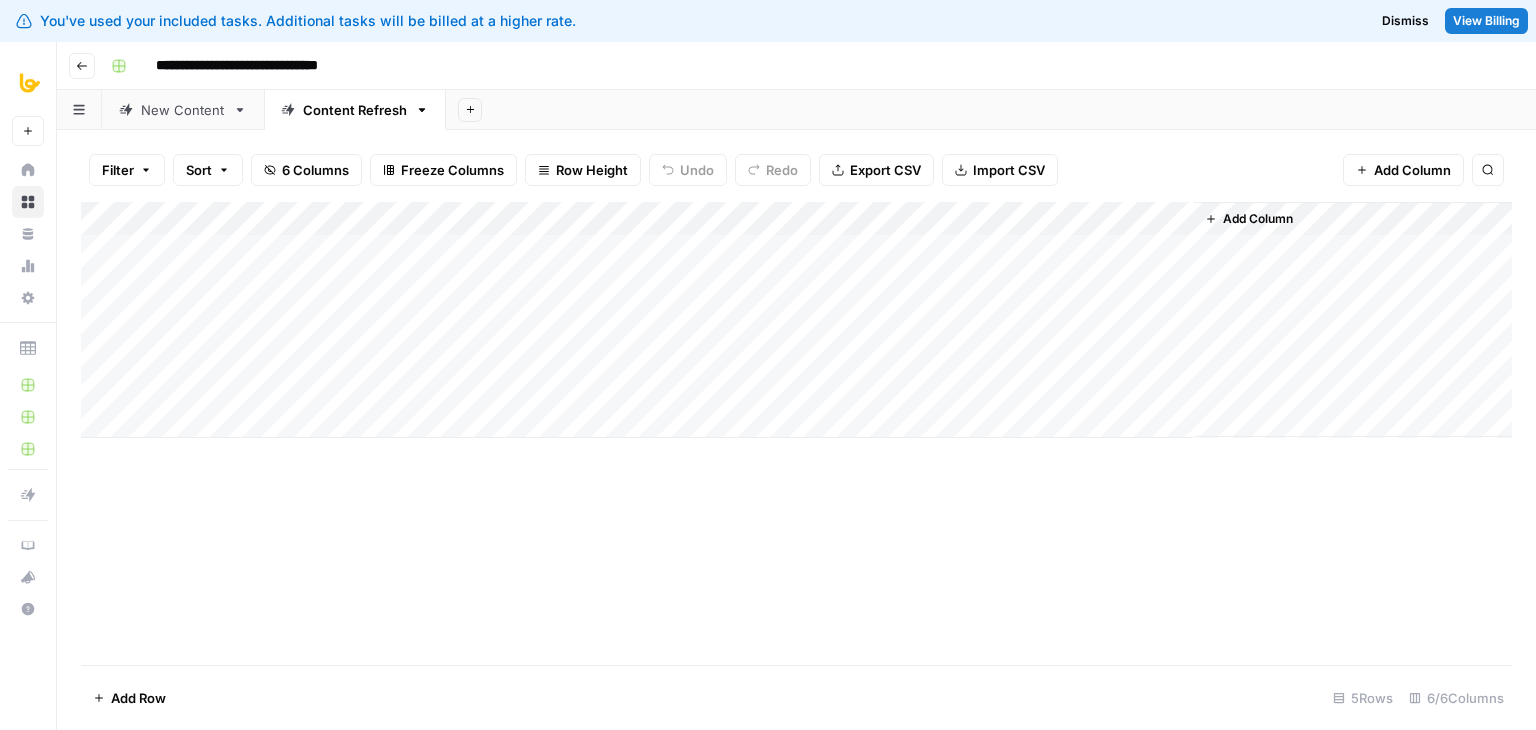 click on "New Content" at bounding box center (183, 110) 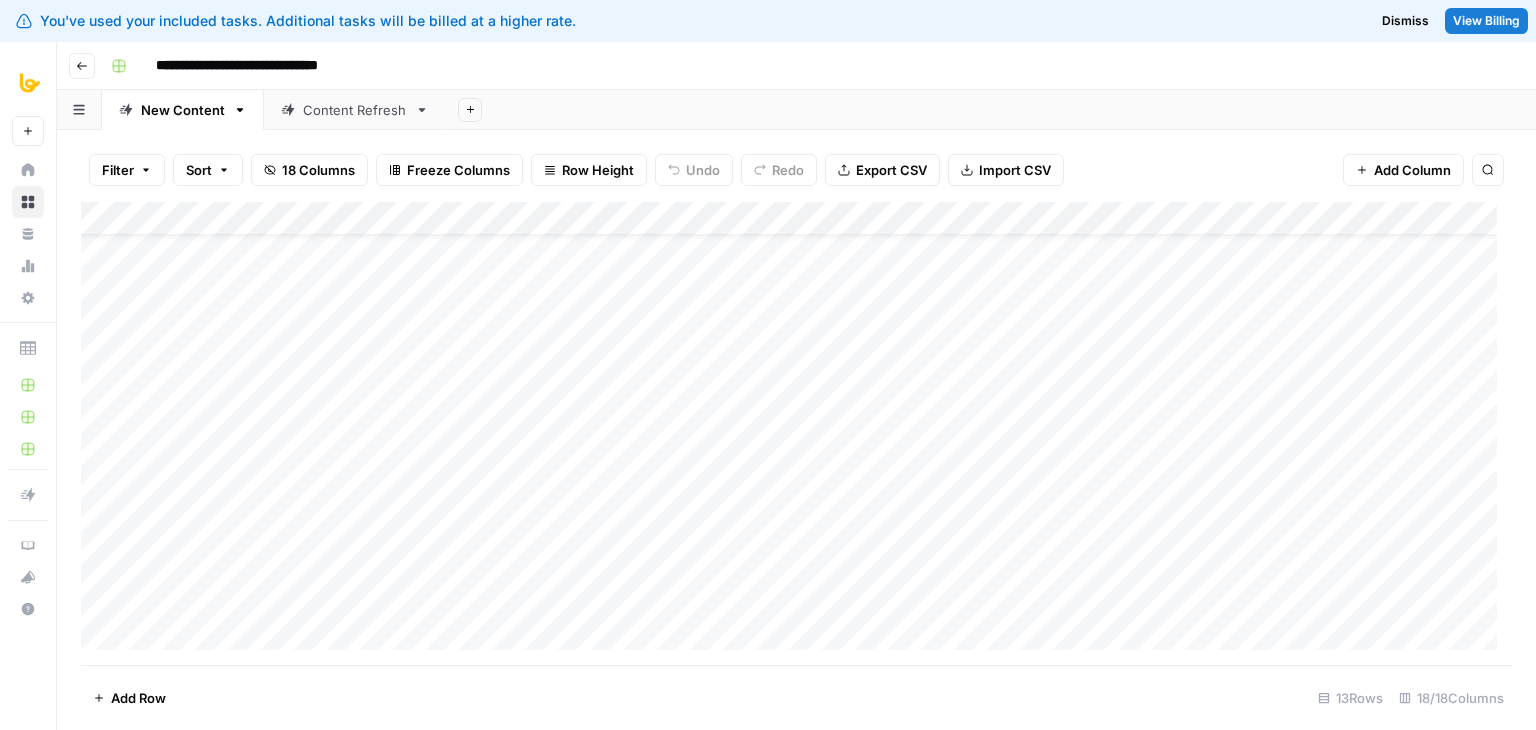 scroll, scrollTop: 0, scrollLeft: 0, axis: both 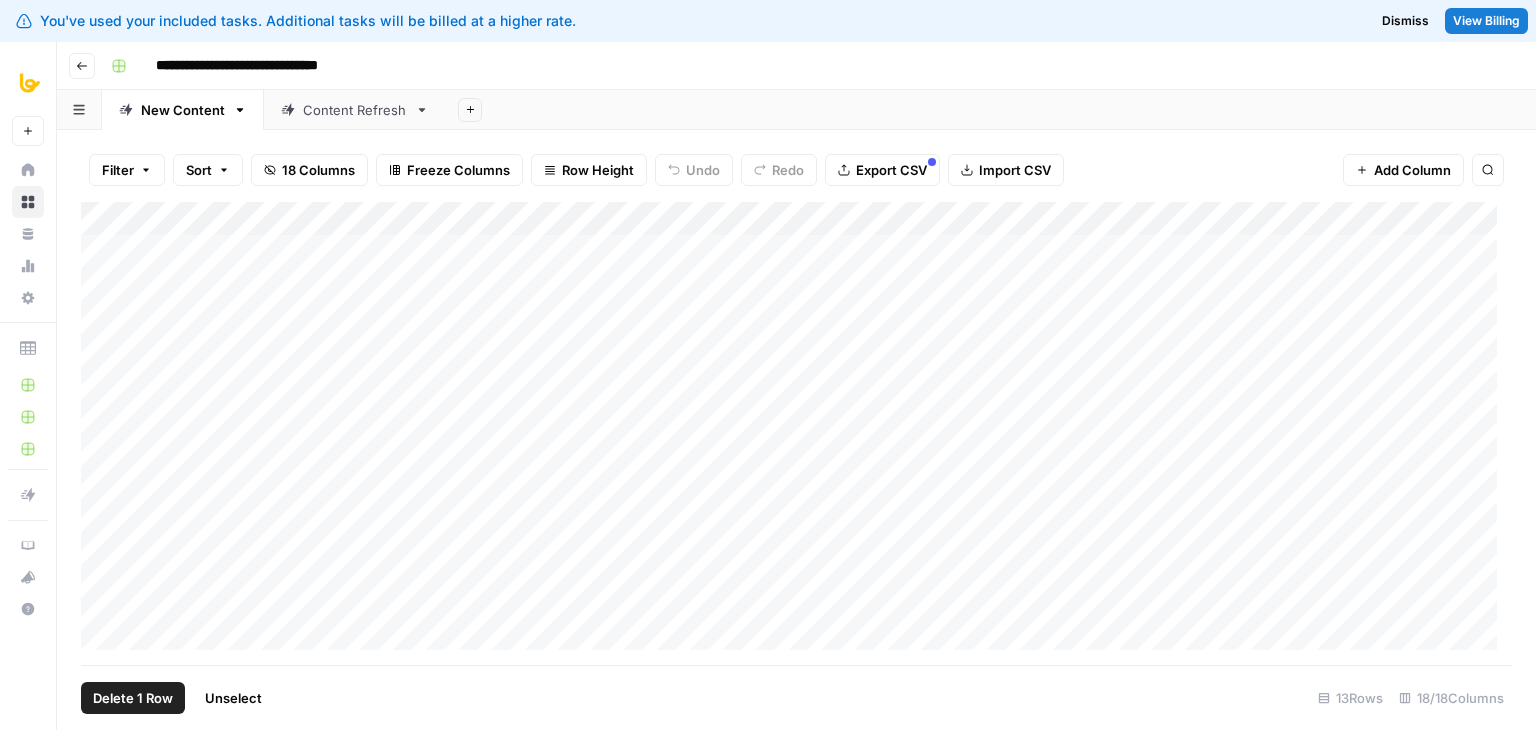 click on "Add Column" at bounding box center [796, 433] 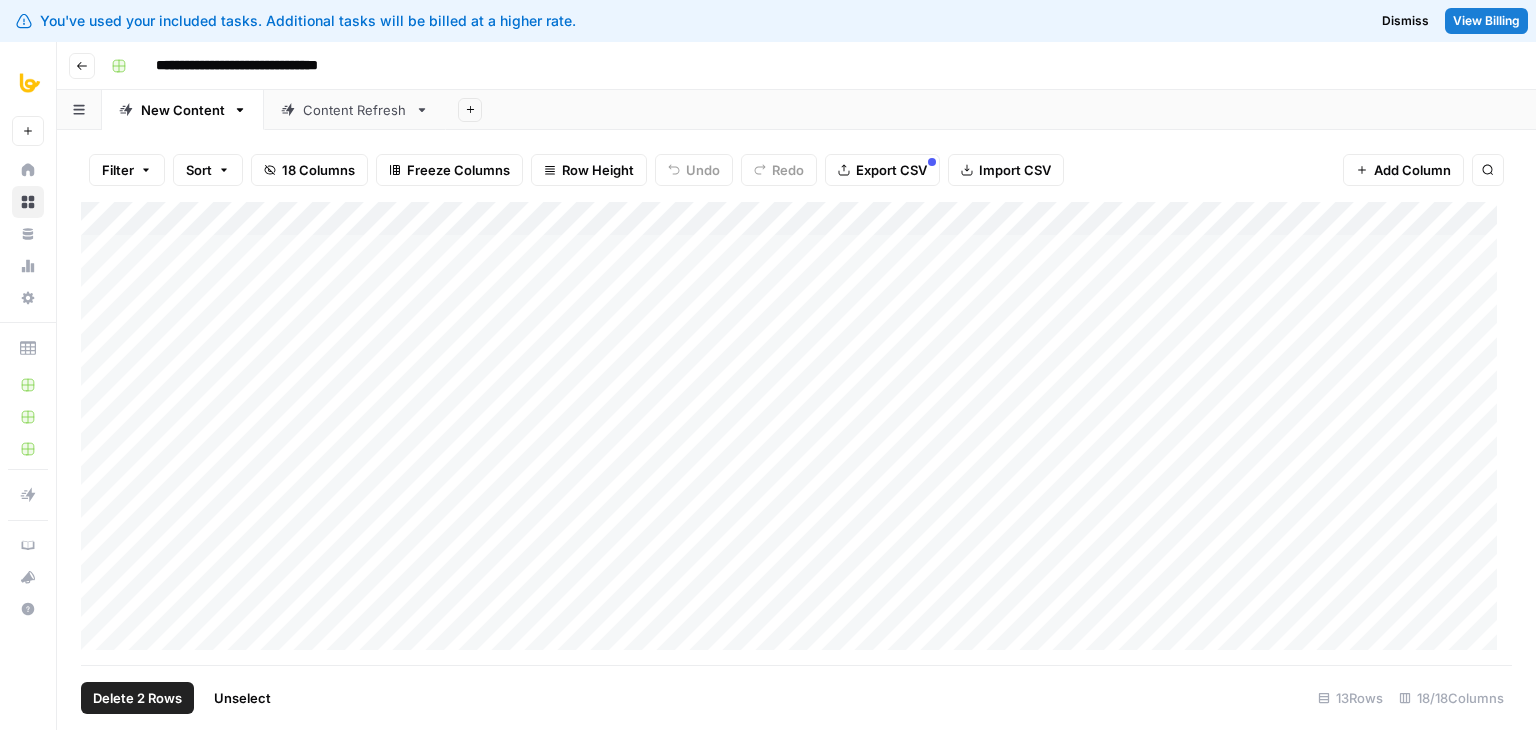 click on "Add Column" at bounding box center [796, 433] 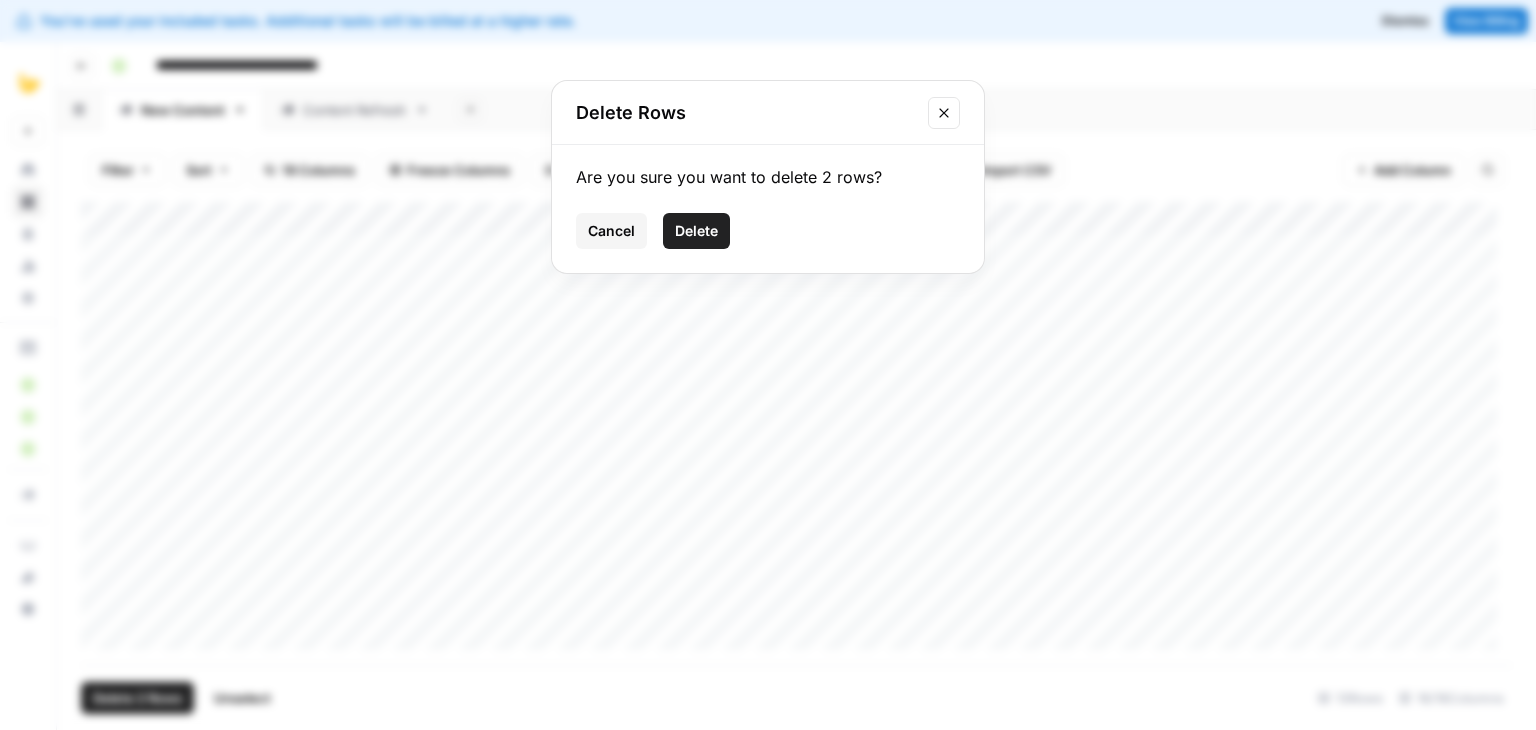 click on "Delete" at bounding box center (696, 231) 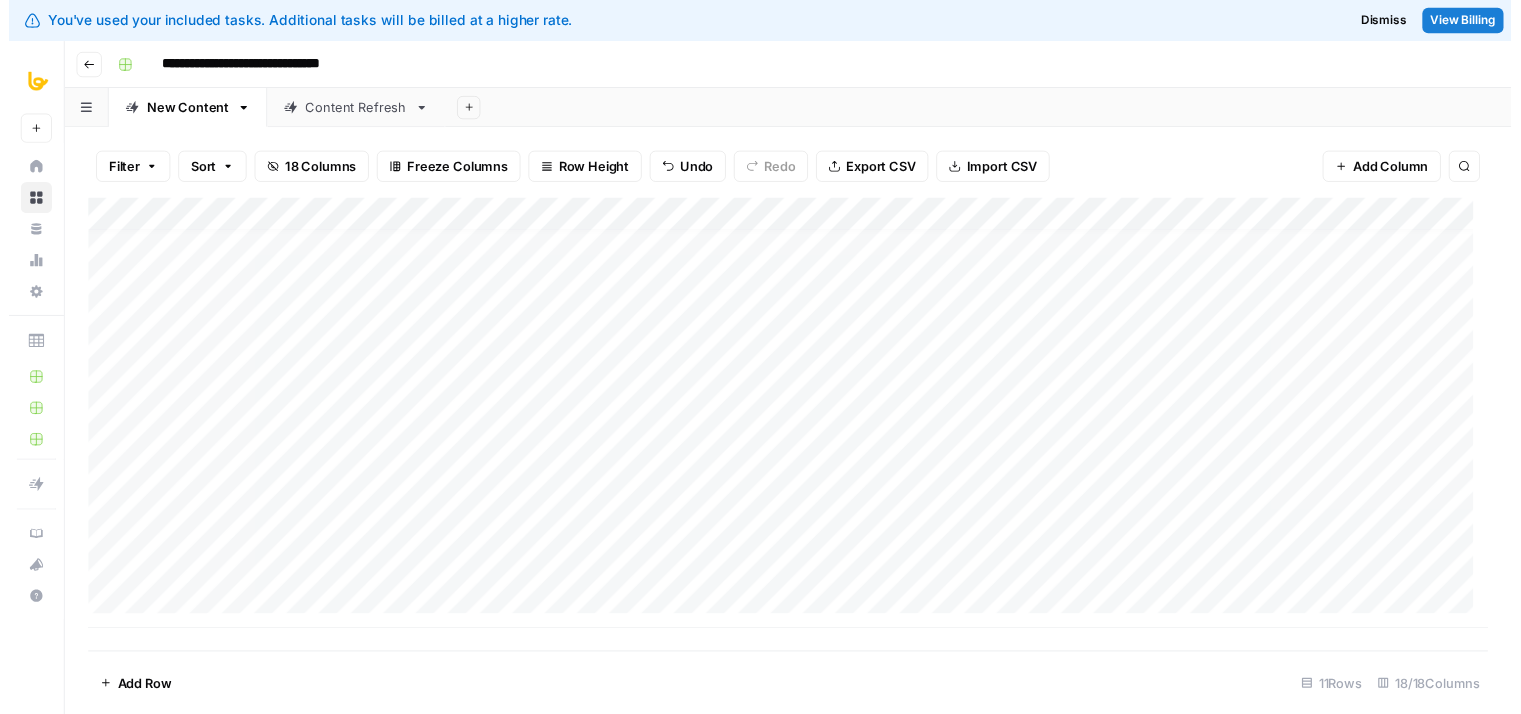 scroll, scrollTop: 0, scrollLeft: 0, axis: both 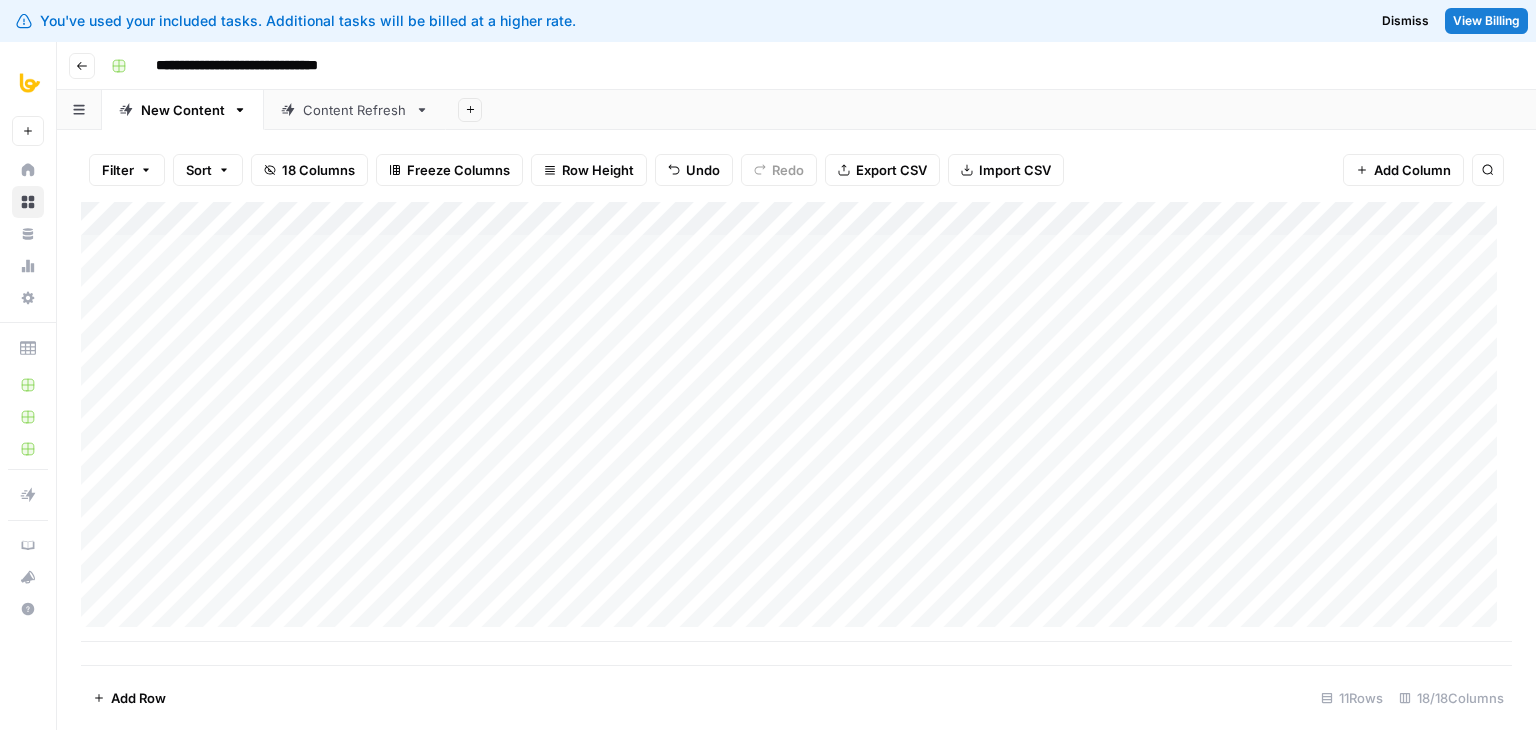 click on "Add Column" at bounding box center [796, 422] 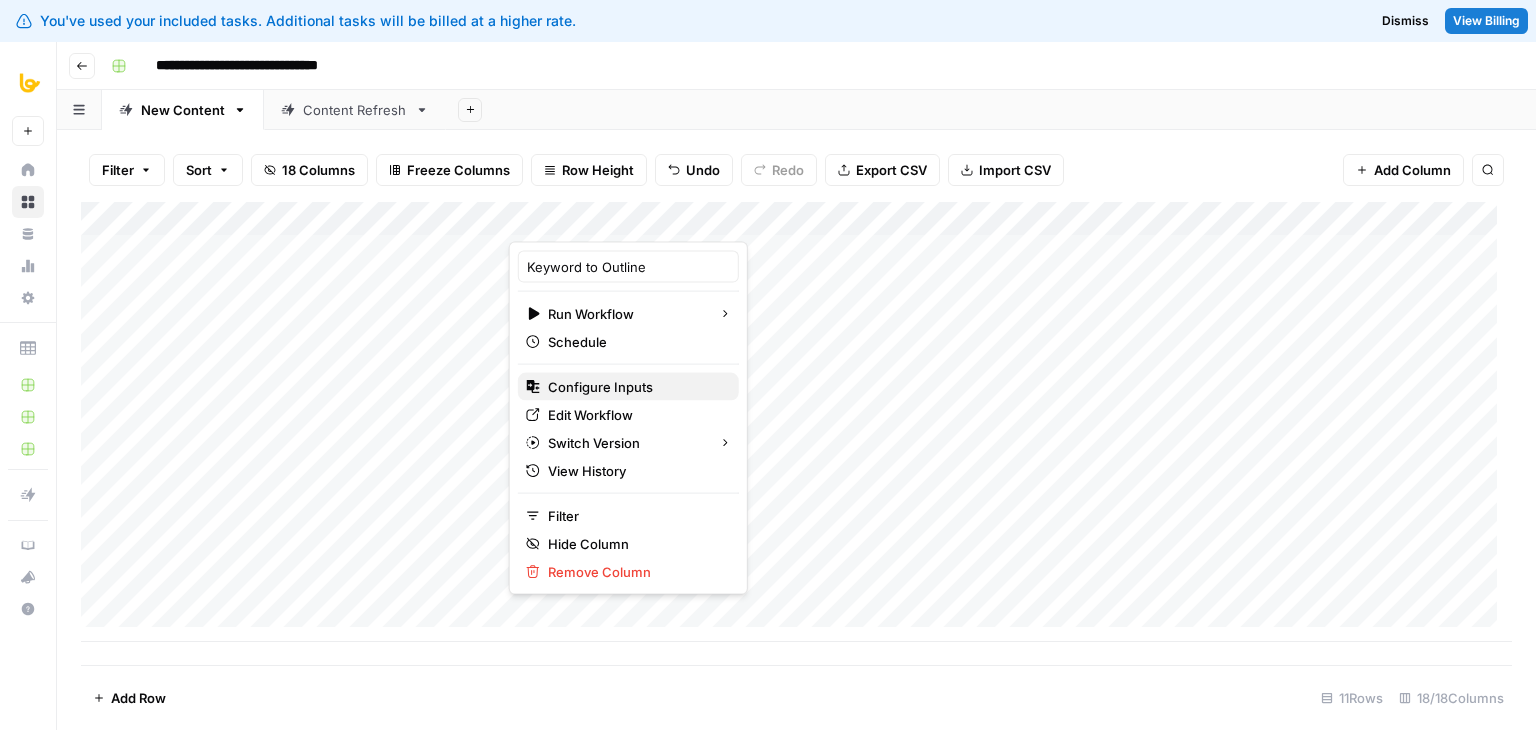 click on "Configure Inputs" at bounding box center [635, 387] 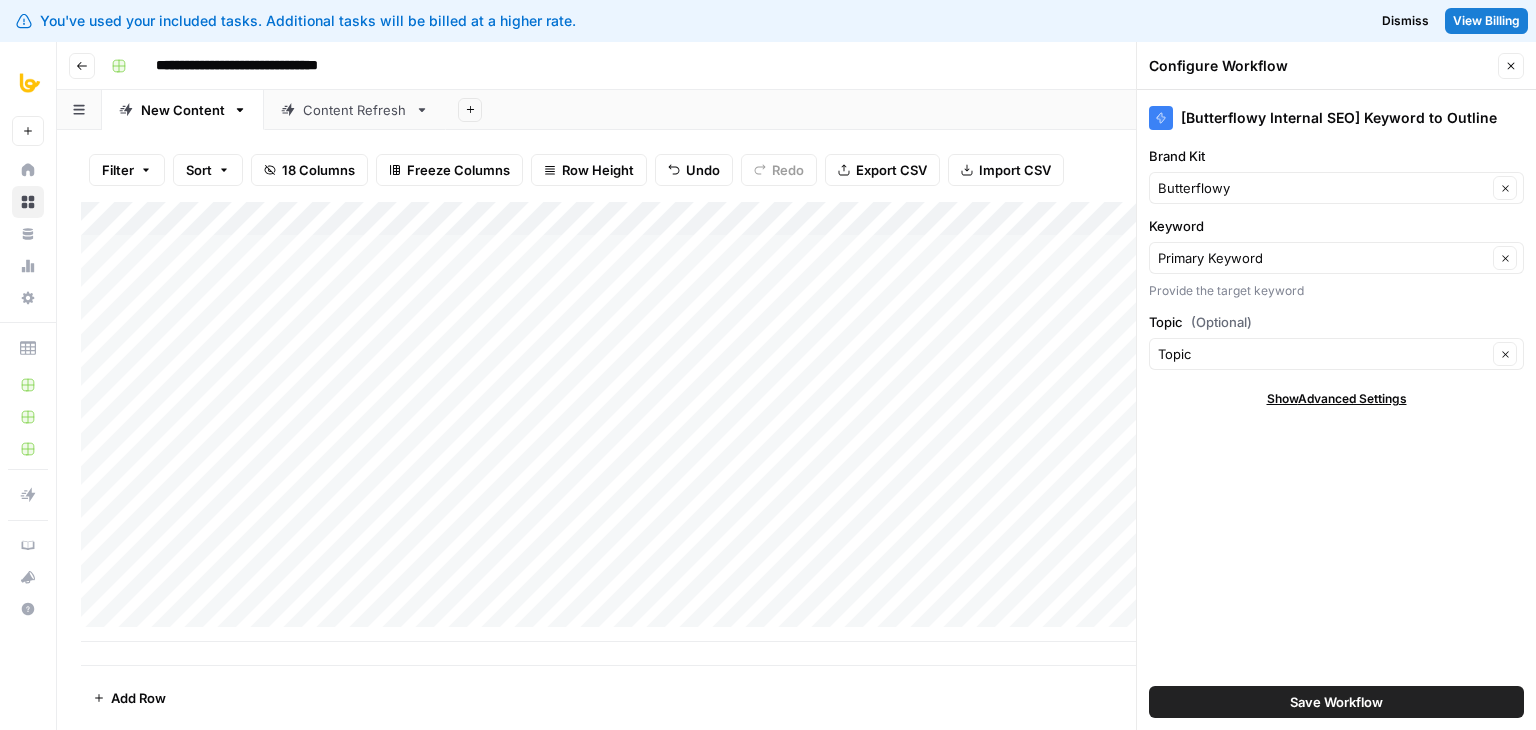click 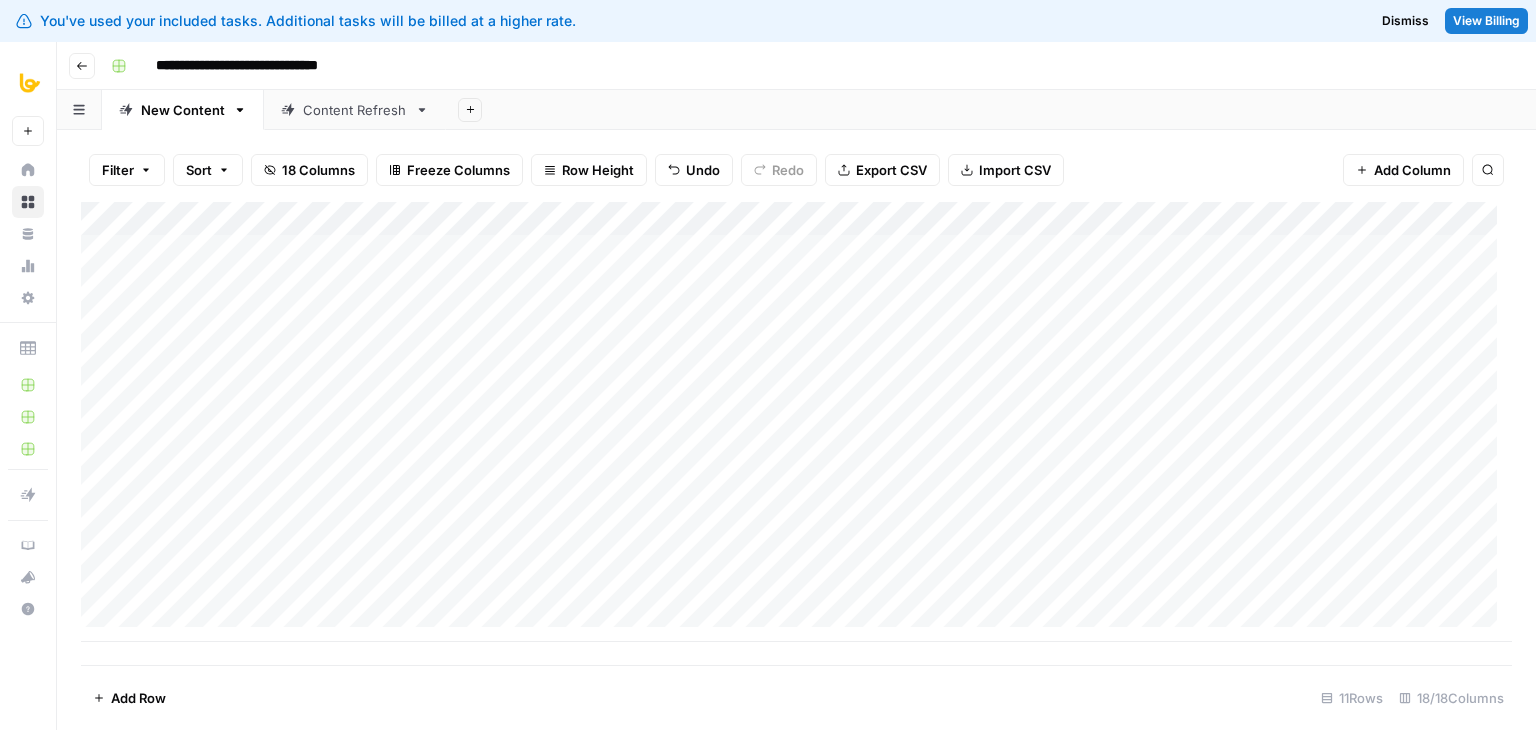 click on "Add Column" at bounding box center [796, 422] 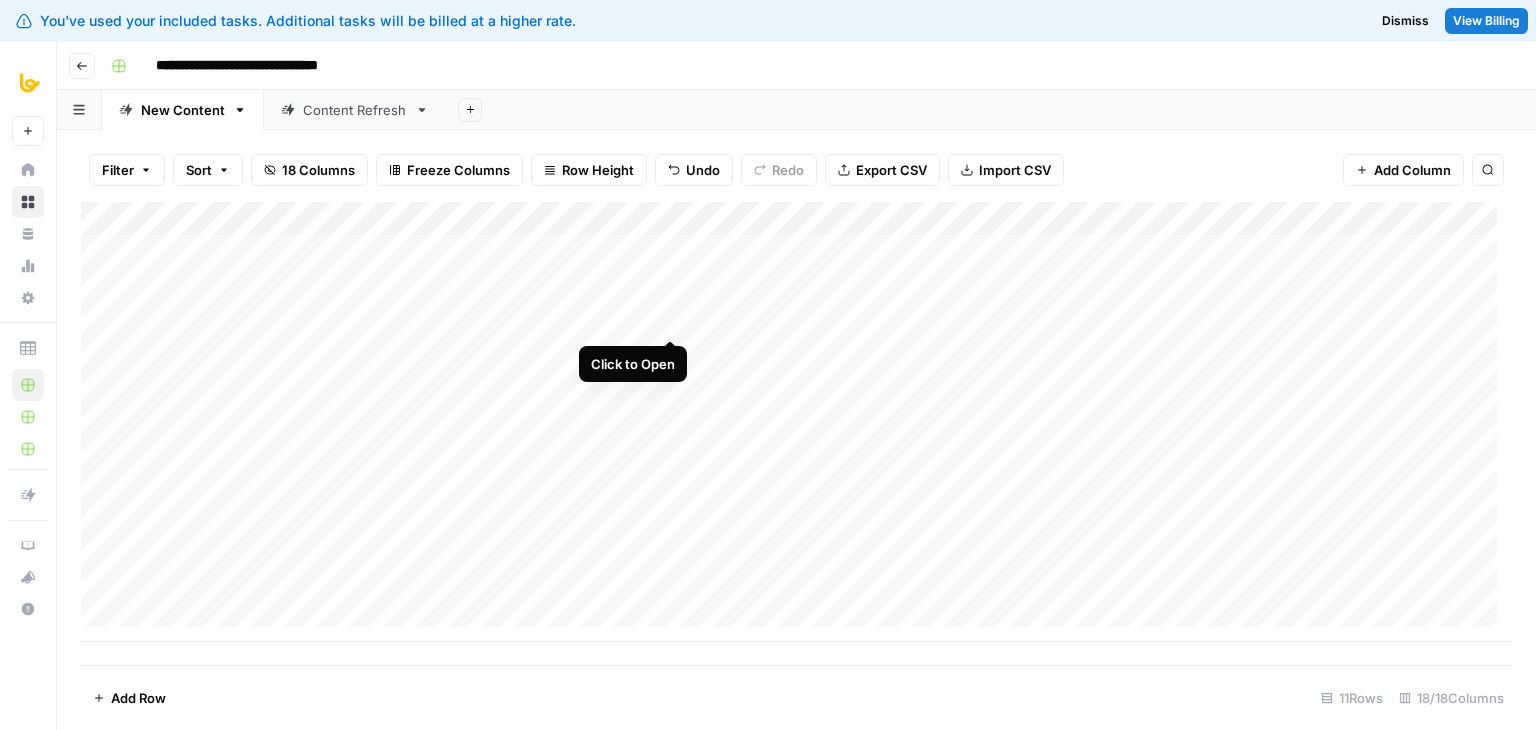 click on "Add Column" at bounding box center [796, 422] 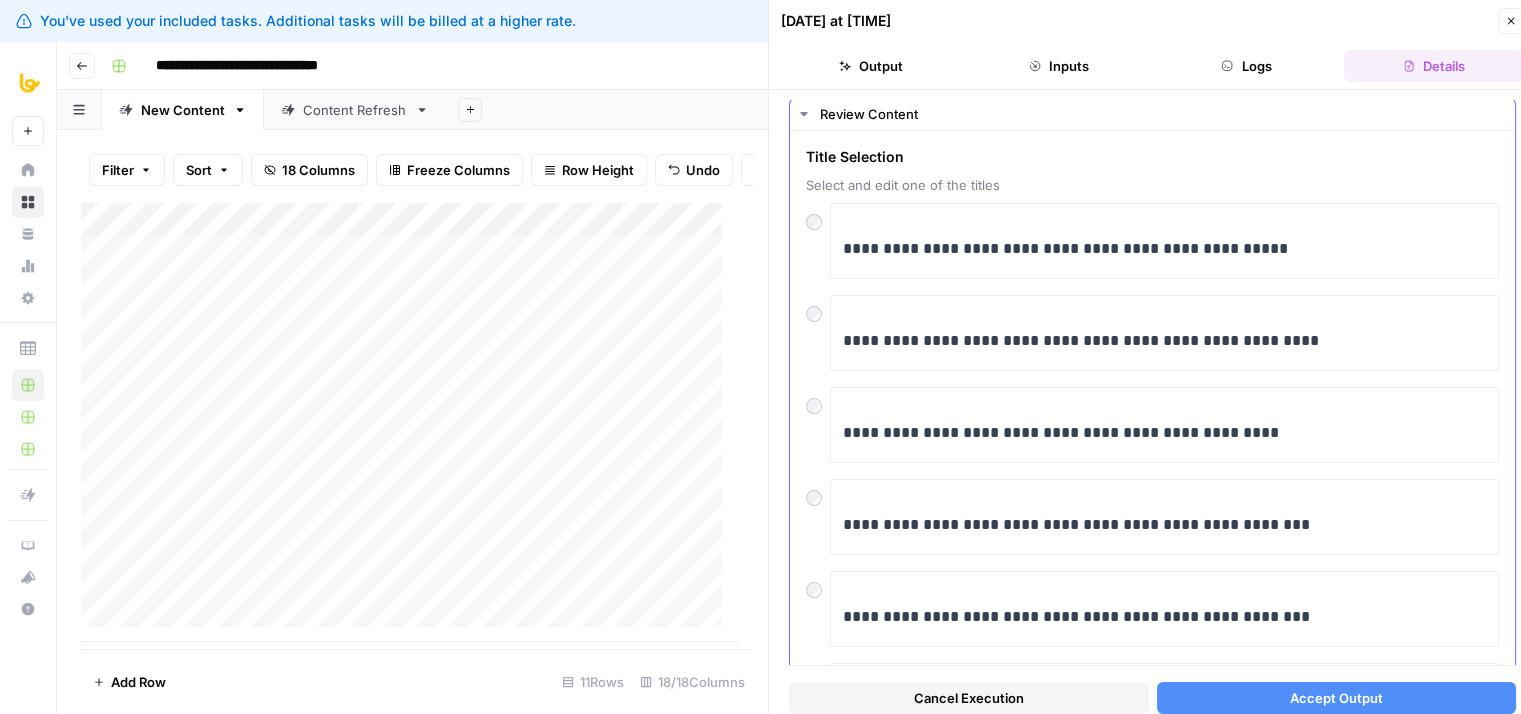 scroll, scrollTop: 0, scrollLeft: 0, axis: both 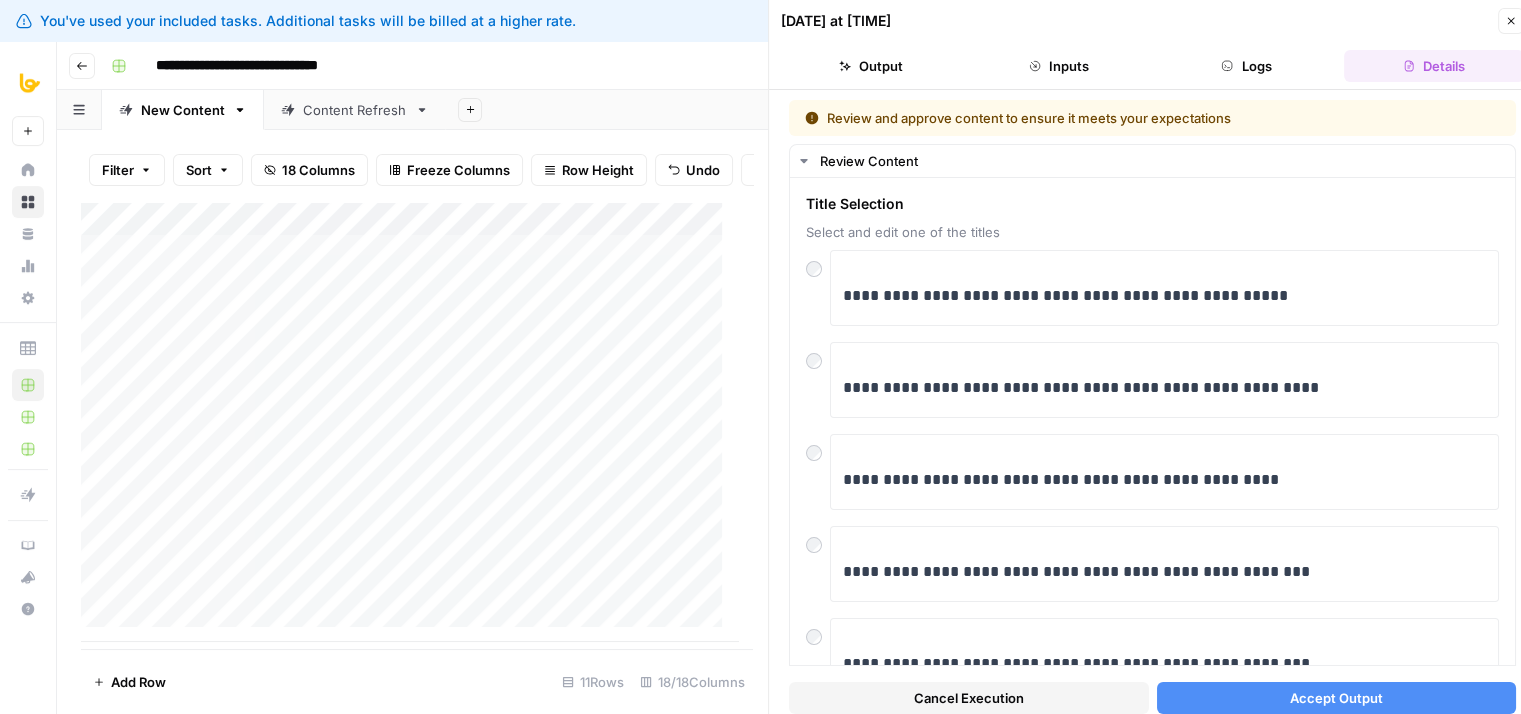 click on "Accept Output" at bounding box center [1337, 698] 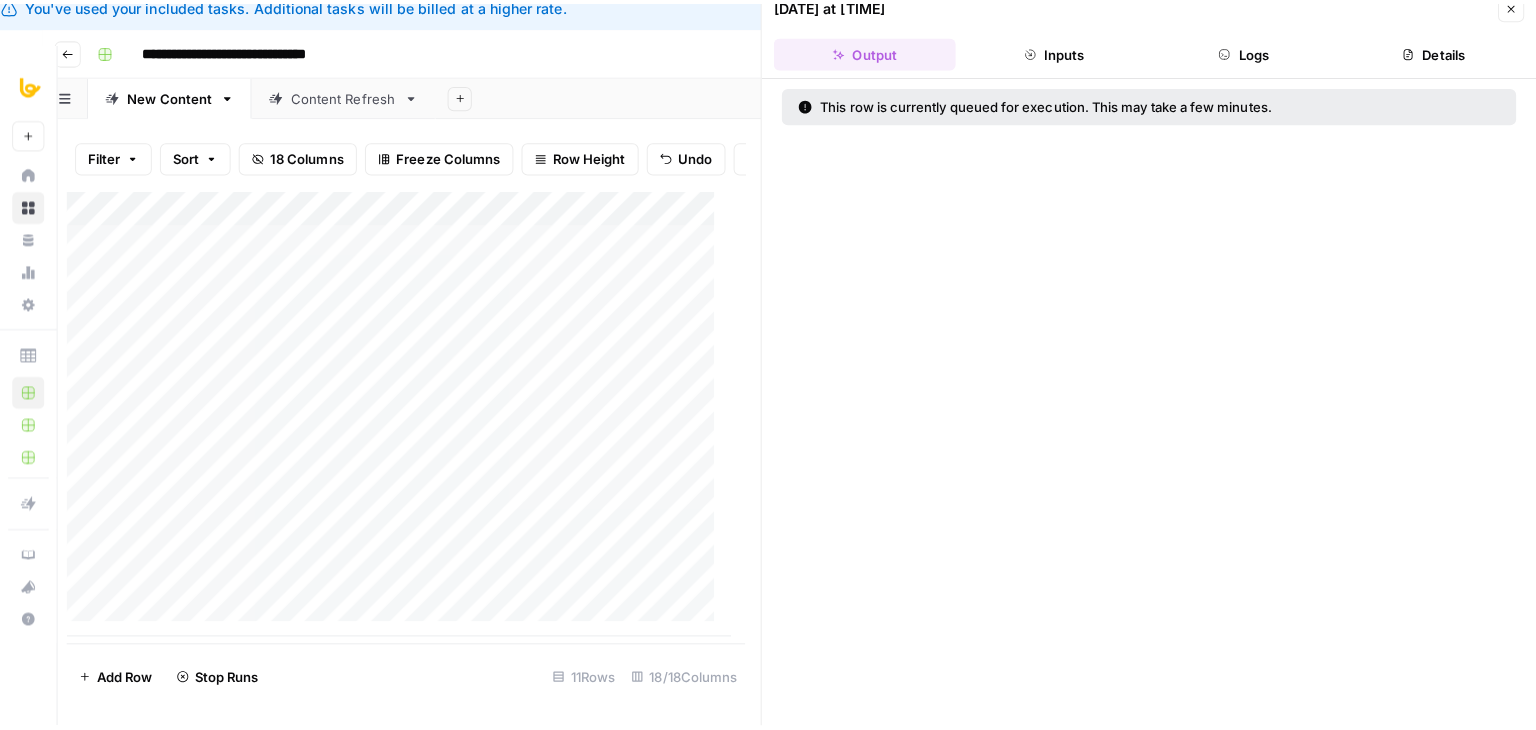 scroll, scrollTop: 0, scrollLeft: 0, axis: both 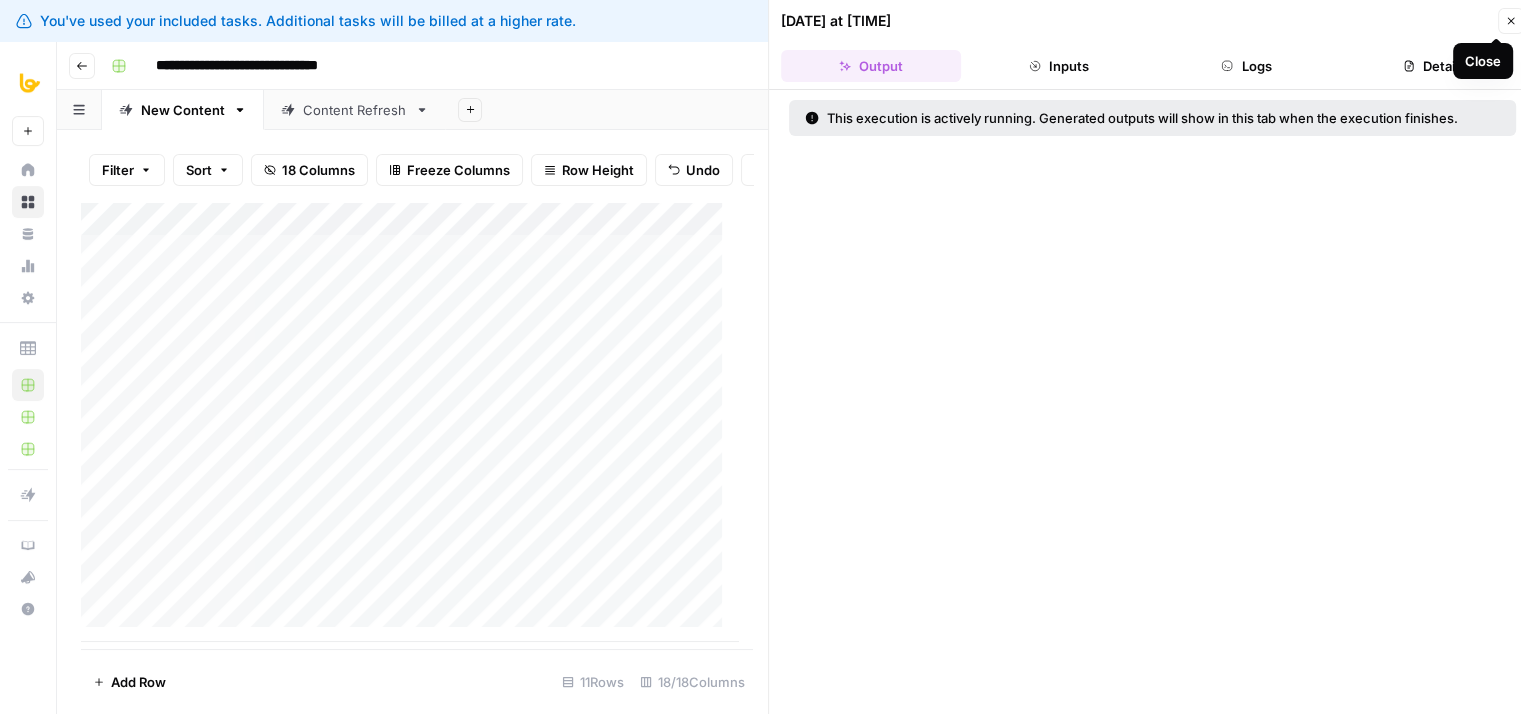 click on "Close" at bounding box center [1511, 21] 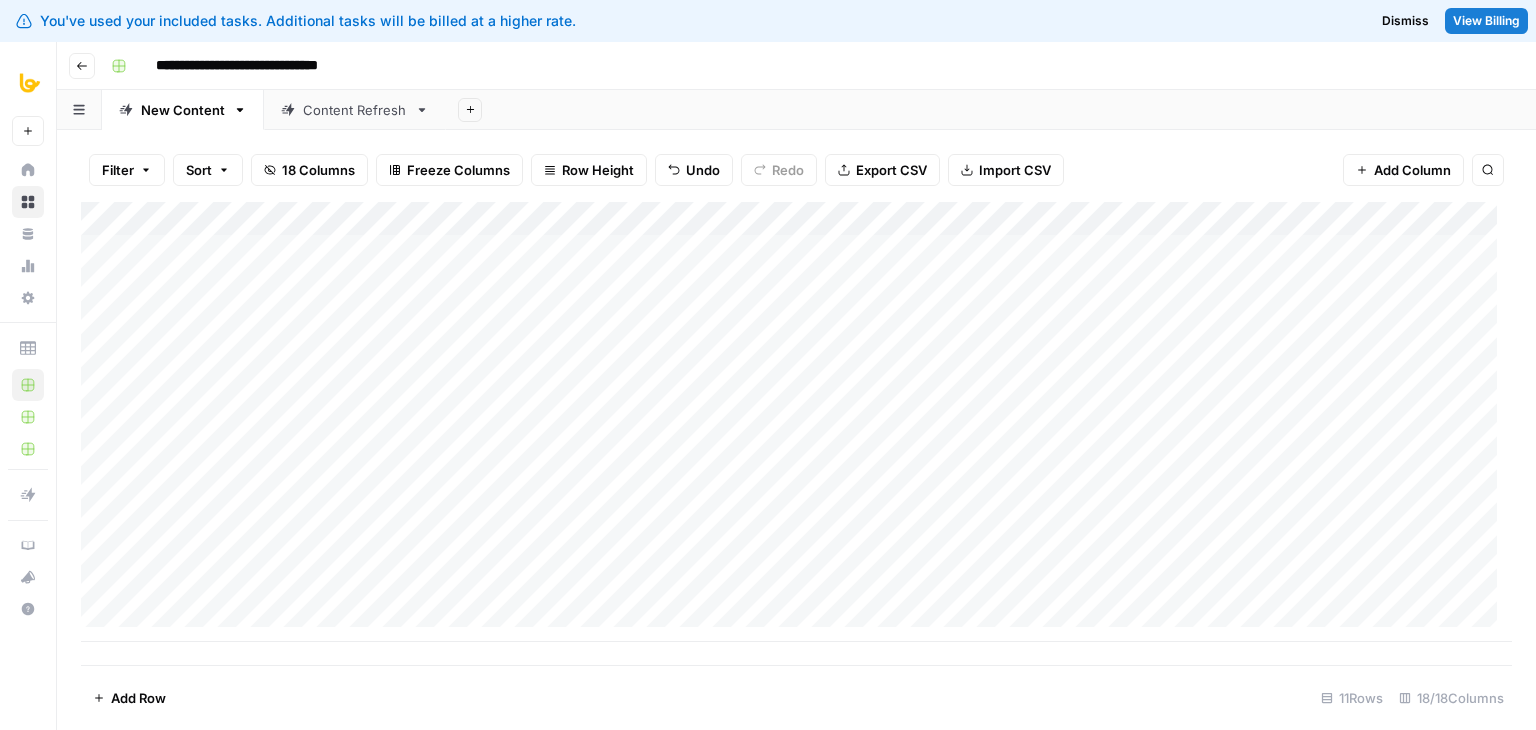 click on "Add Column" at bounding box center [796, 422] 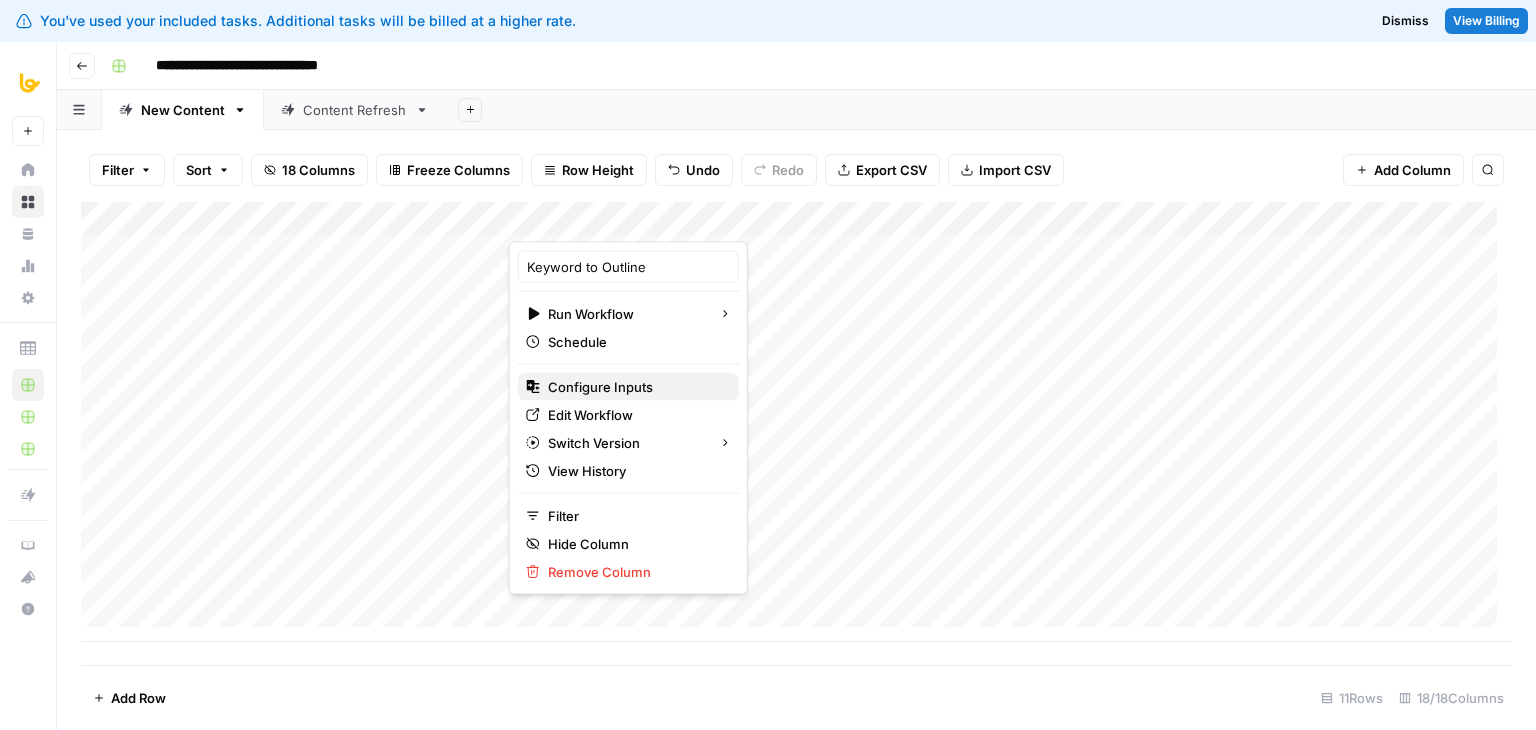 click on "Configure Inputs" at bounding box center [635, 387] 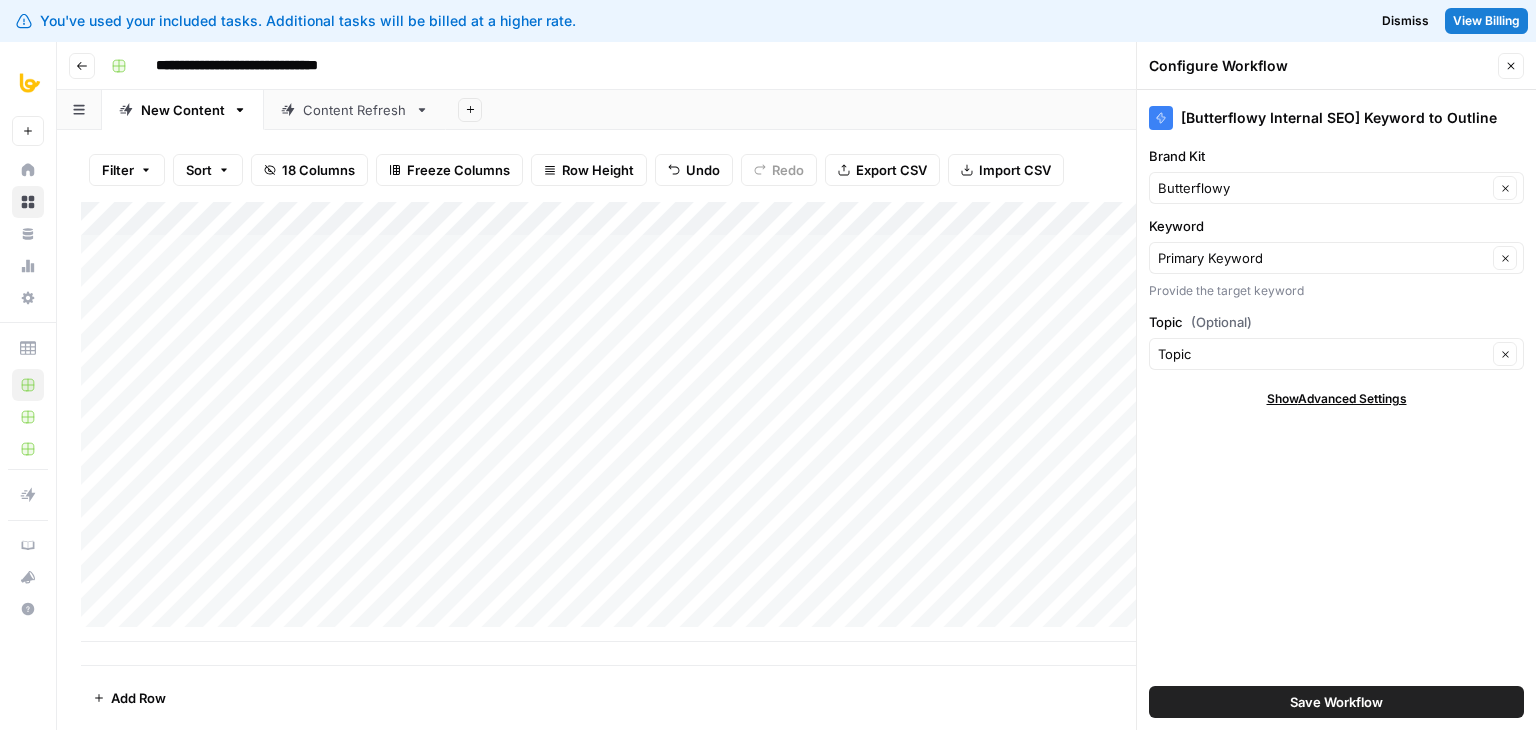 click on "[Butterflowy Internal SEO] Keyword to Outline Brand Kit Butterflowy Clear Keyword Primary Keyword Clear Provide the target keyword Topic   (Optional) Topic Clear Show  Advanced Settings Save Workflow" at bounding box center [1336, 410] 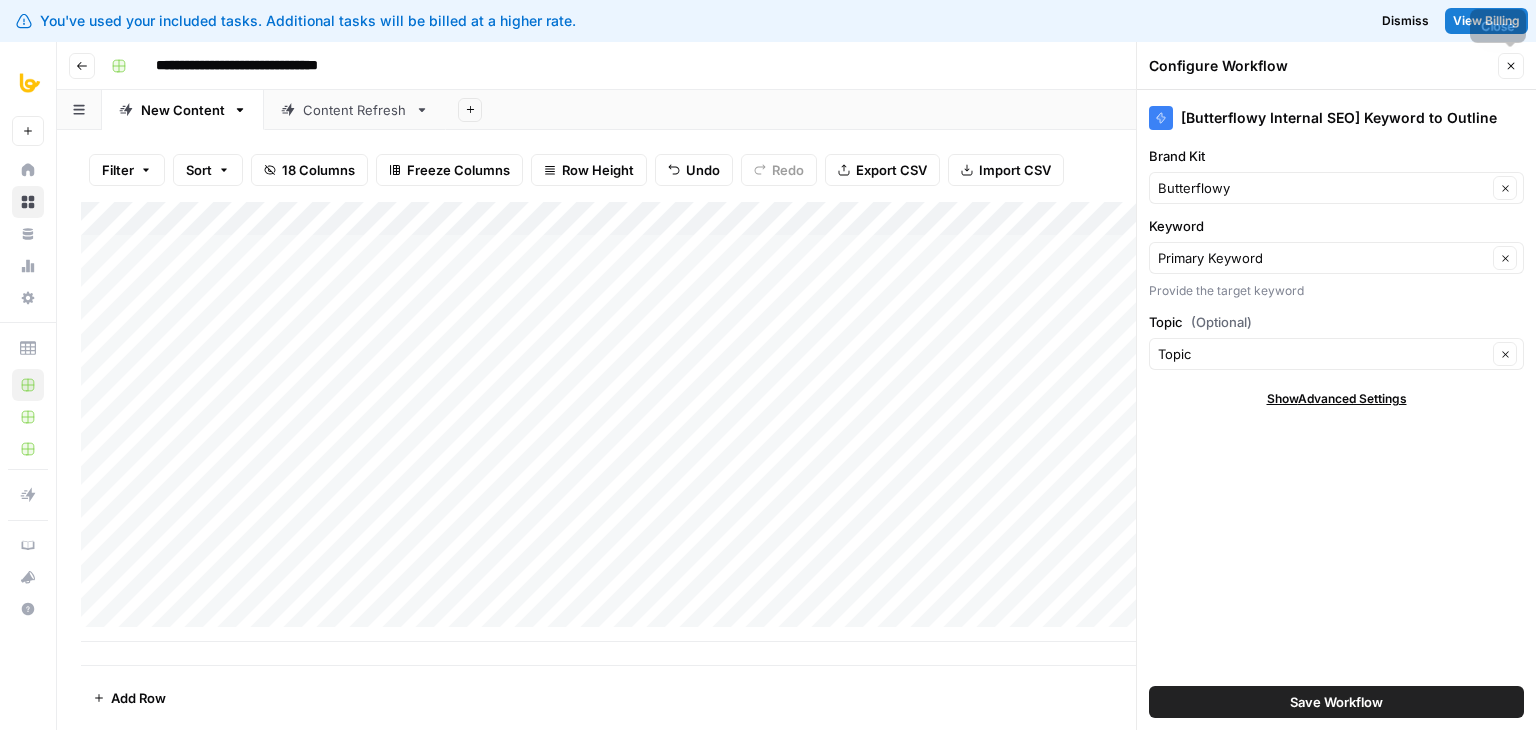 click 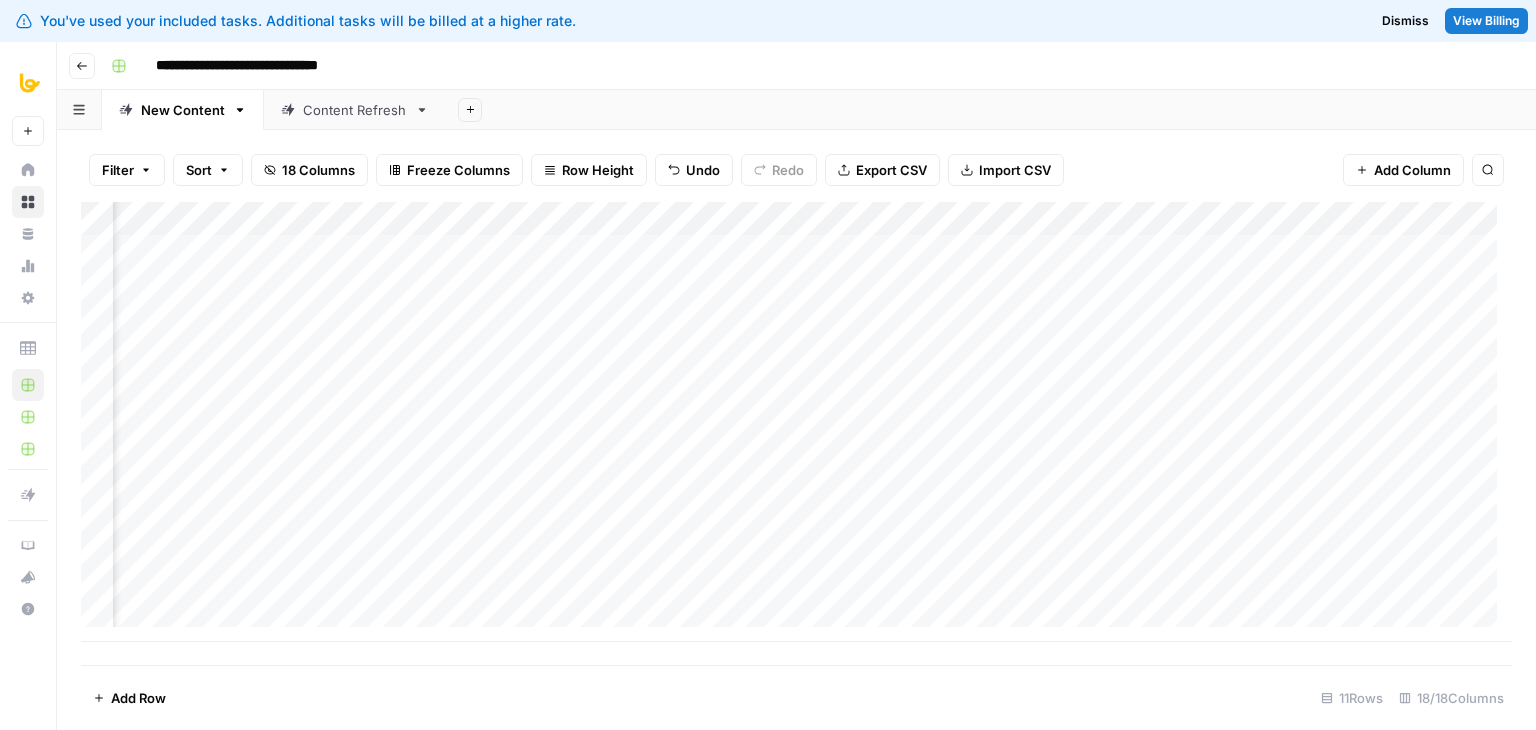 scroll, scrollTop: 0, scrollLeft: 1501, axis: horizontal 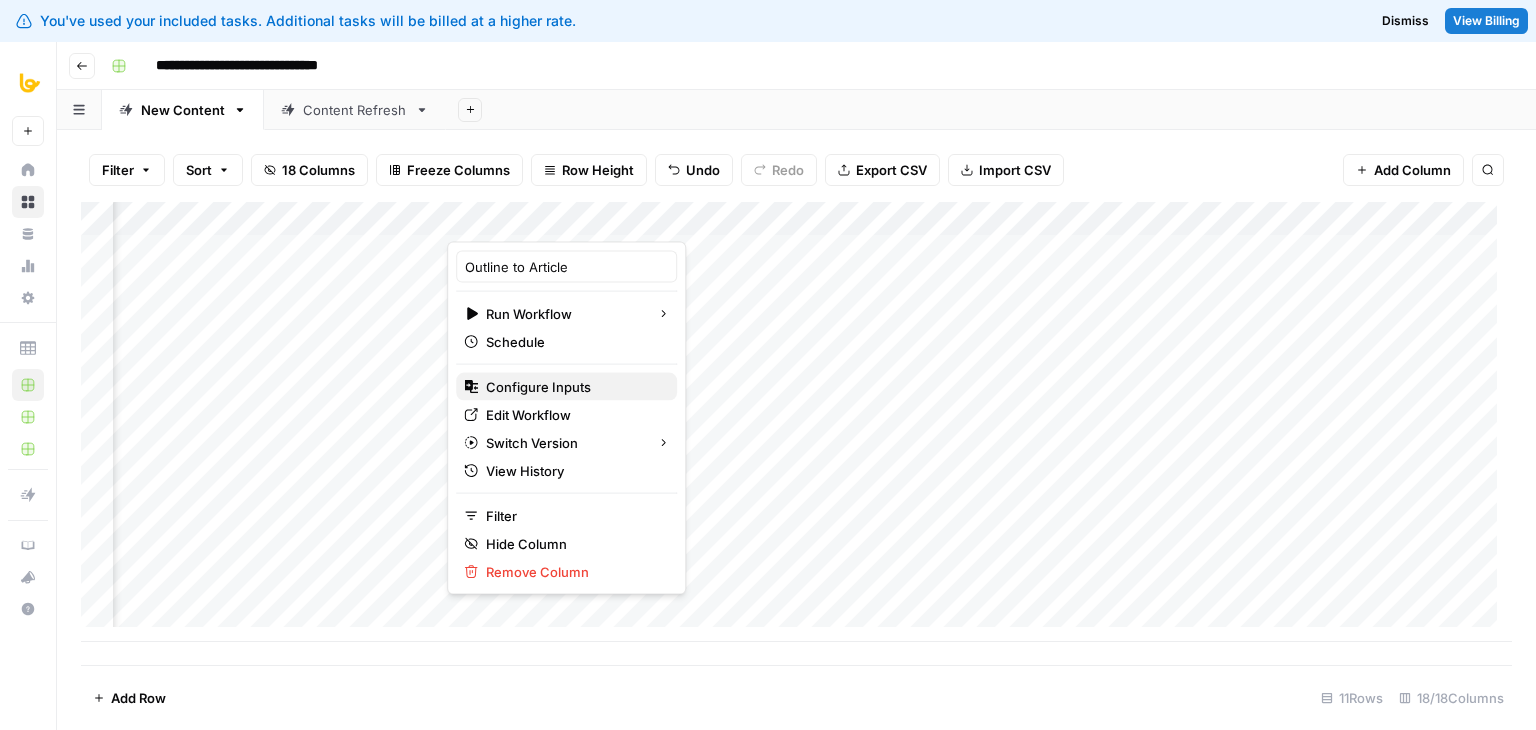click on "Configure Inputs" at bounding box center (573, 387) 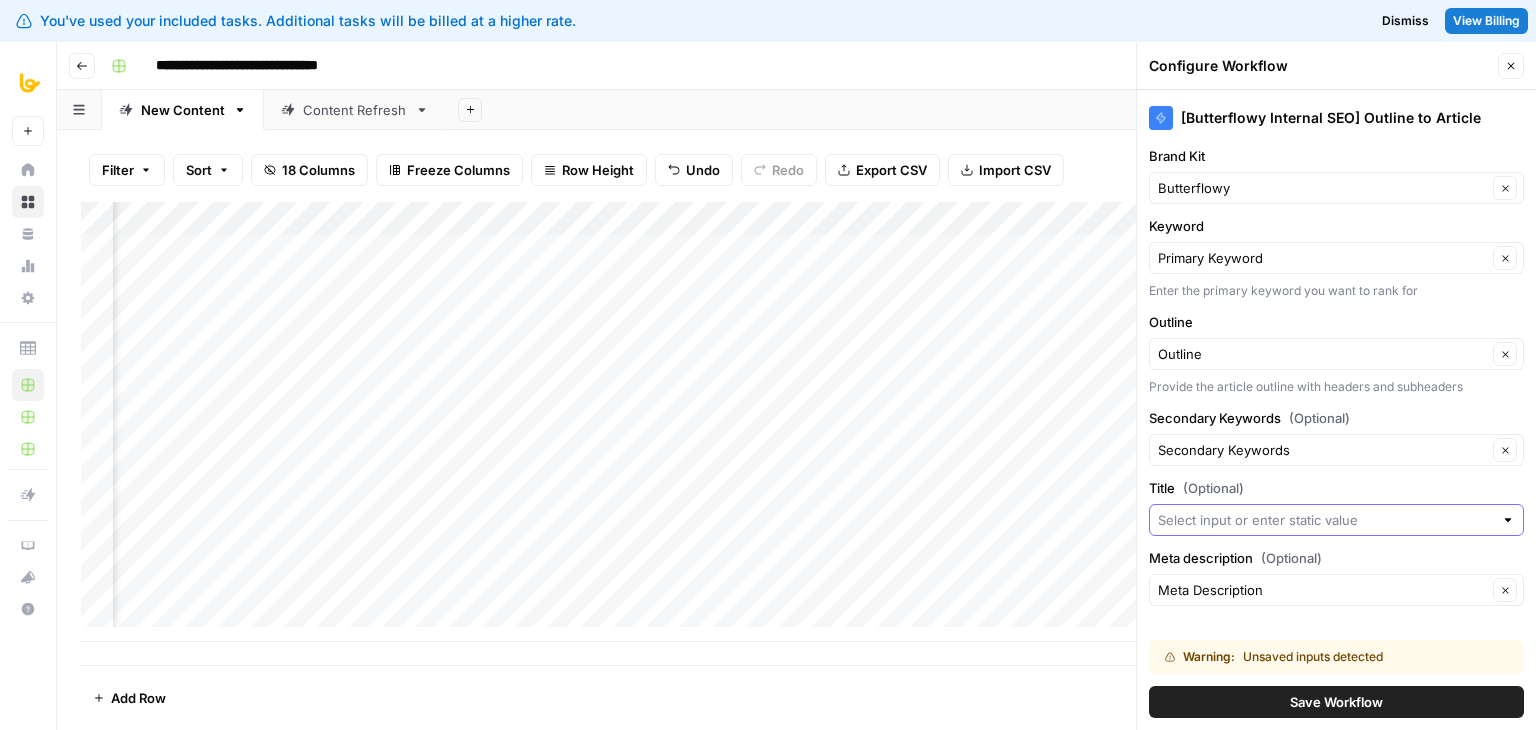 click on "Title   (Optional)" at bounding box center [1325, 520] 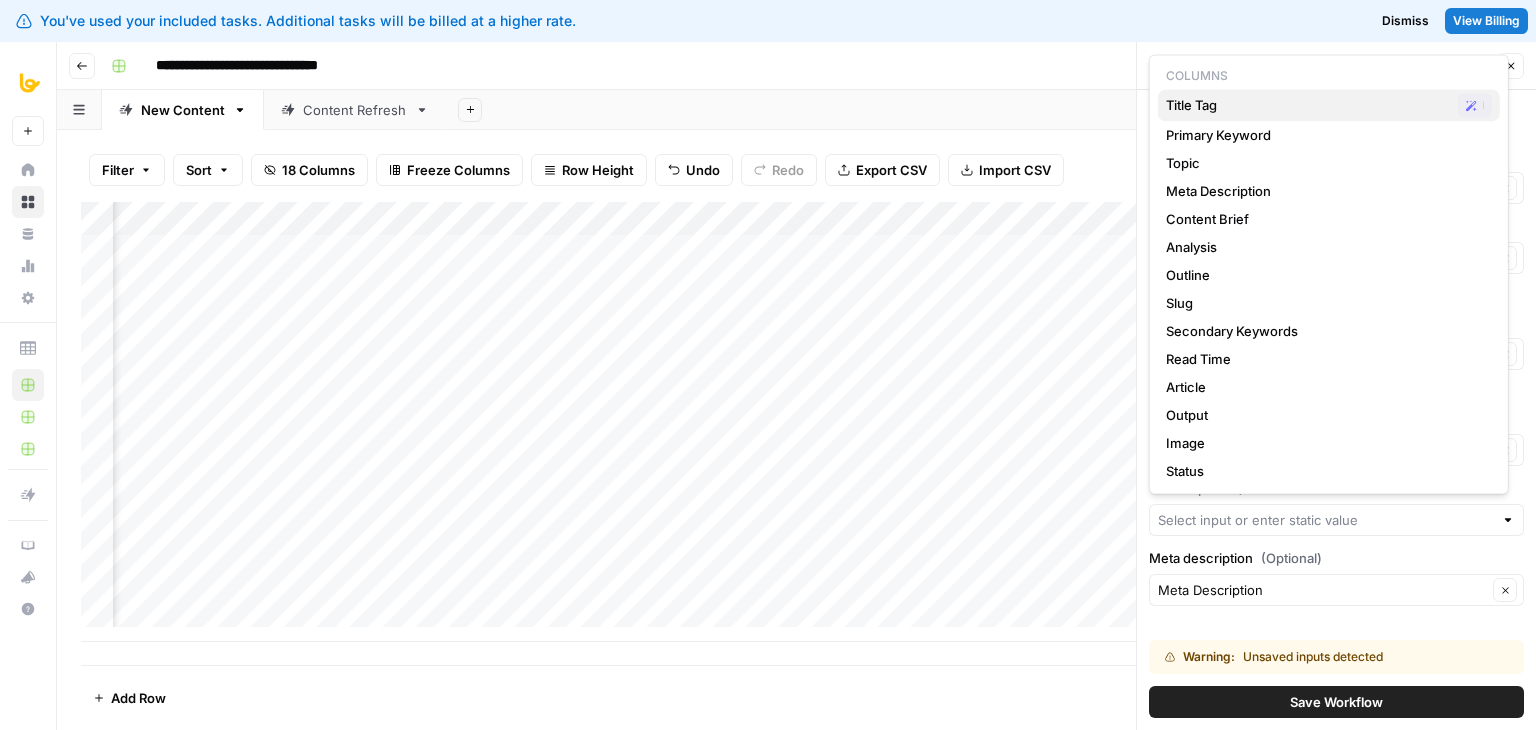 click on "Title Tag Possible Match" at bounding box center [1329, 105] 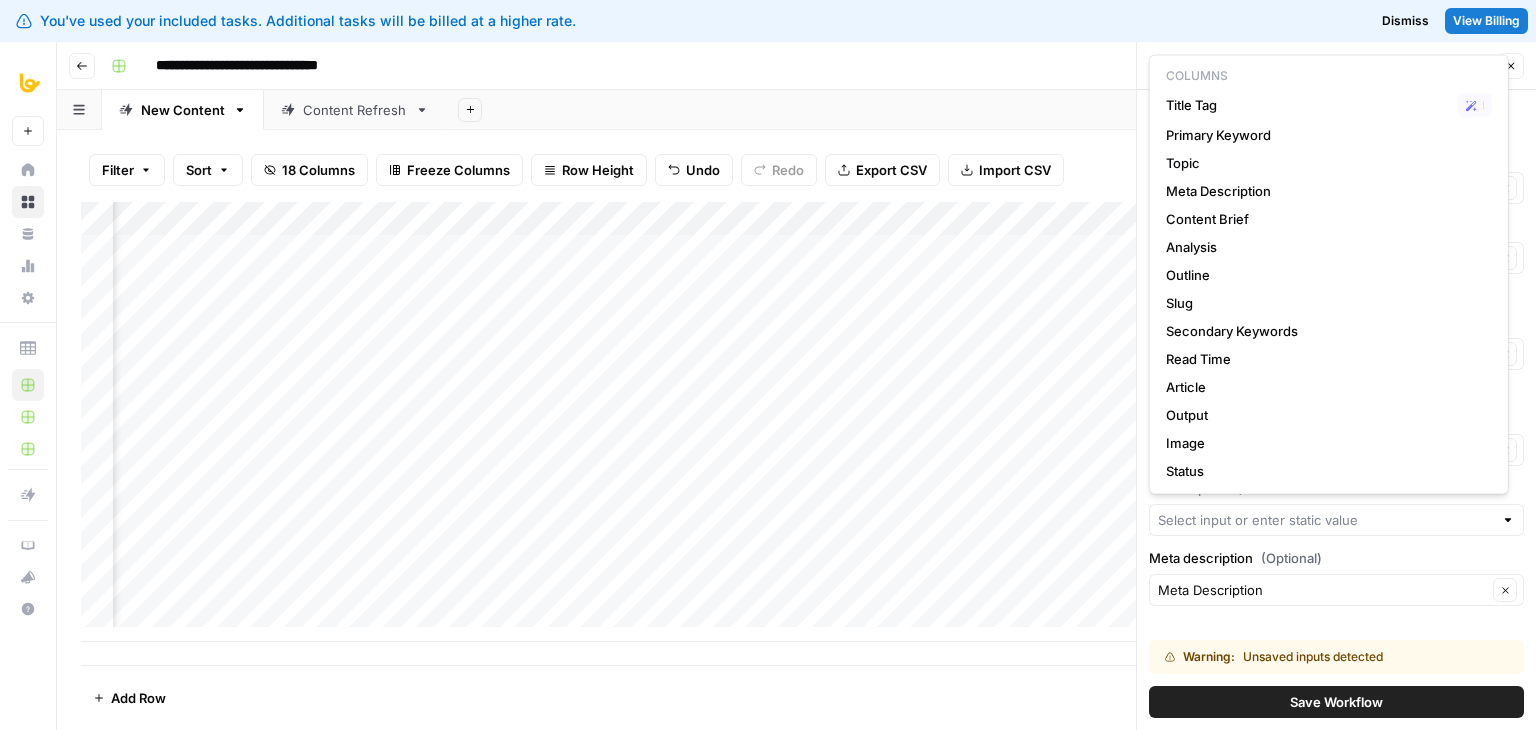 type on "Title Tag" 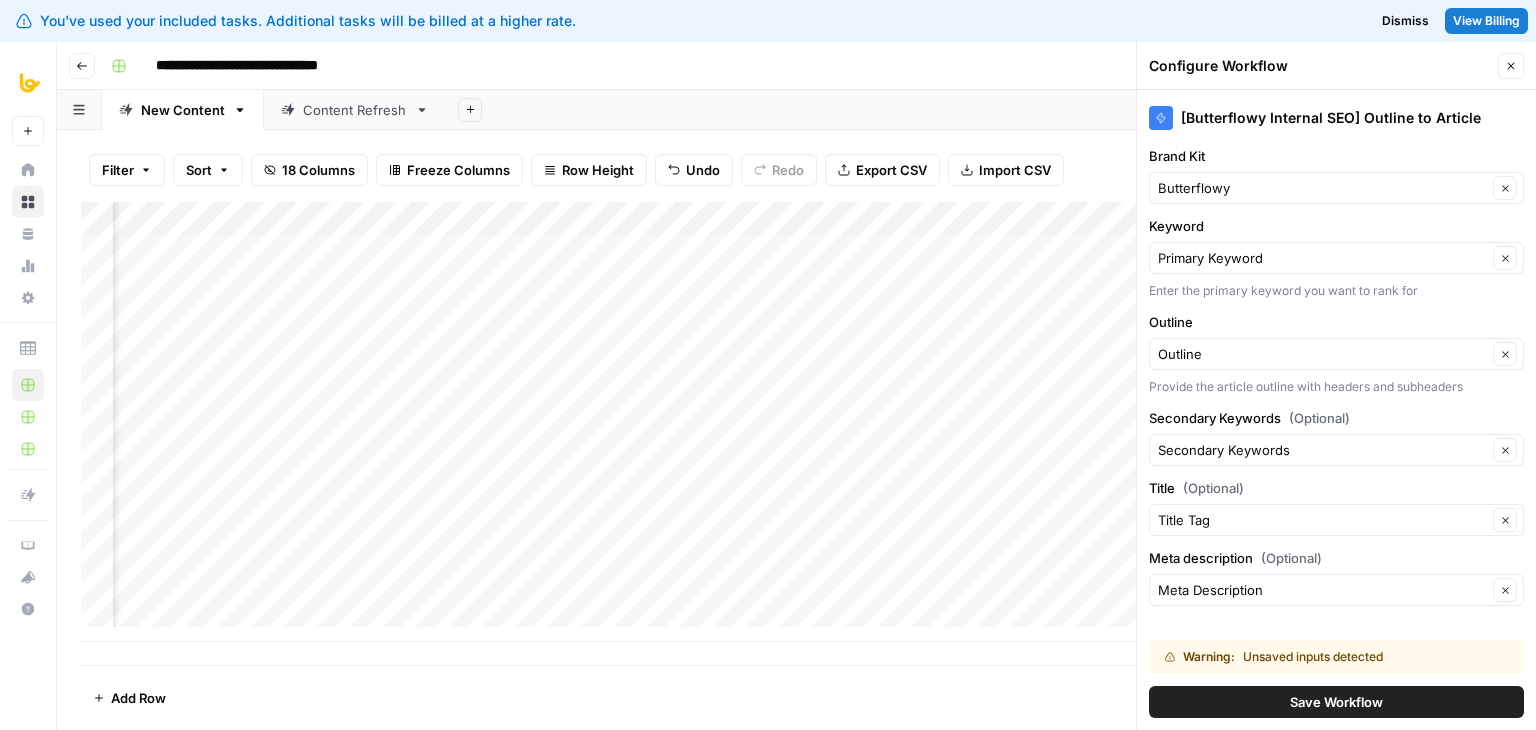 scroll, scrollTop: 21, scrollLeft: 0, axis: vertical 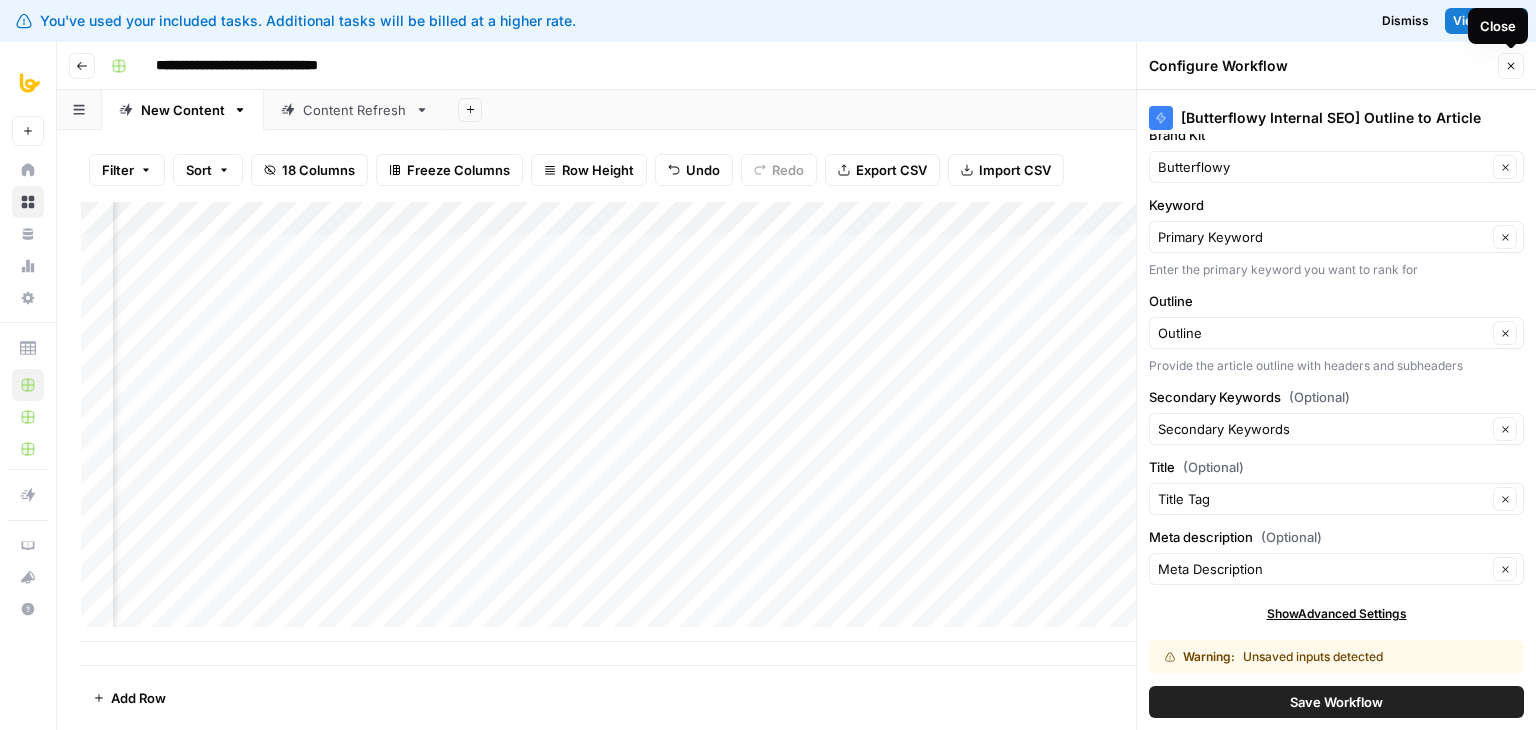 click 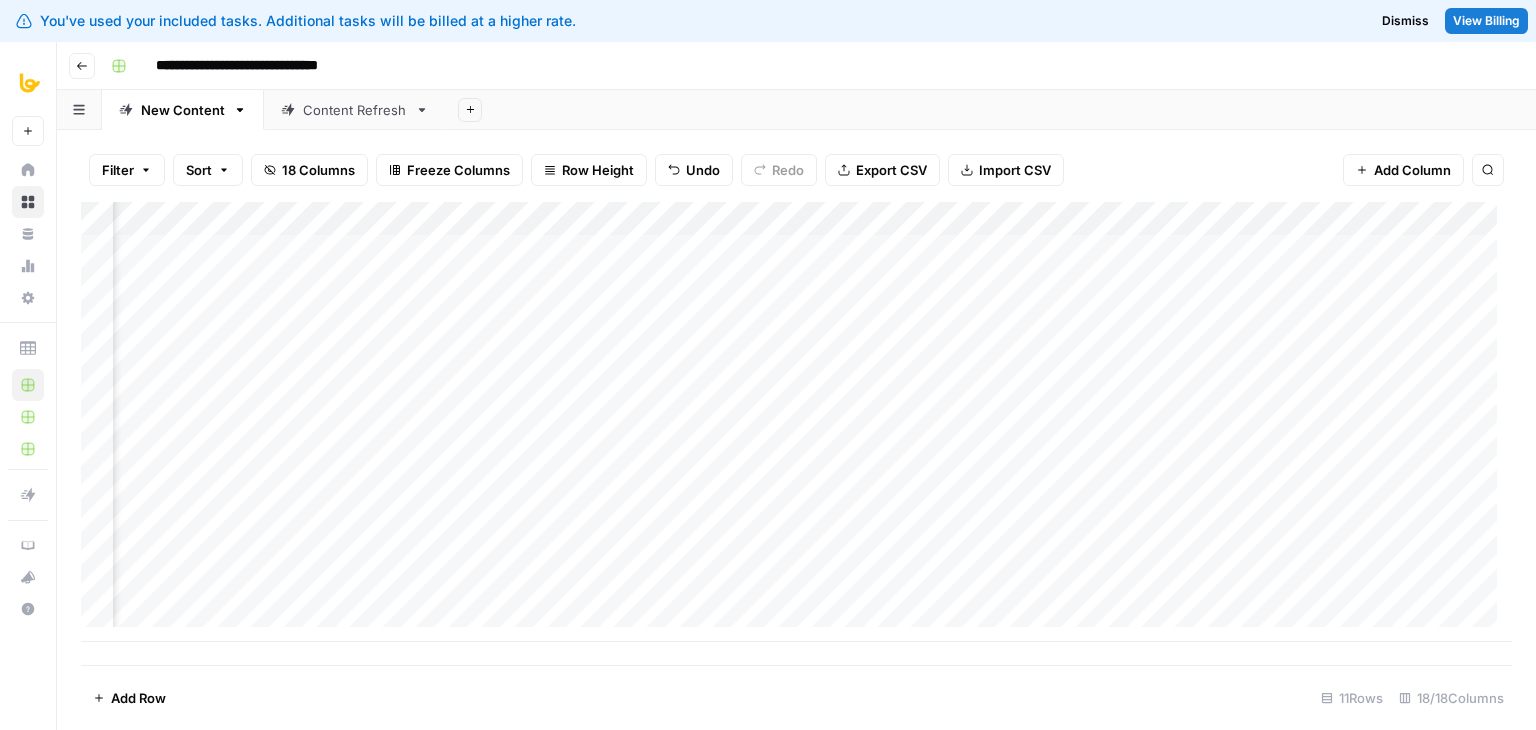 scroll, scrollTop: 0, scrollLeft: 1754, axis: horizontal 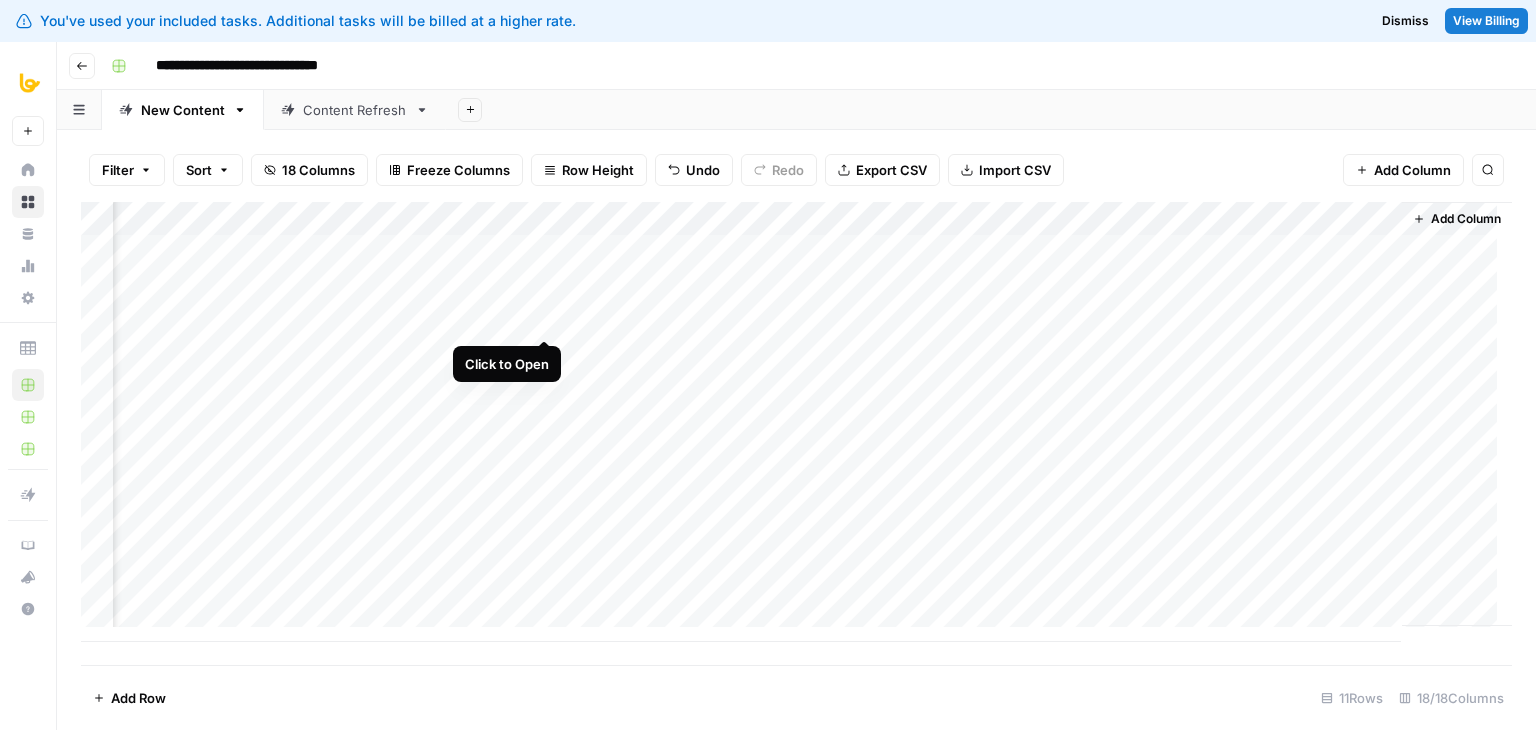 click on "Add Column" at bounding box center (796, 422) 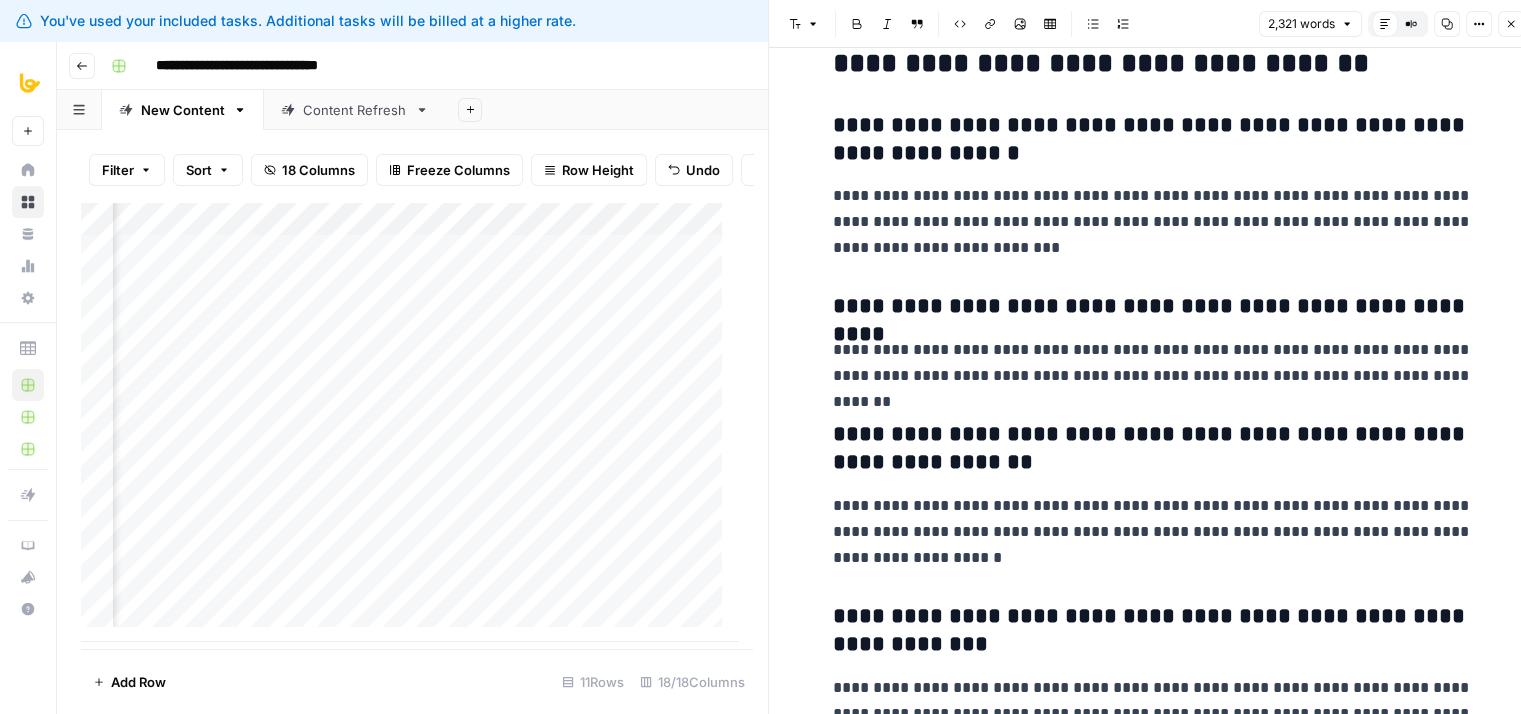 scroll, scrollTop: 9392, scrollLeft: 0, axis: vertical 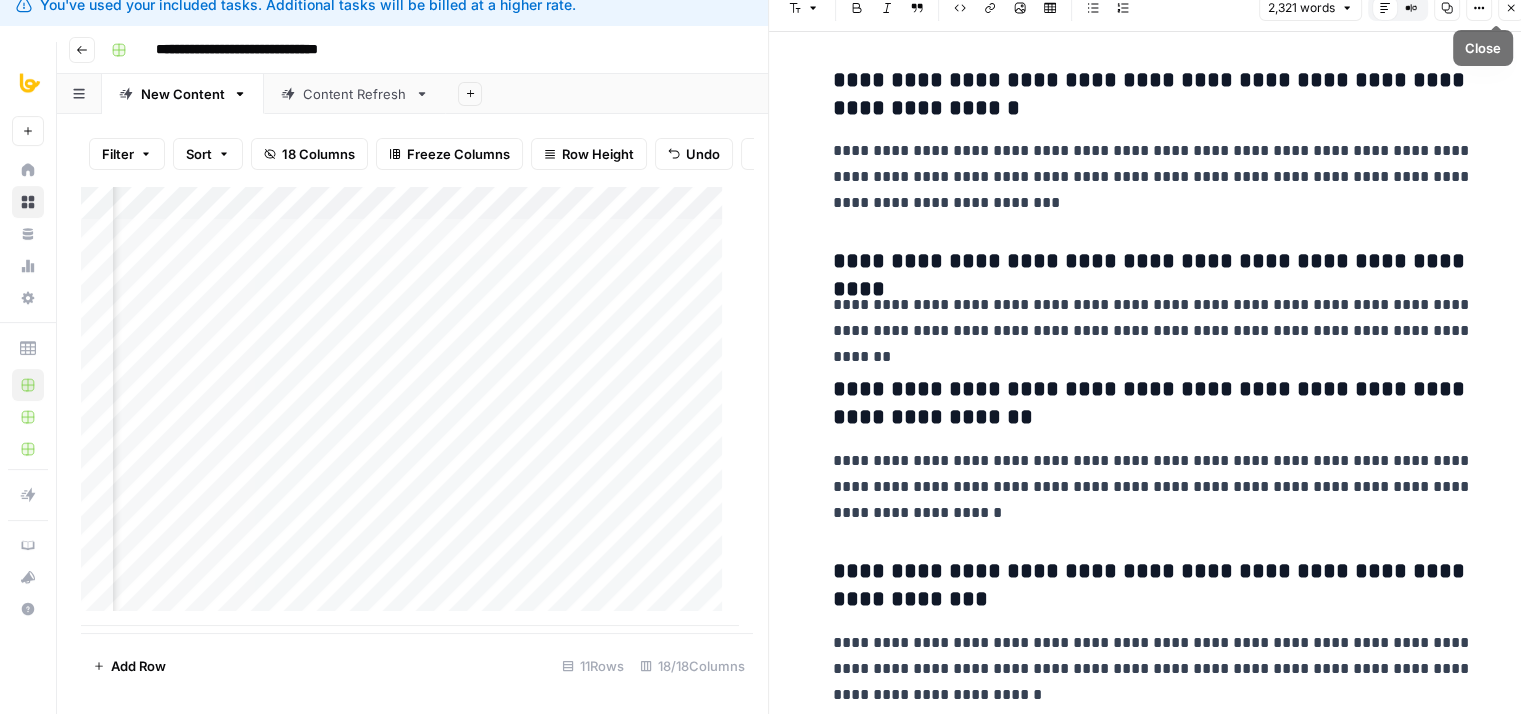 click 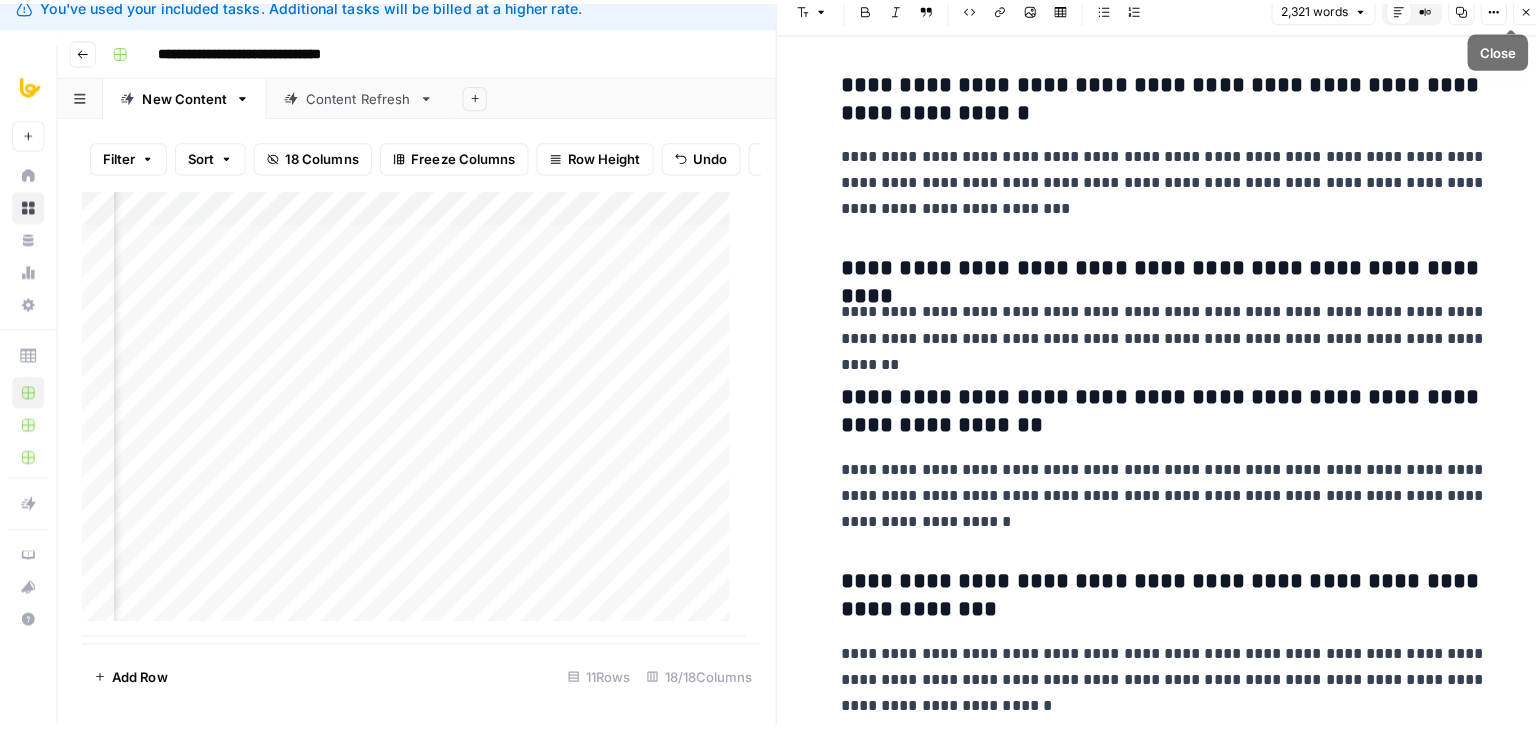 scroll, scrollTop: 0, scrollLeft: 0, axis: both 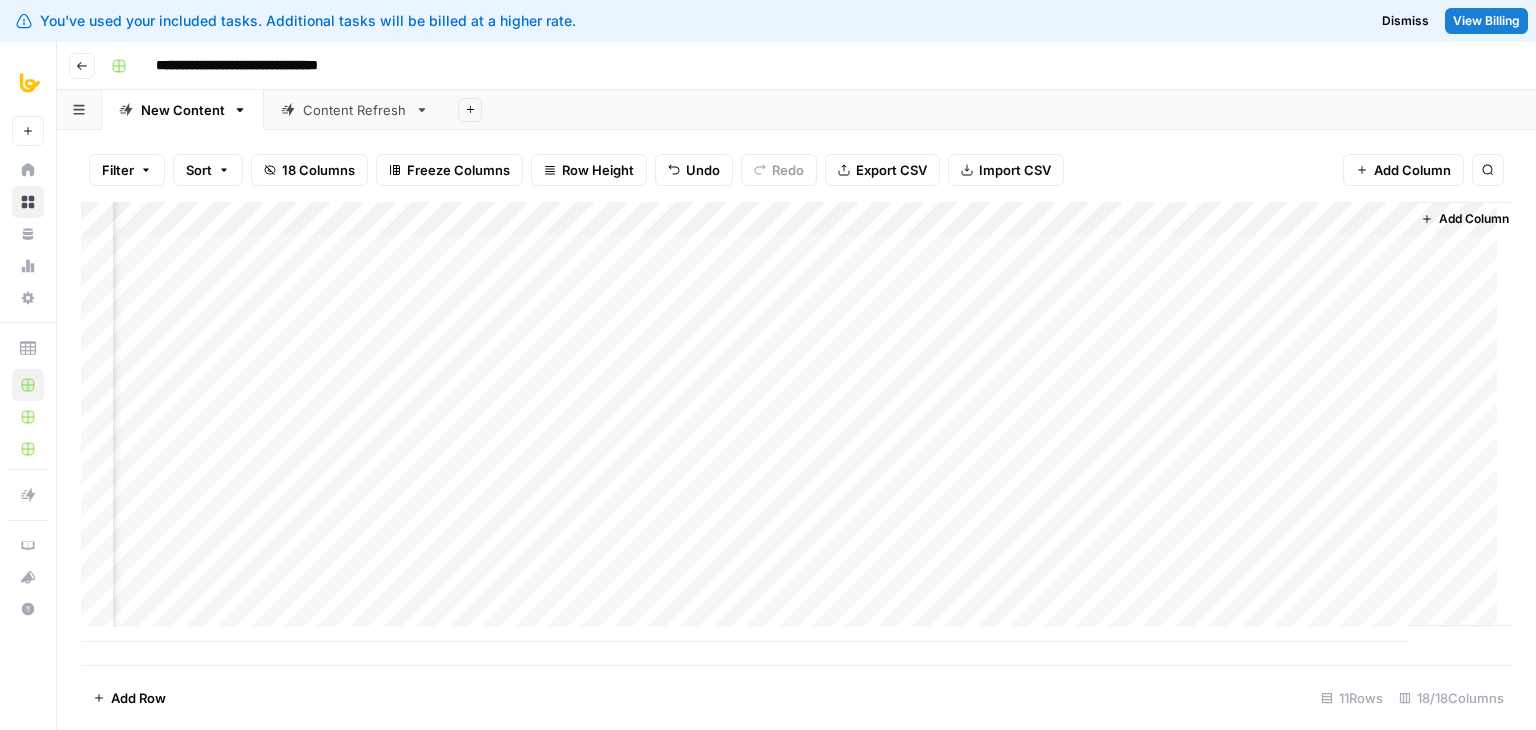click on "Add Column" at bounding box center [796, 422] 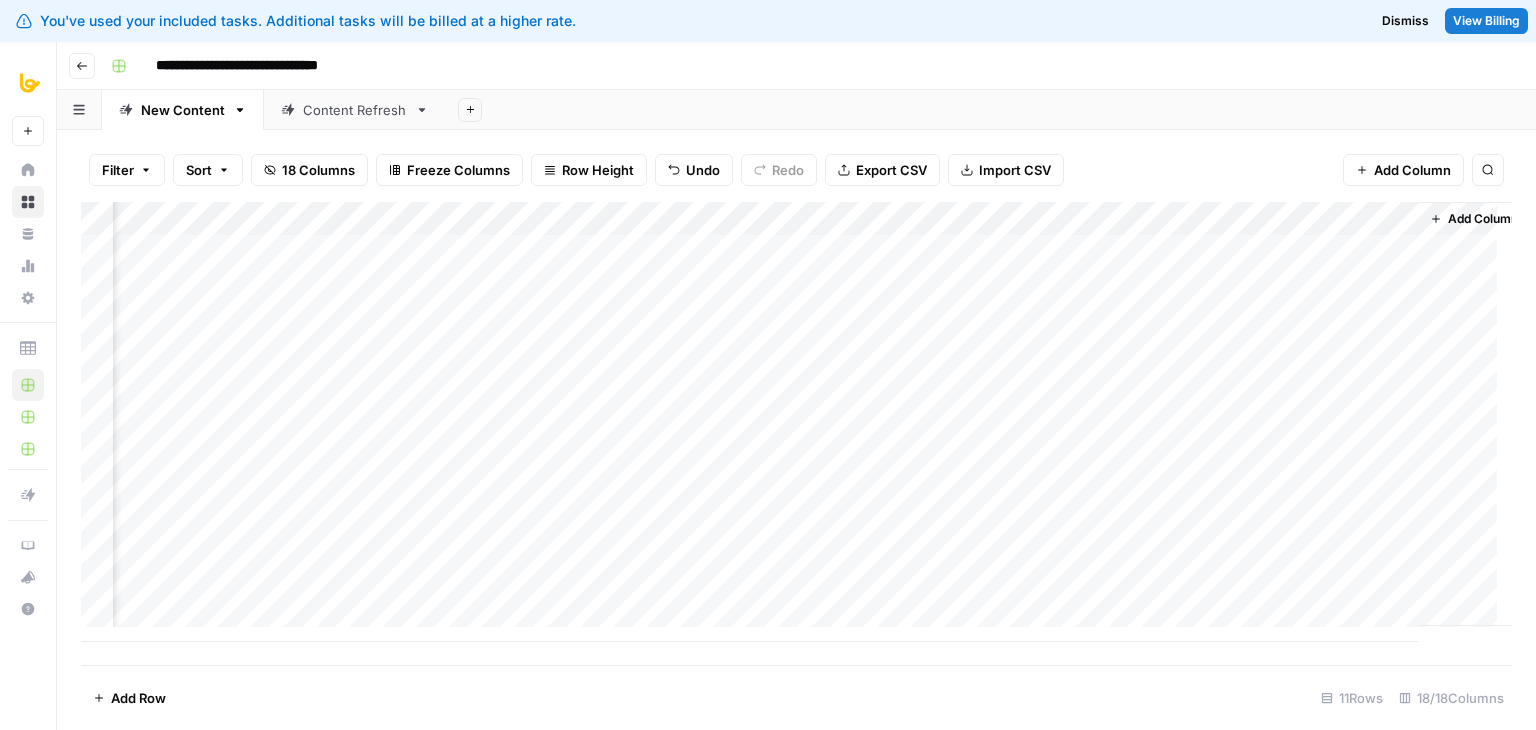 scroll, scrollTop: 0, scrollLeft: 1915, axis: horizontal 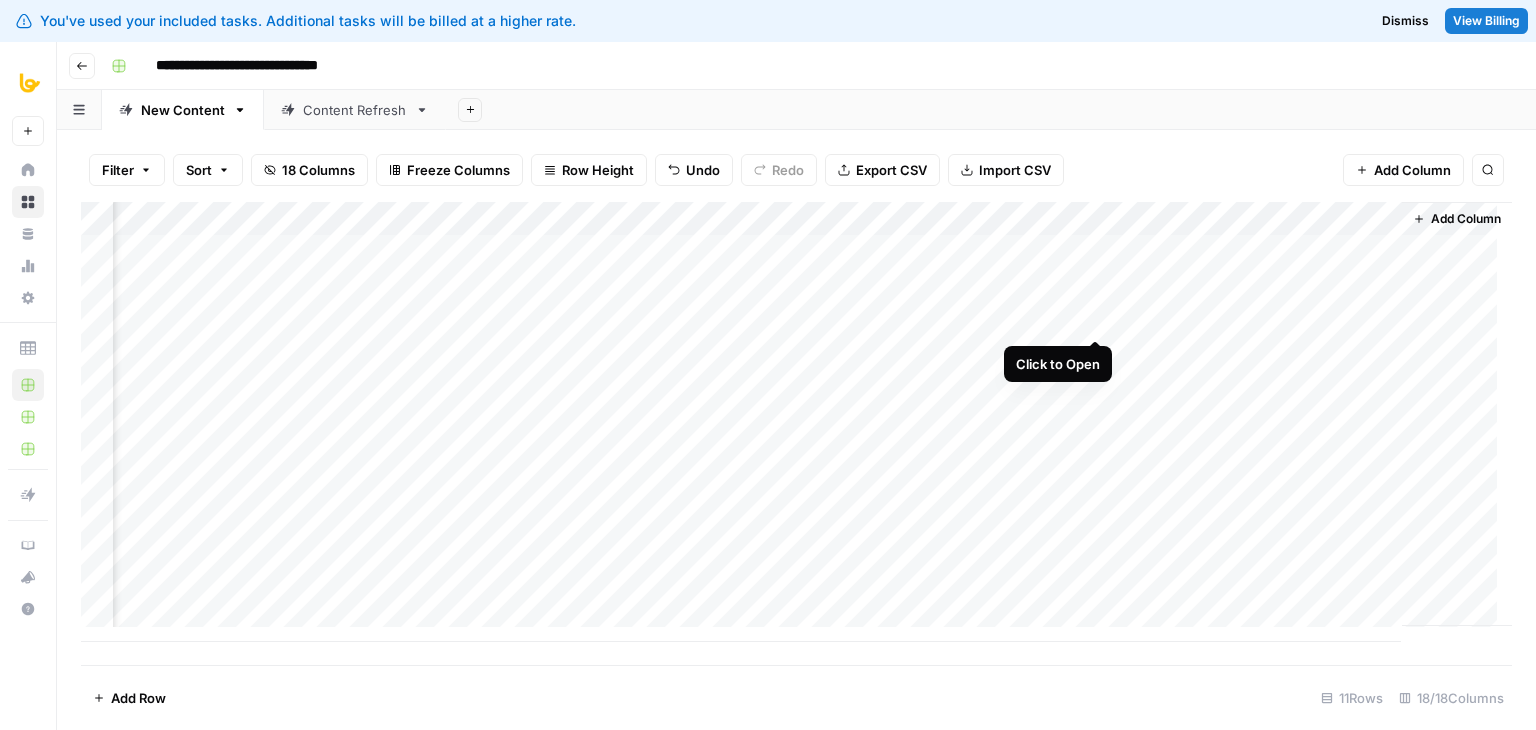 click on "Add Column" at bounding box center (796, 422) 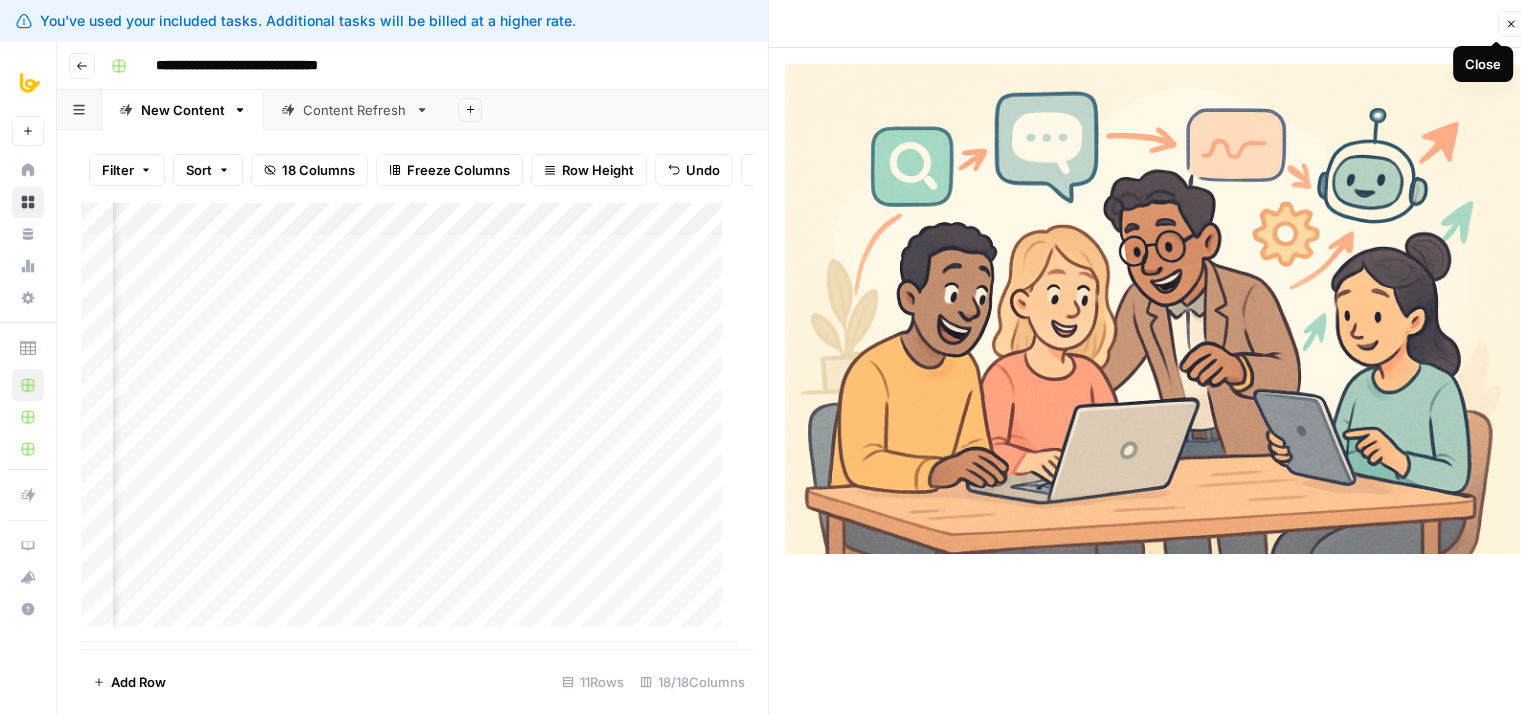 click 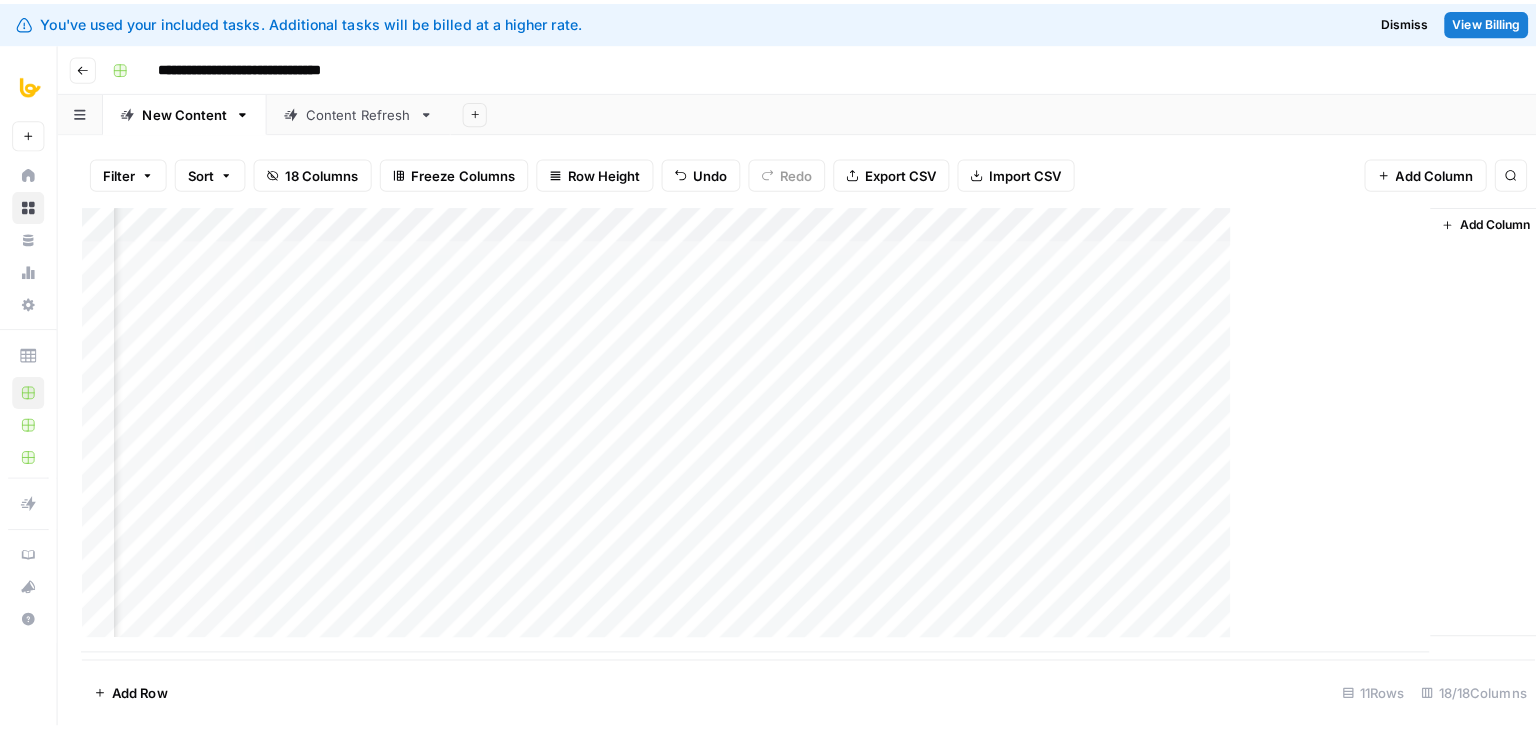 scroll, scrollTop: 0, scrollLeft: 1901, axis: horizontal 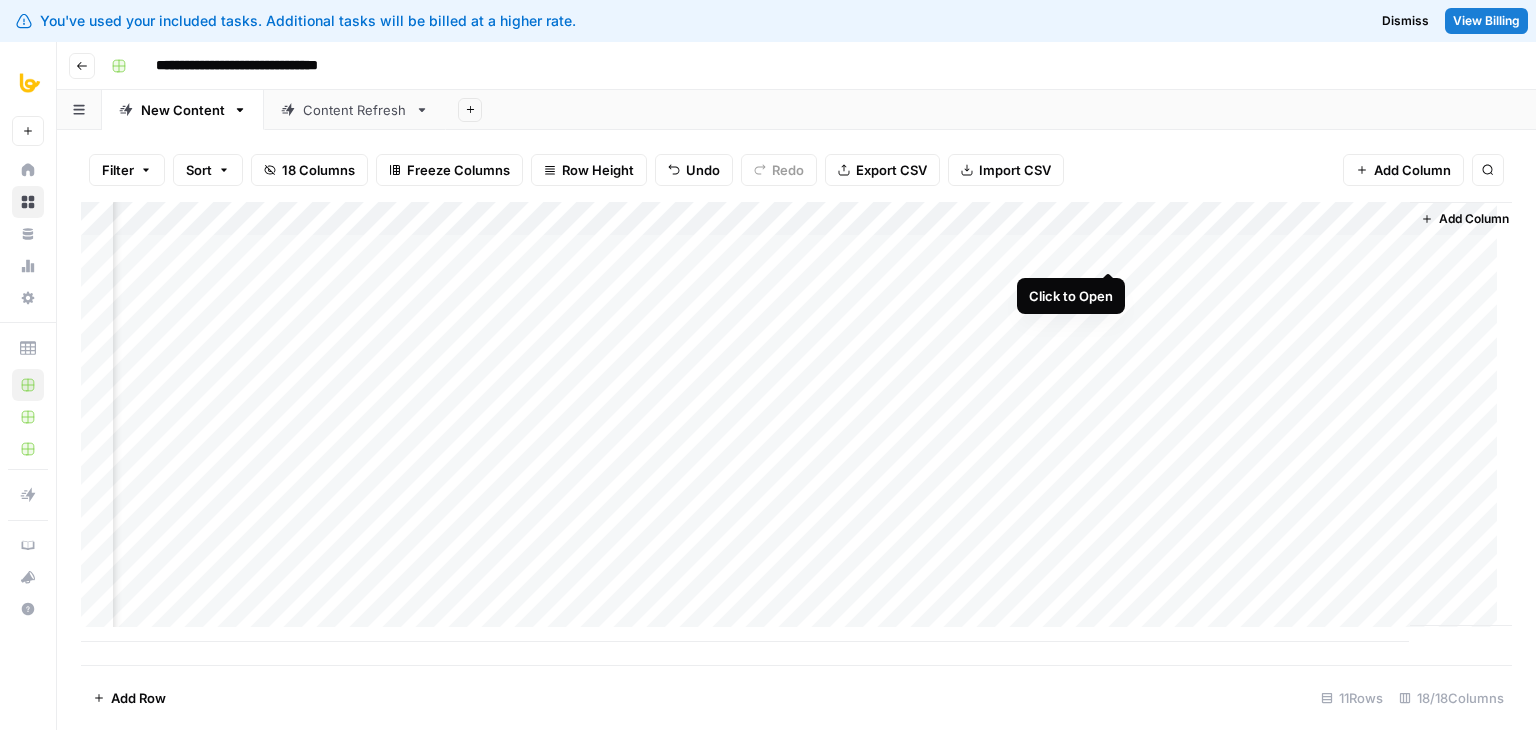 click on "Add Column" at bounding box center (796, 422) 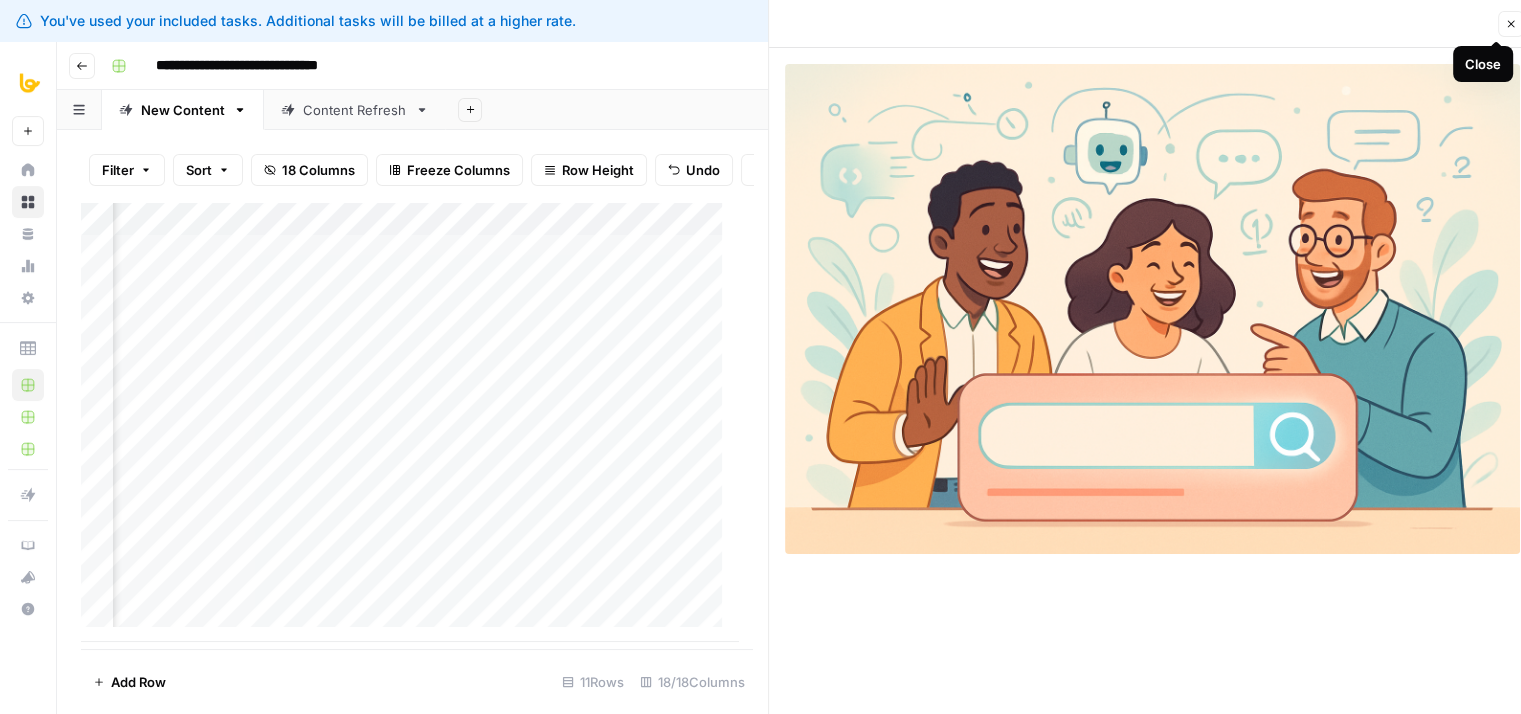 click 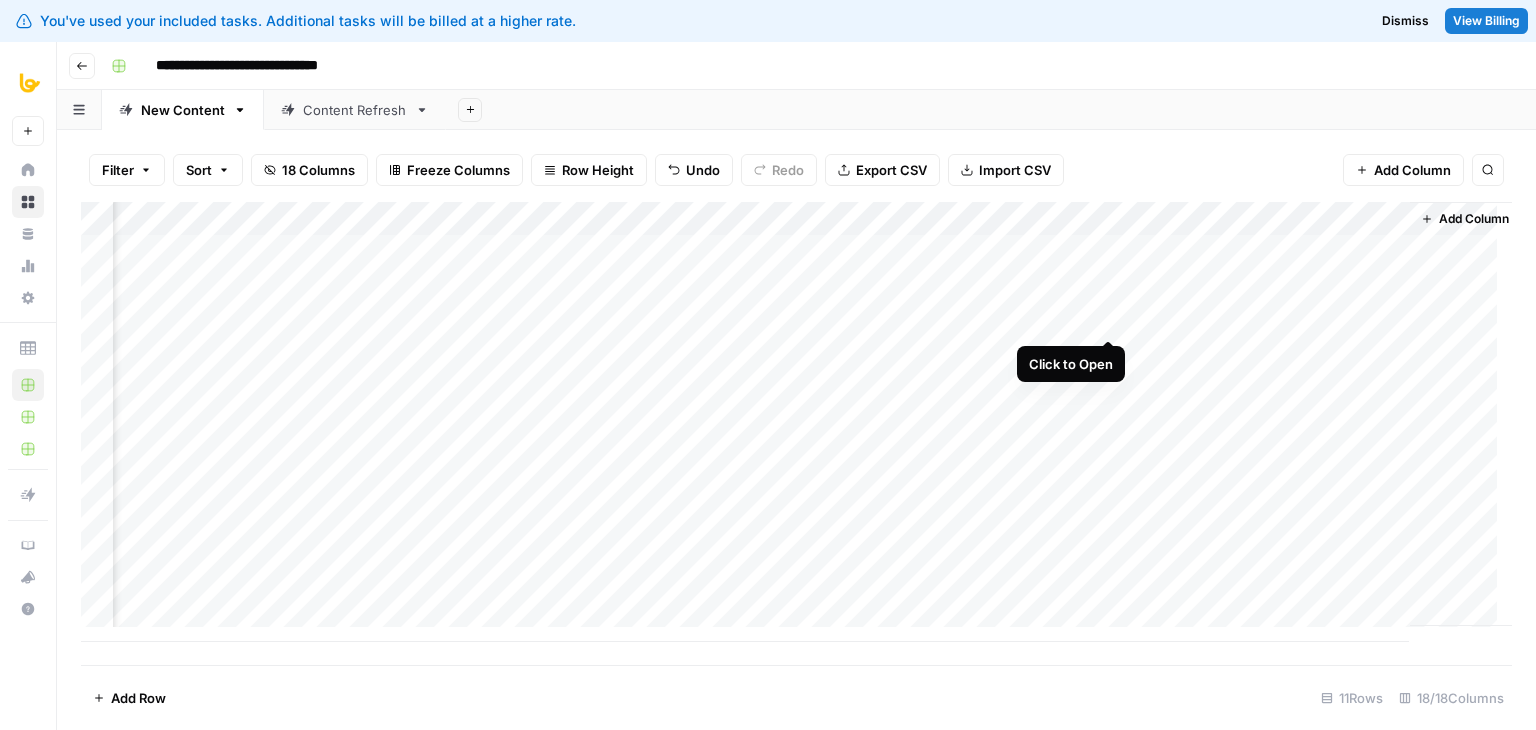 click on "Add Column" at bounding box center (796, 422) 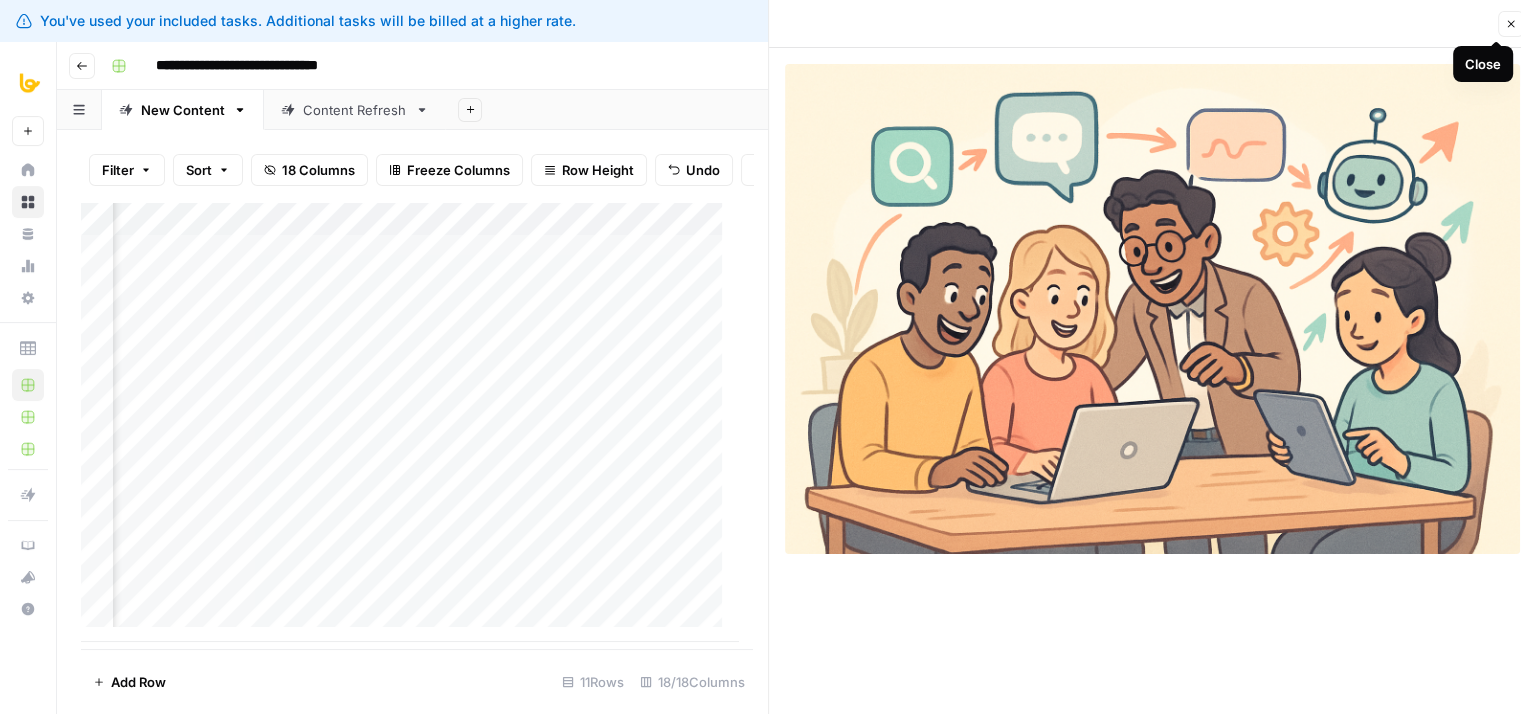 click on "Close" at bounding box center [1511, 24] 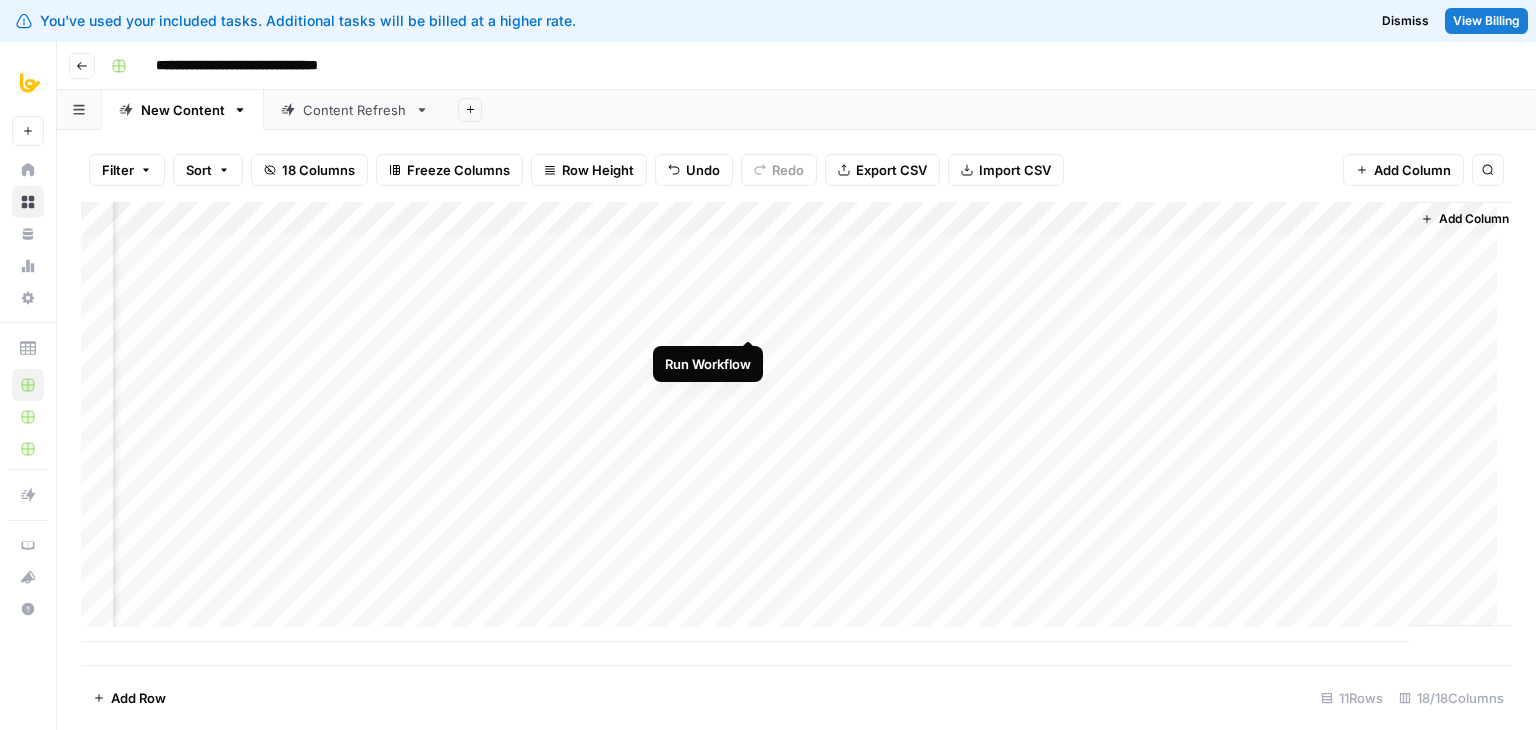click on "Add Column" at bounding box center (796, 422) 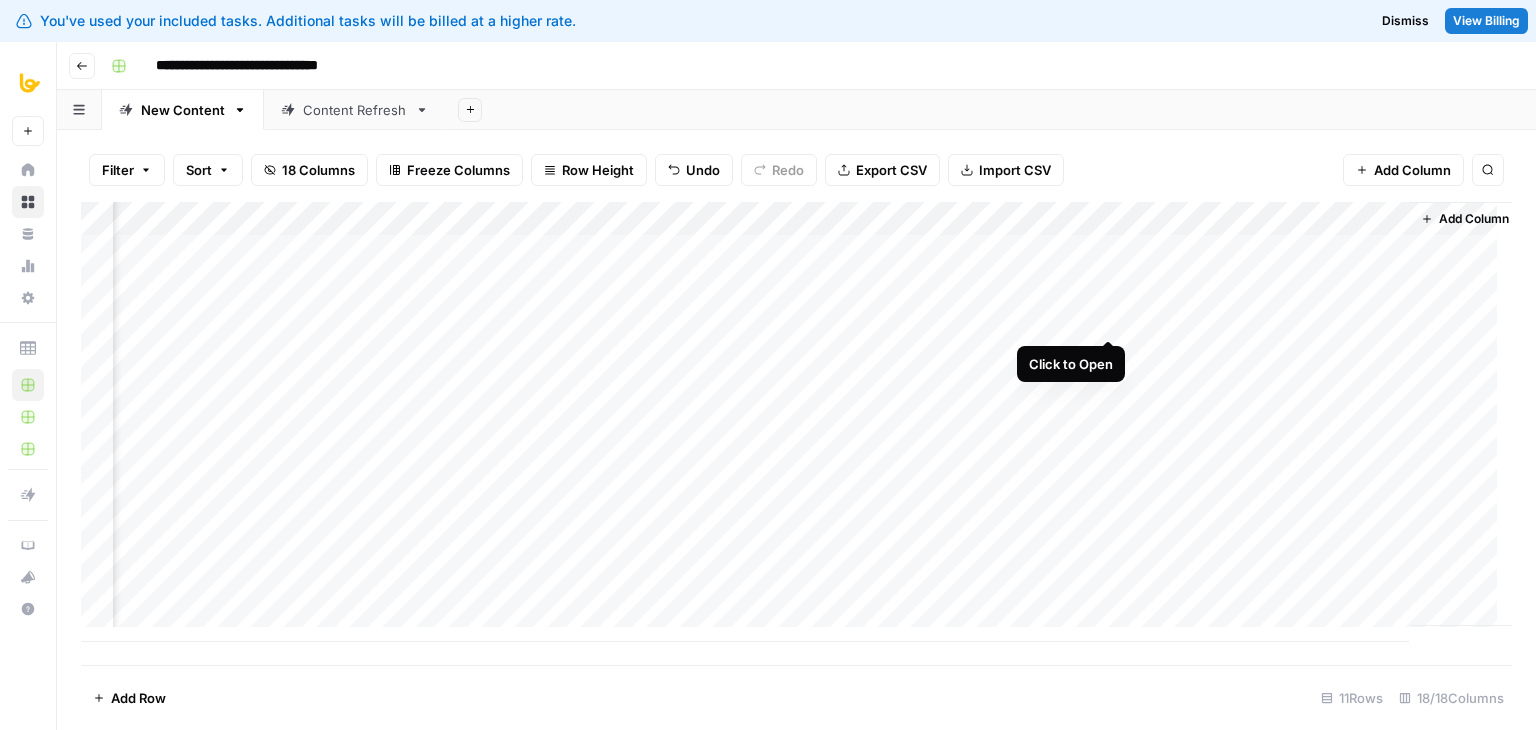 click on "Add Column" at bounding box center [796, 422] 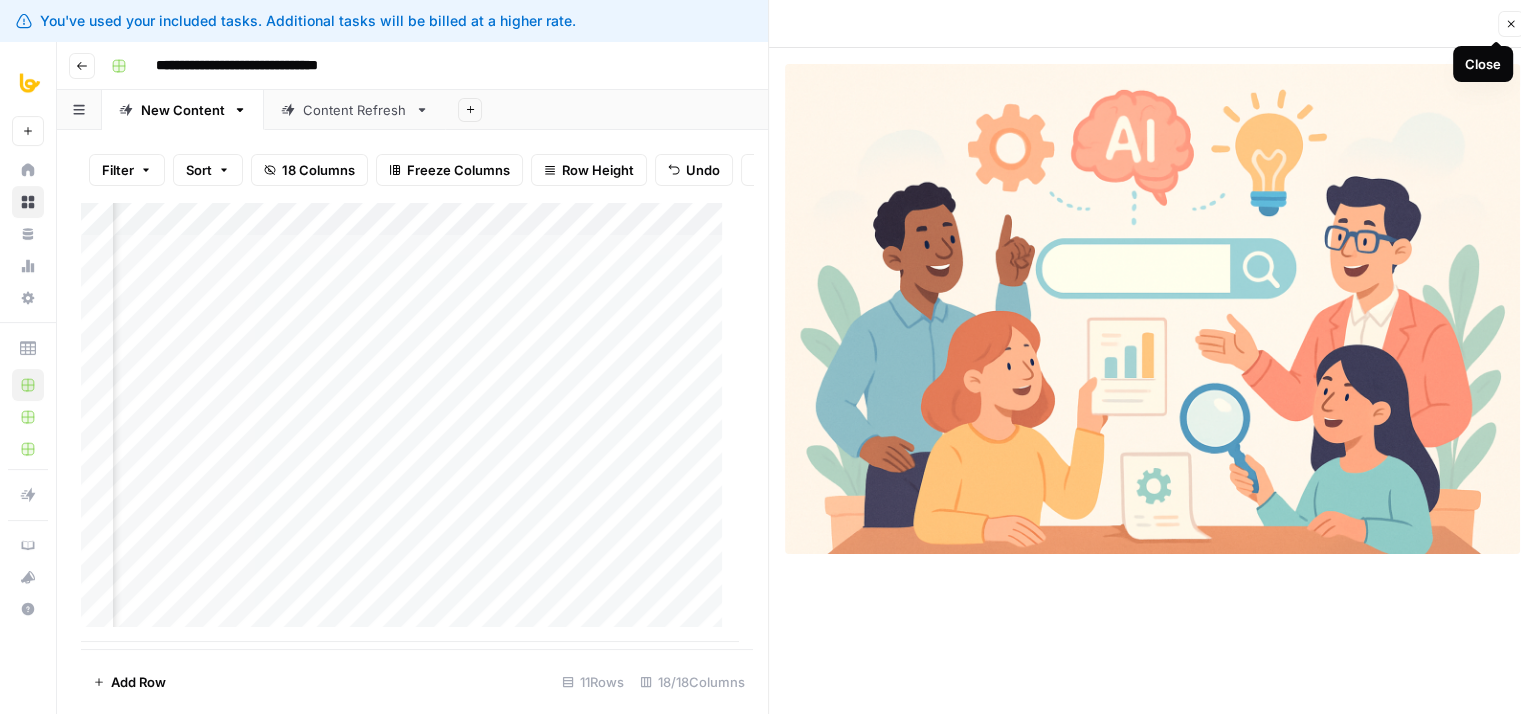 click 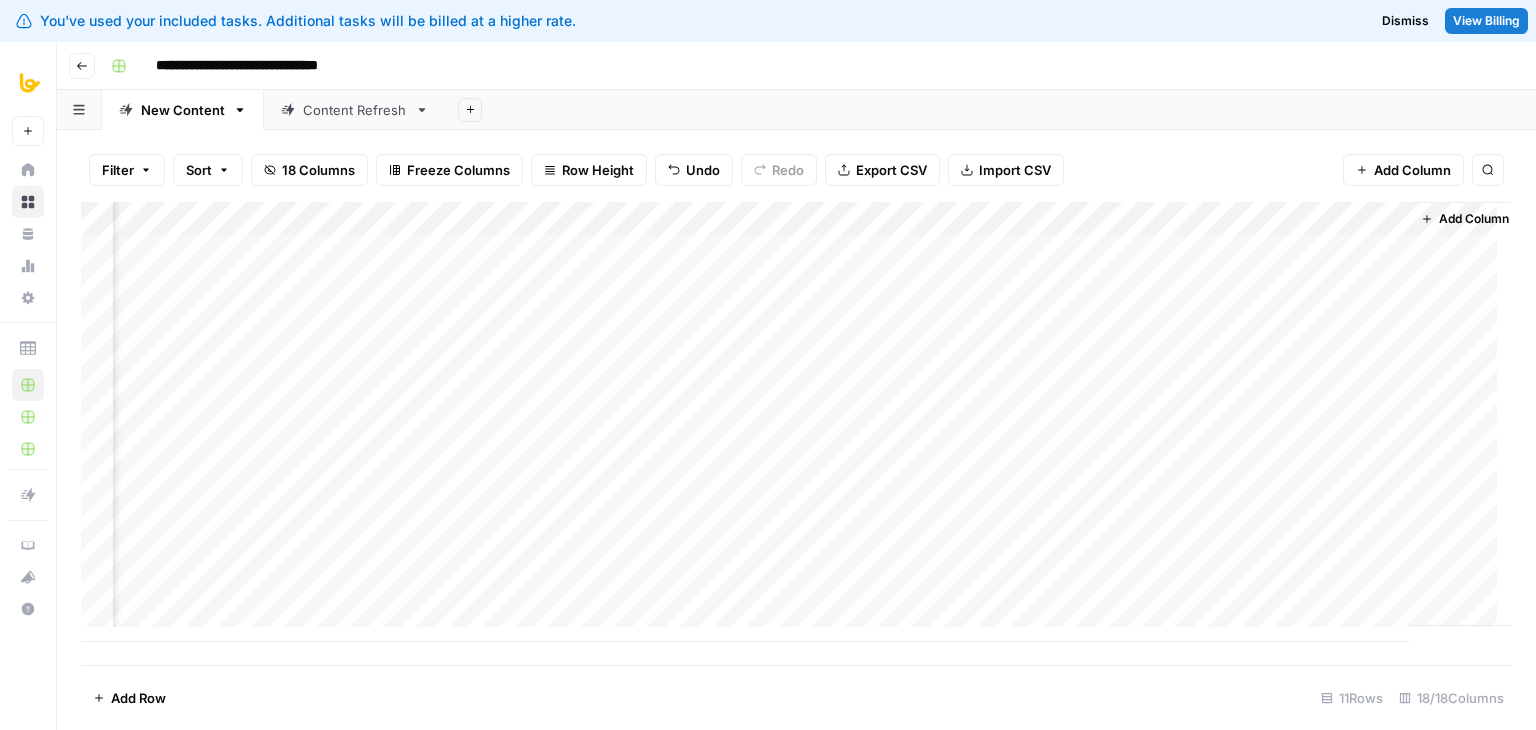 click on "Add Column" at bounding box center [796, 422] 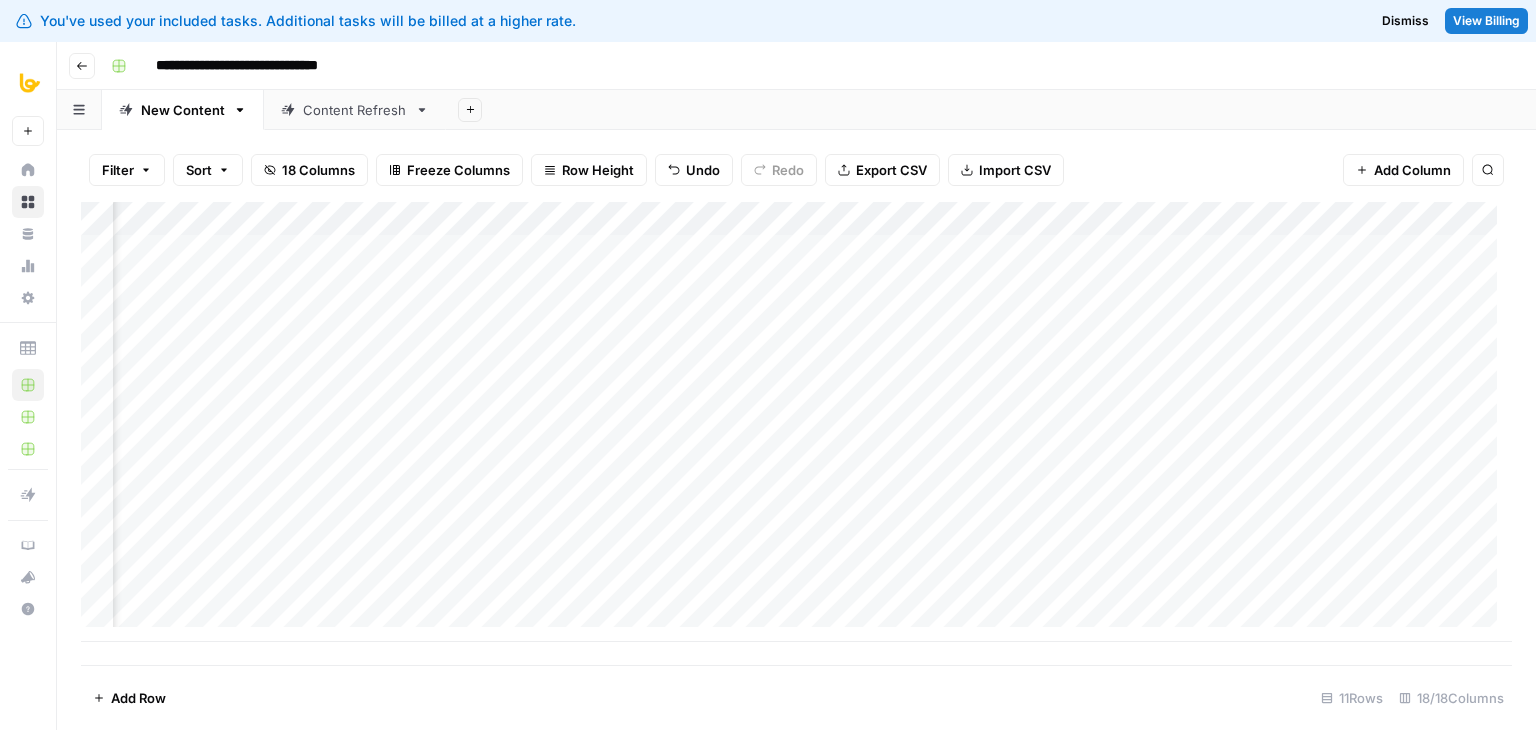 scroll, scrollTop: 0, scrollLeft: 1778, axis: horizontal 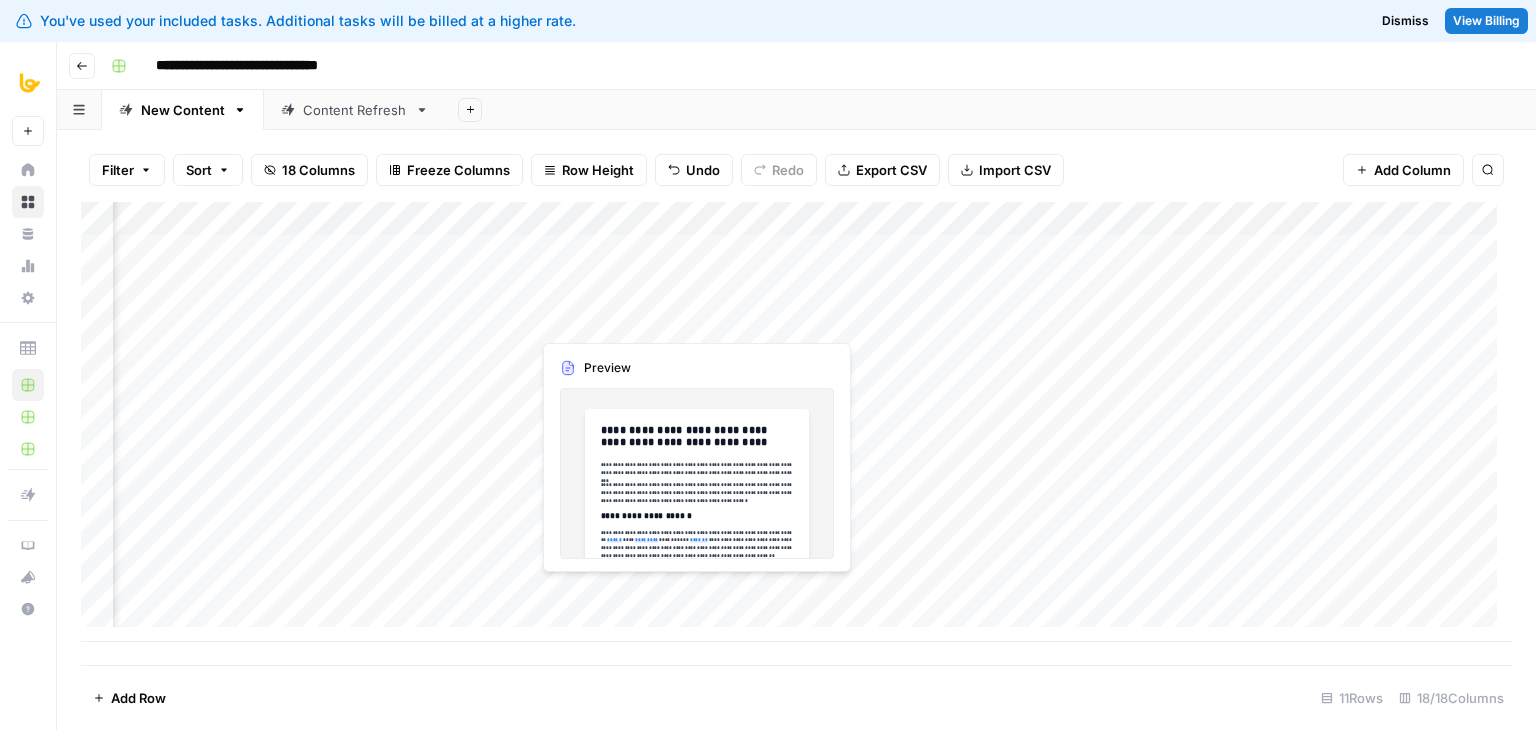 click on "Add Column" at bounding box center [796, 422] 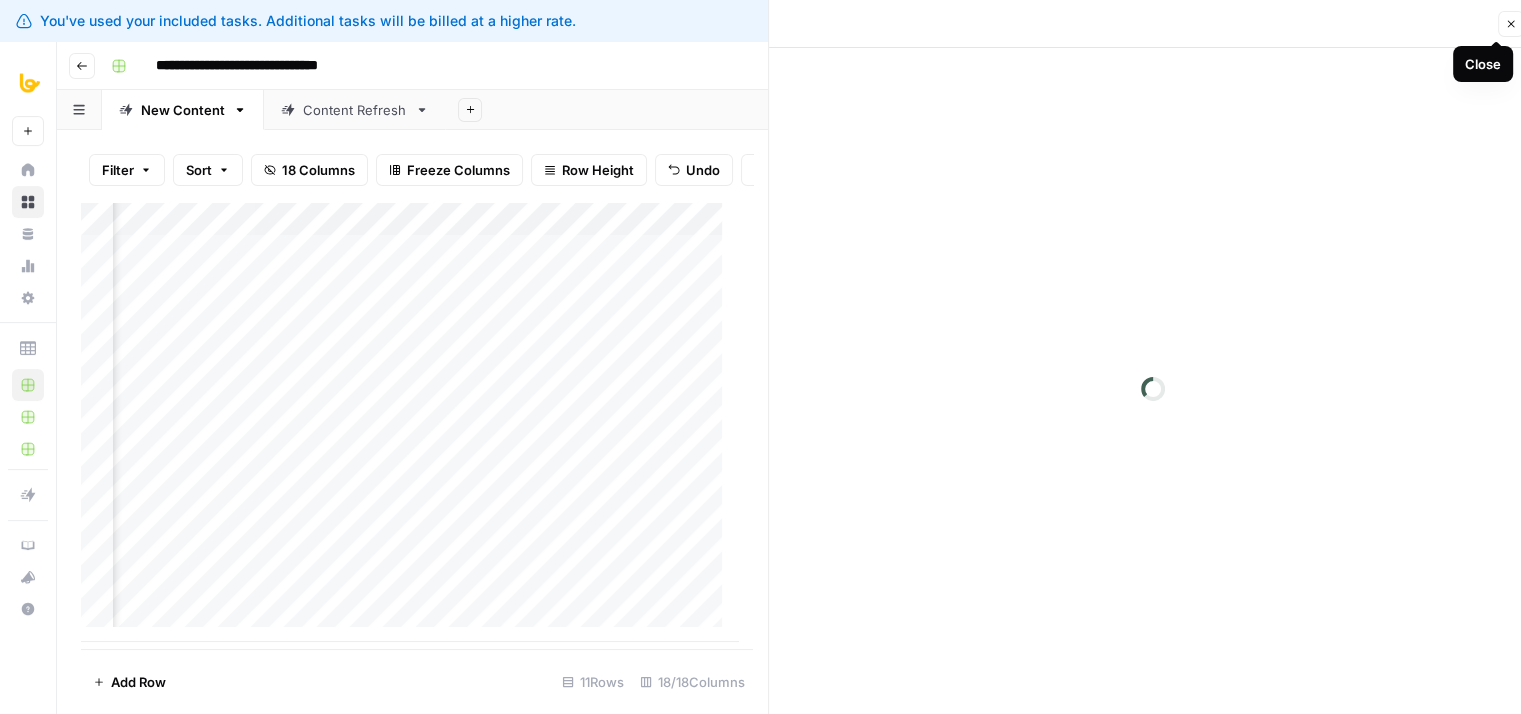 click 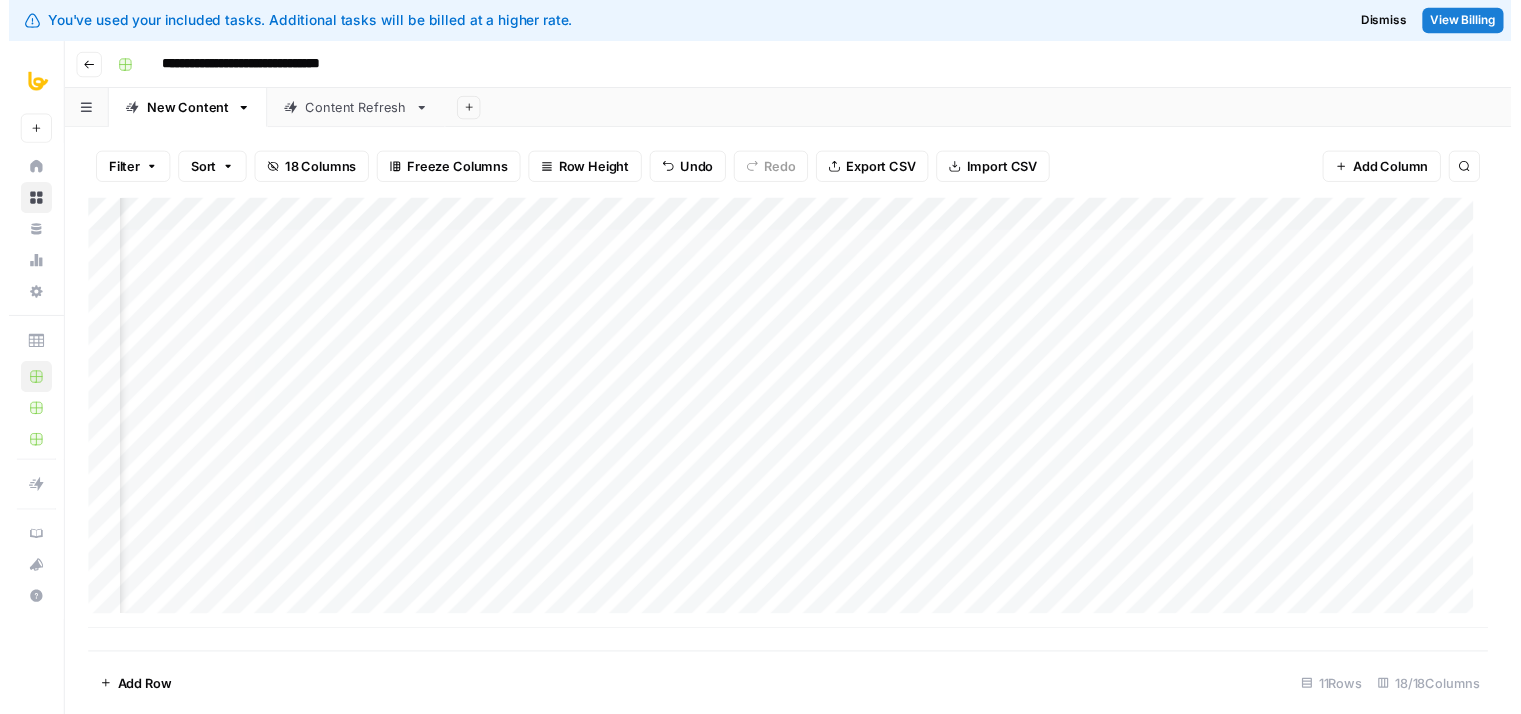 scroll, scrollTop: 0, scrollLeft: 1925, axis: horizontal 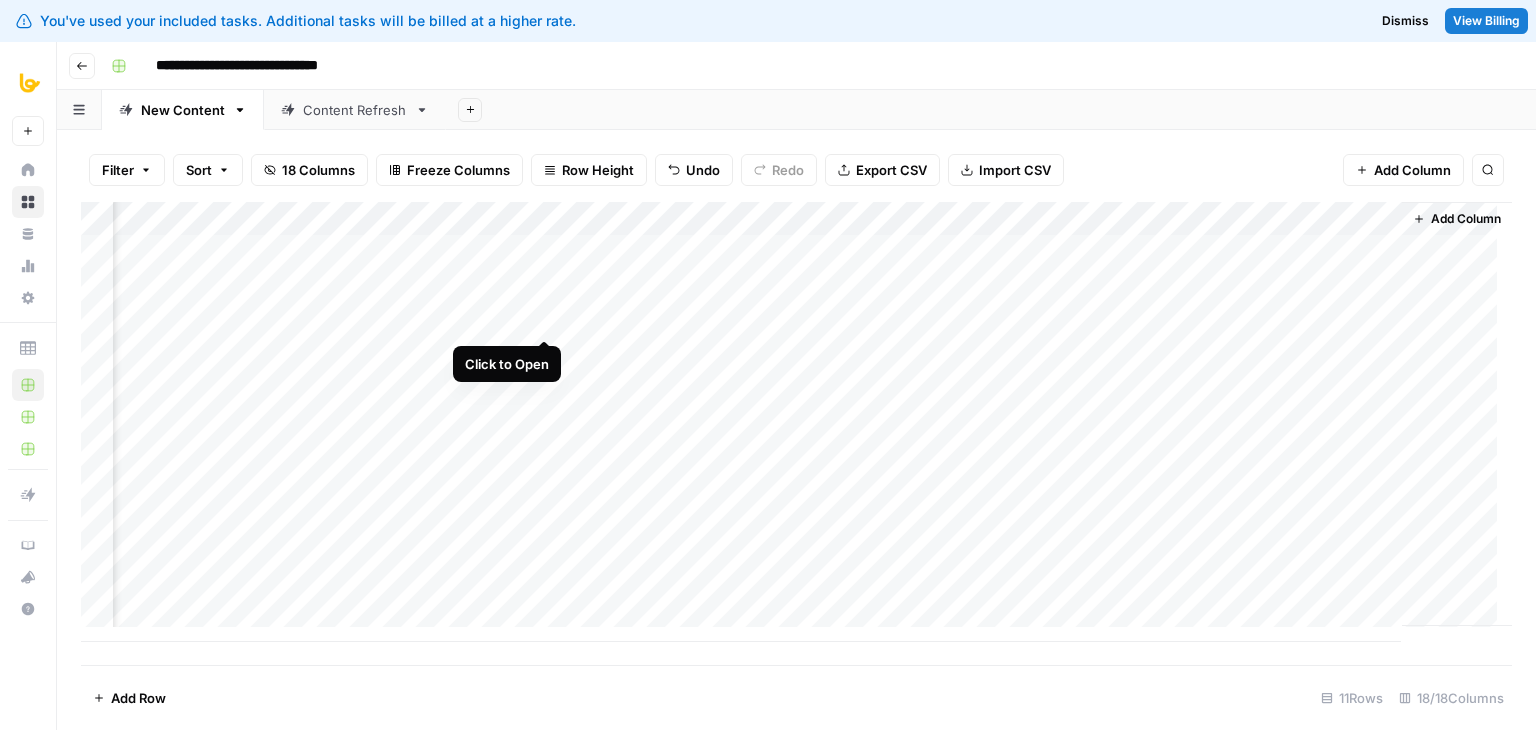 click on "Add Column" at bounding box center [796, 422] 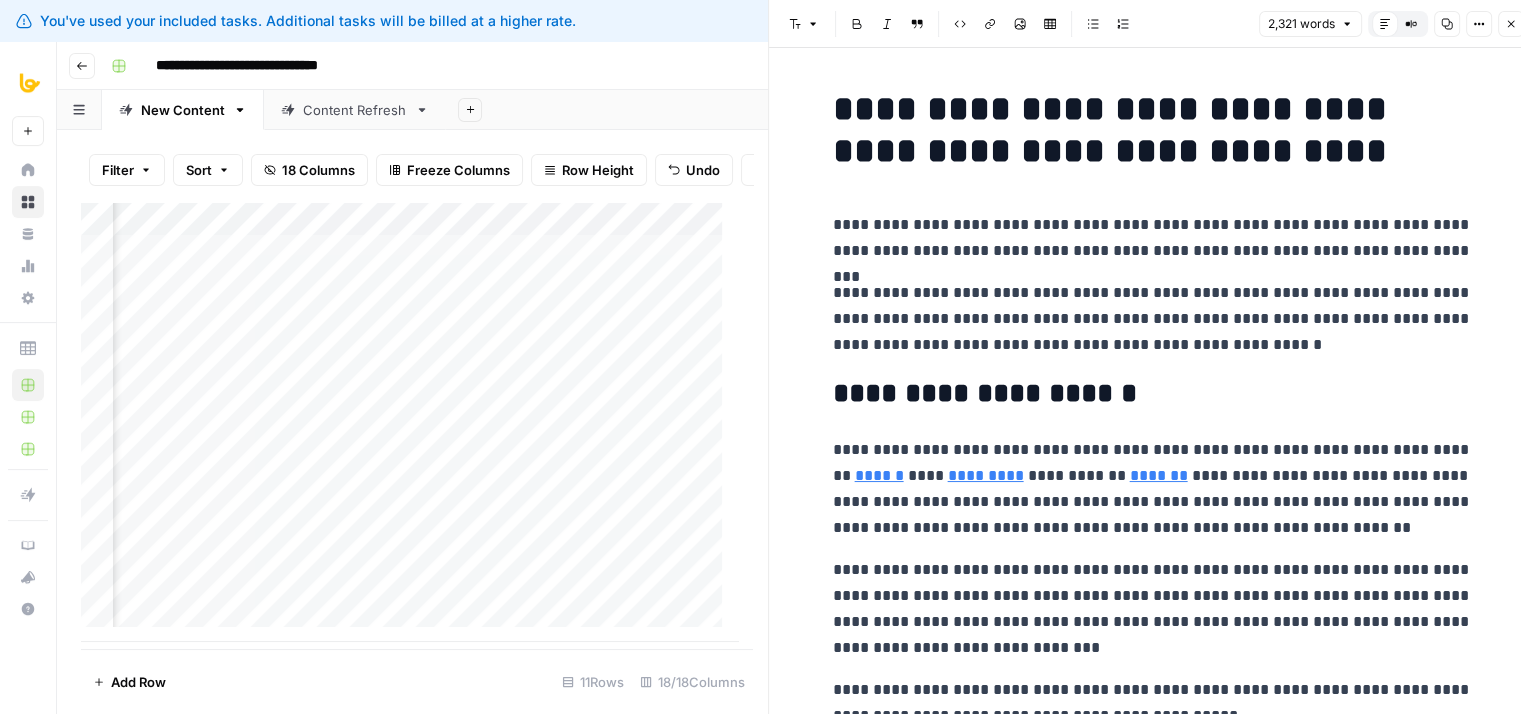 click on "**********" at bounding box center (1153, 5102) 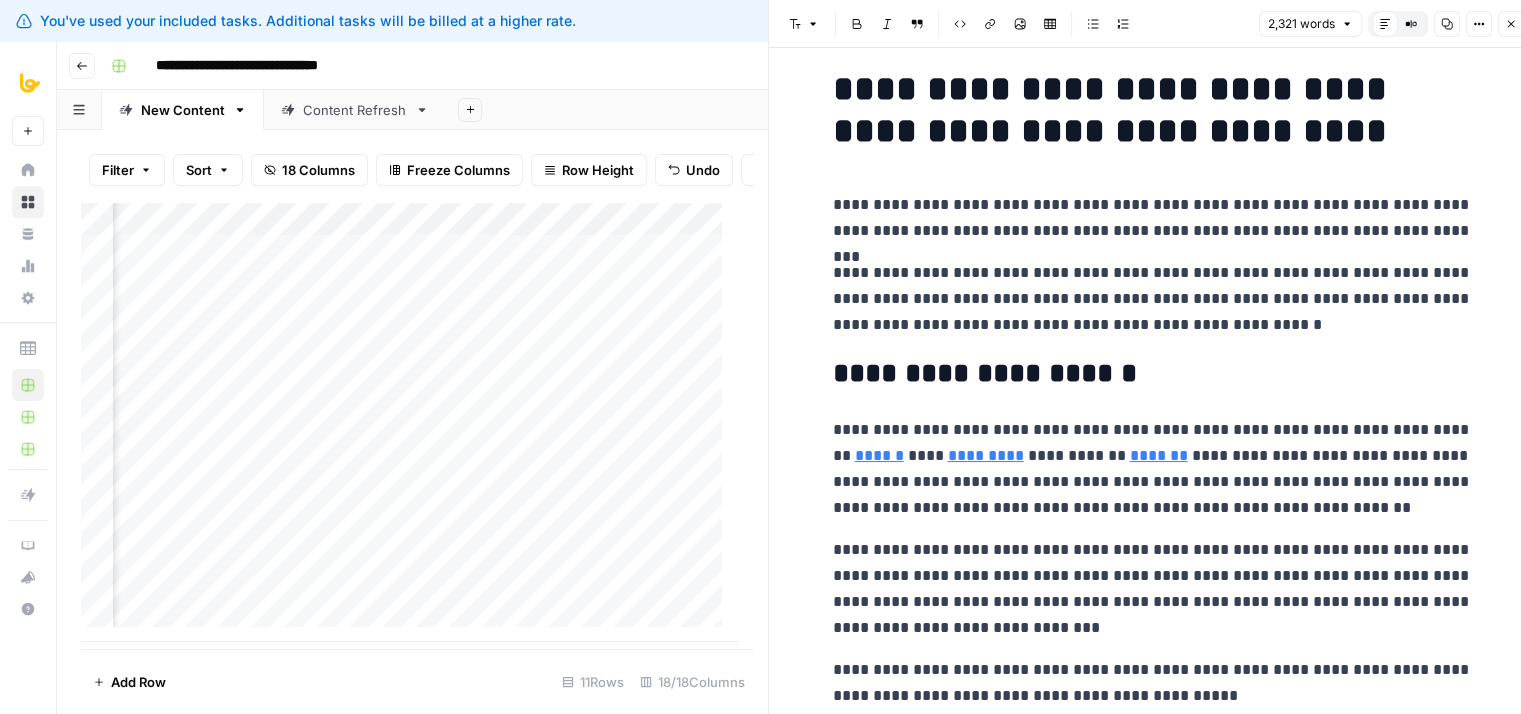 scroll, scrollTop: 0, scrollLeft: 0, axis: both 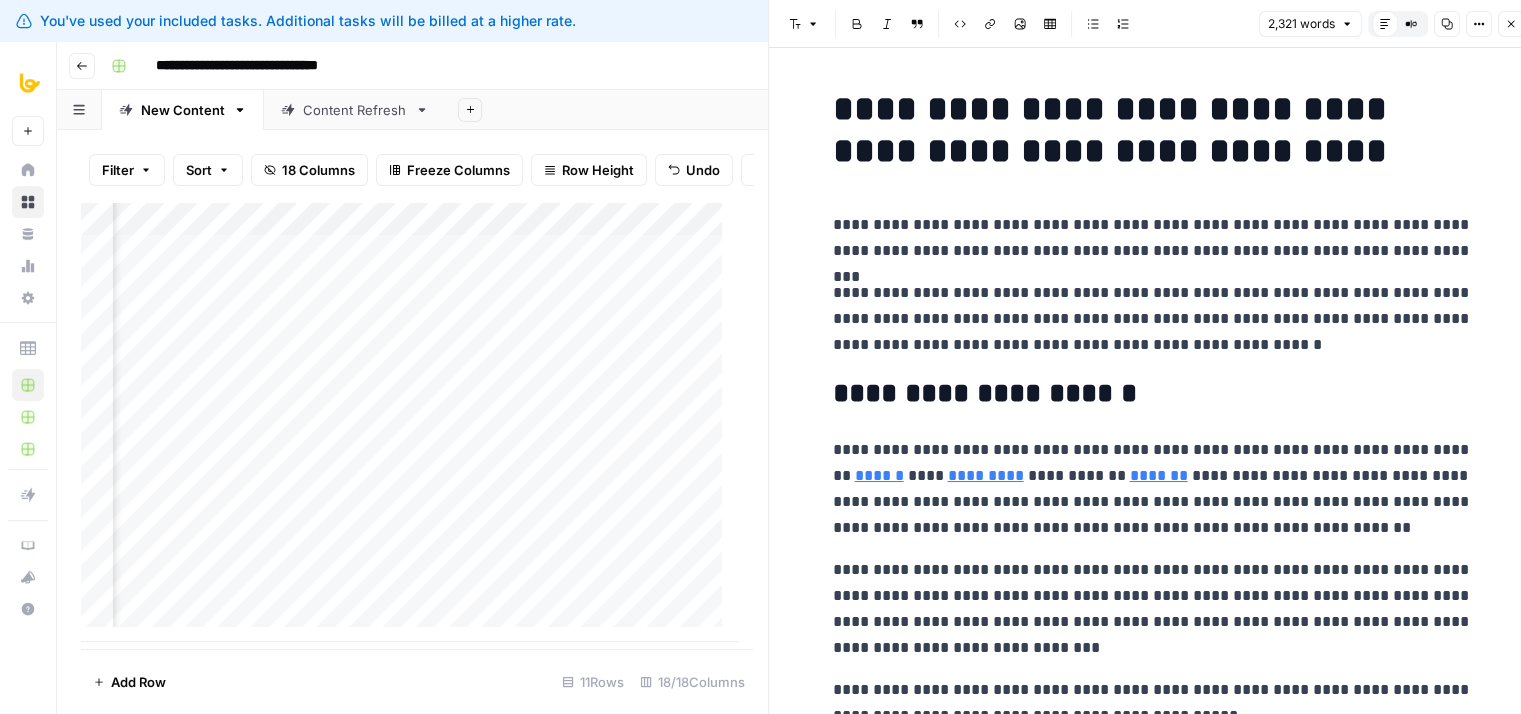 click on "**********" at bounding box center [1153, 394] 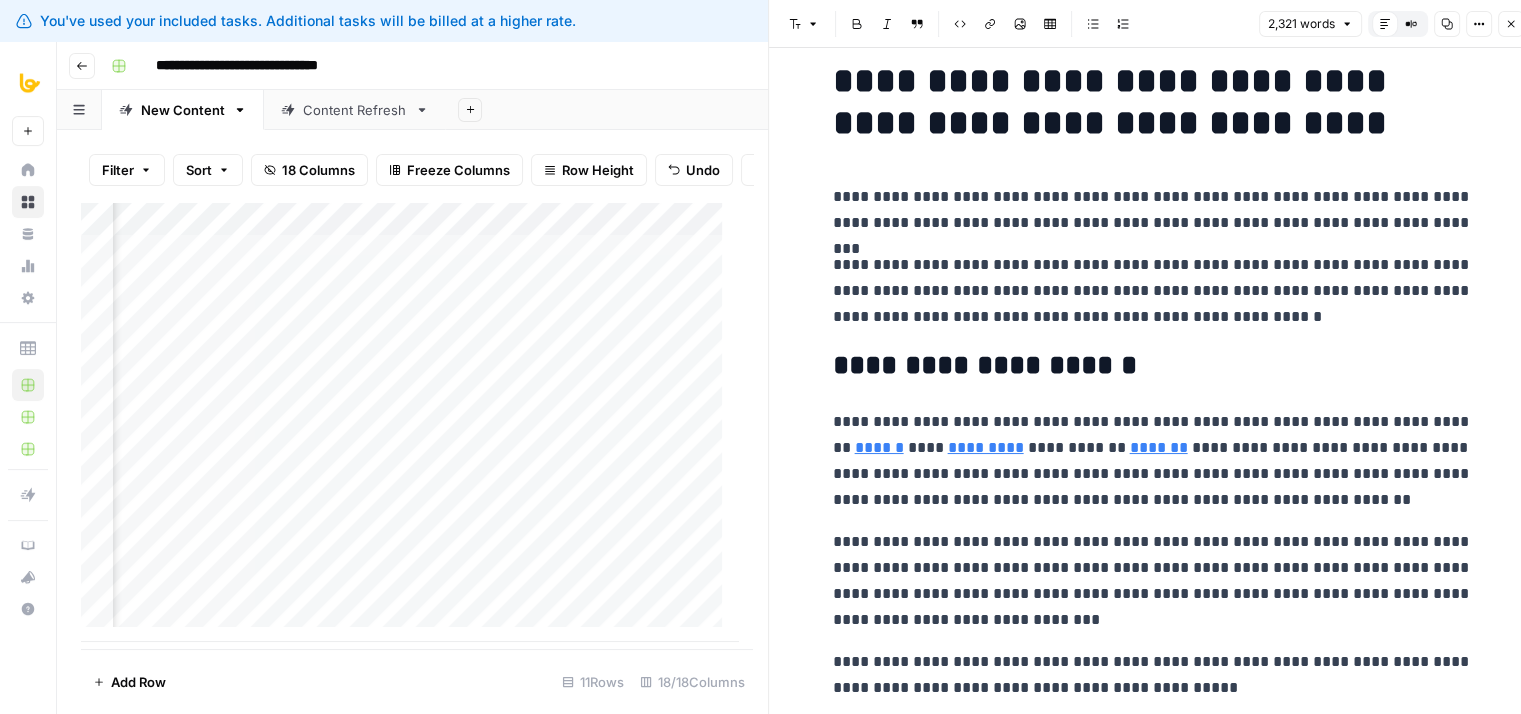 scroll, scrollTop: 32, scrollLeft: 0, axis: vertical 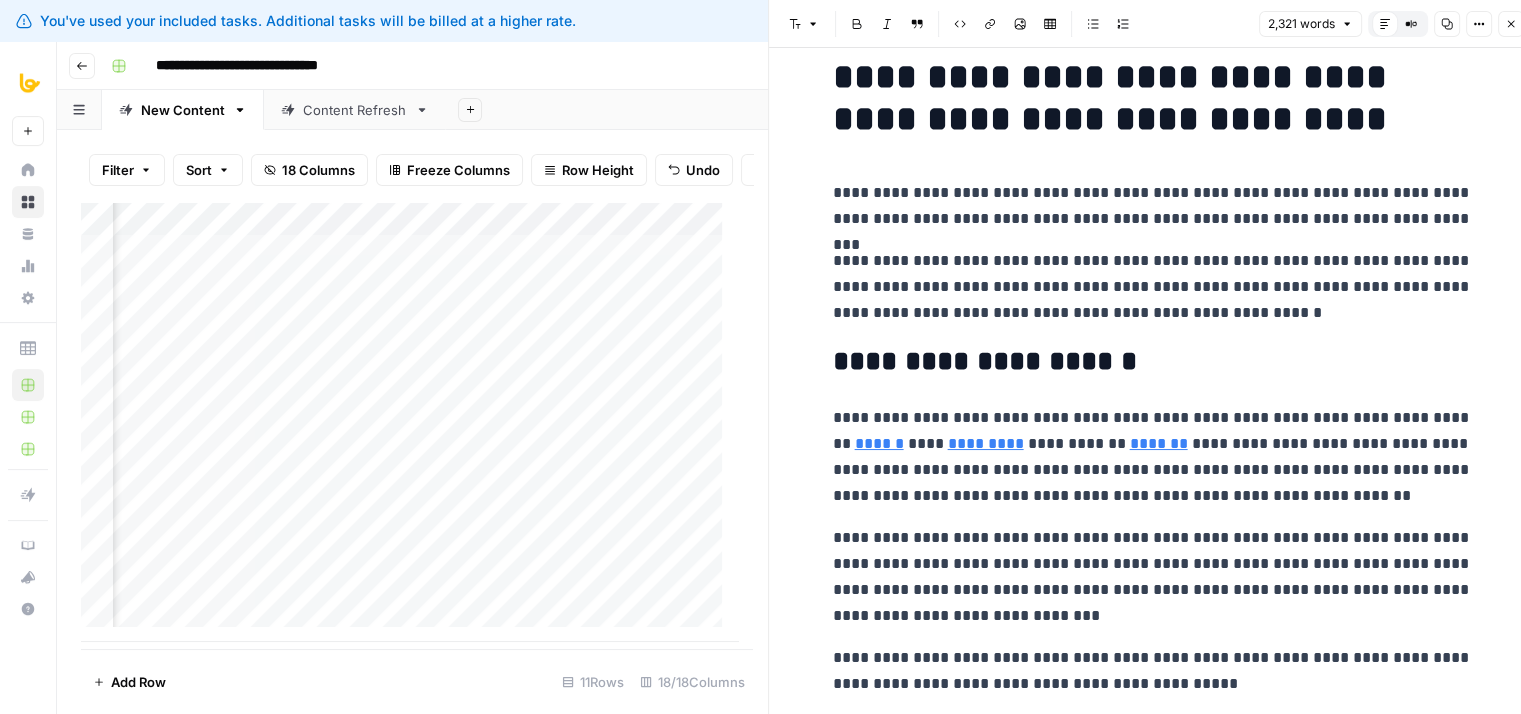 click on "**********" at bounding box center [1153, 5070] 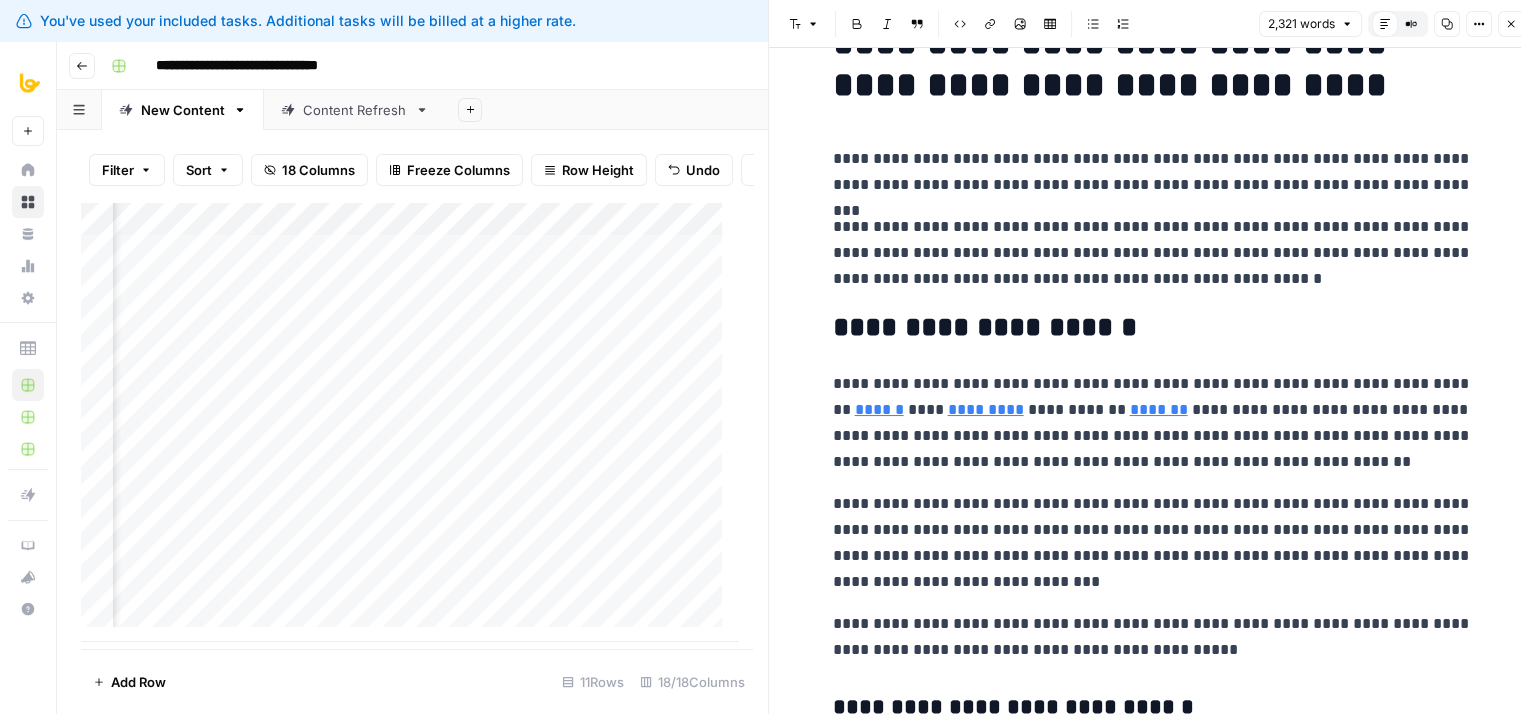 scroll, scrollTop: 67, scrollLeft: 0, axis: vertical 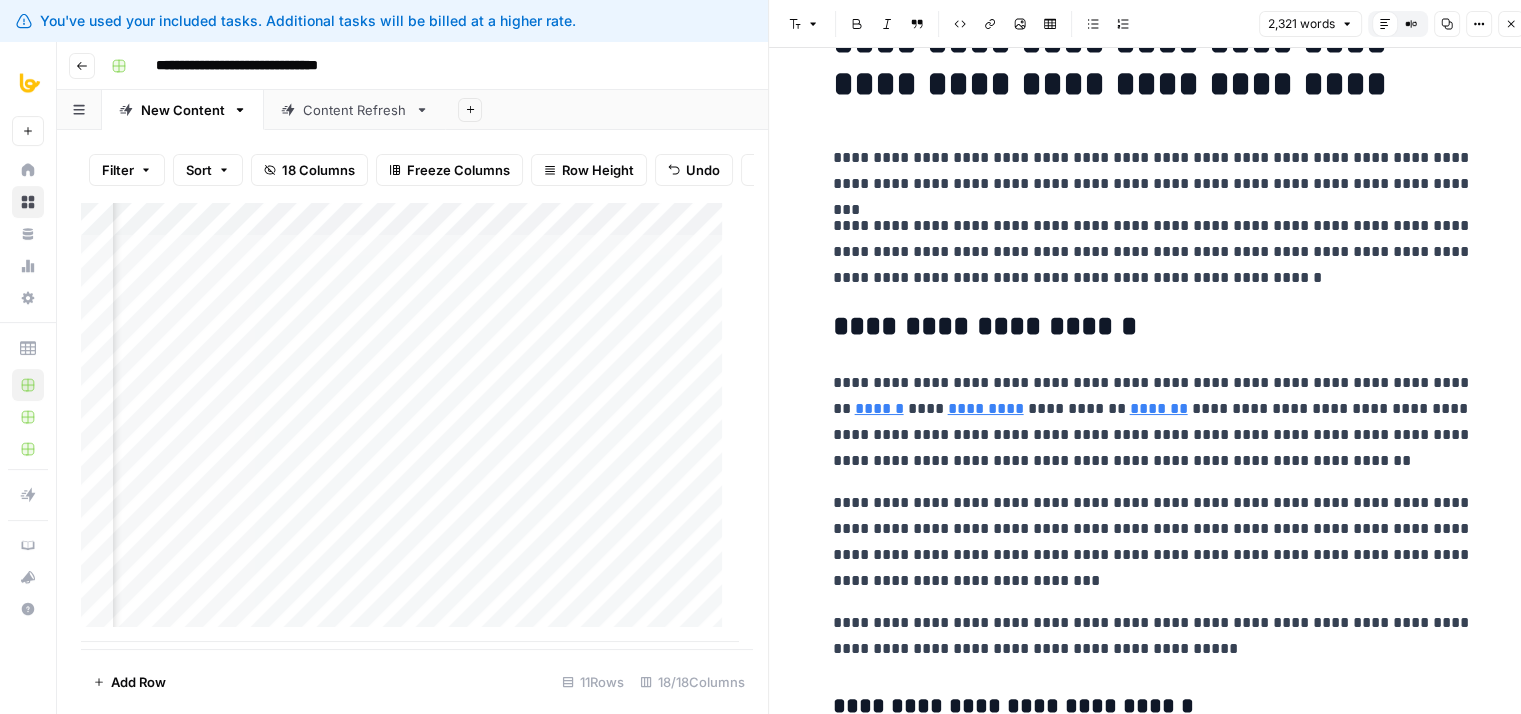 click on "**********" at bounding box center [1153, 422] 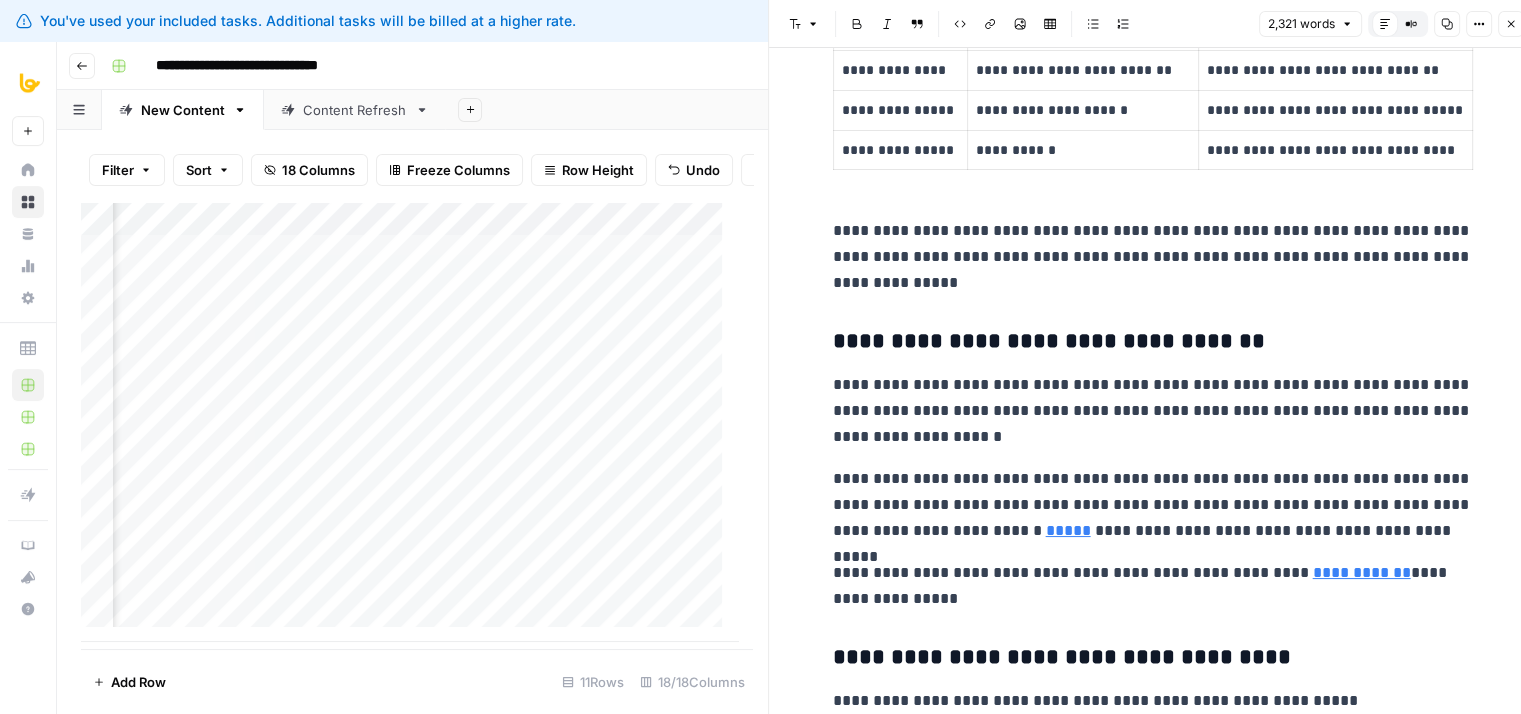 scroll, scrollTop: 1606, scrollLeft: 0, axis: vertical 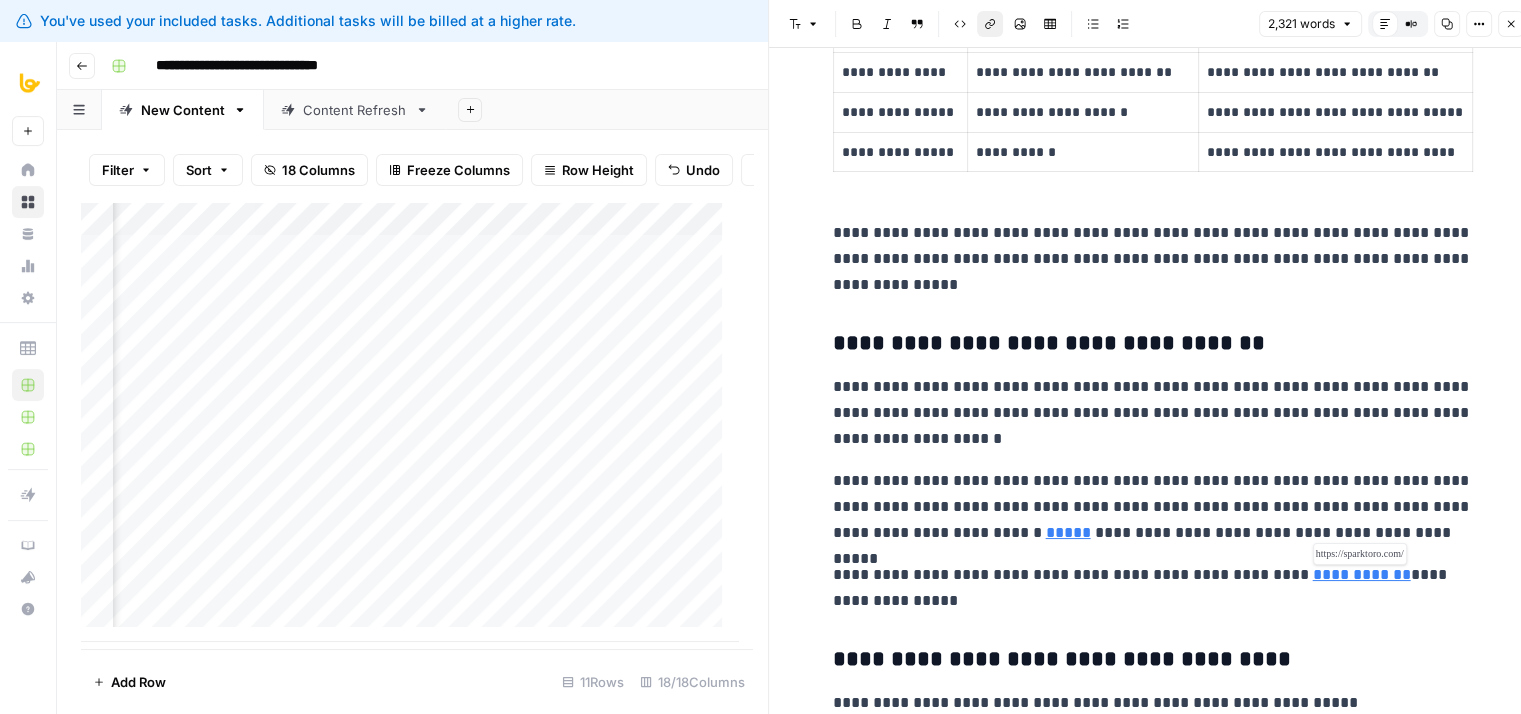 click on "**********" at bounding box center (1362, 574) 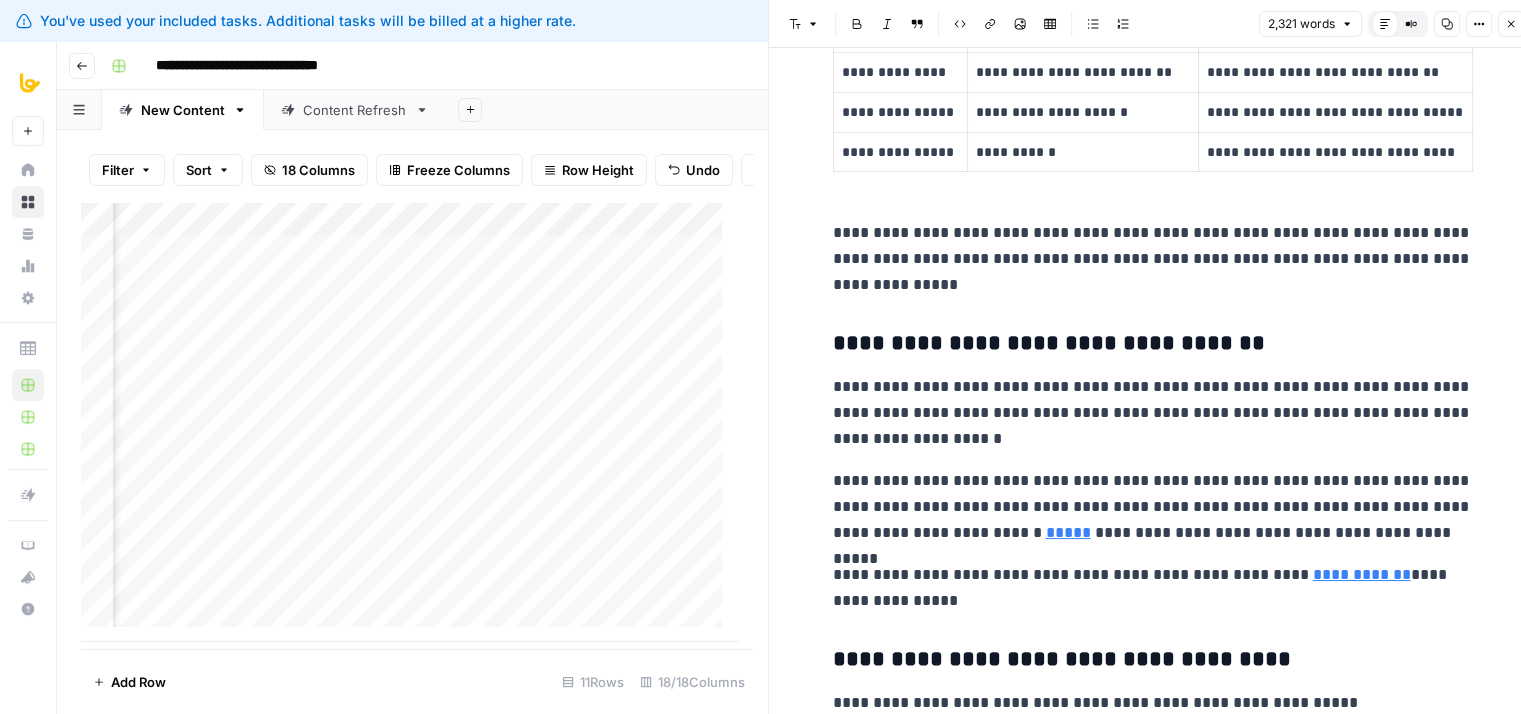 click on "**********" at bounding box center [1153, 3496] 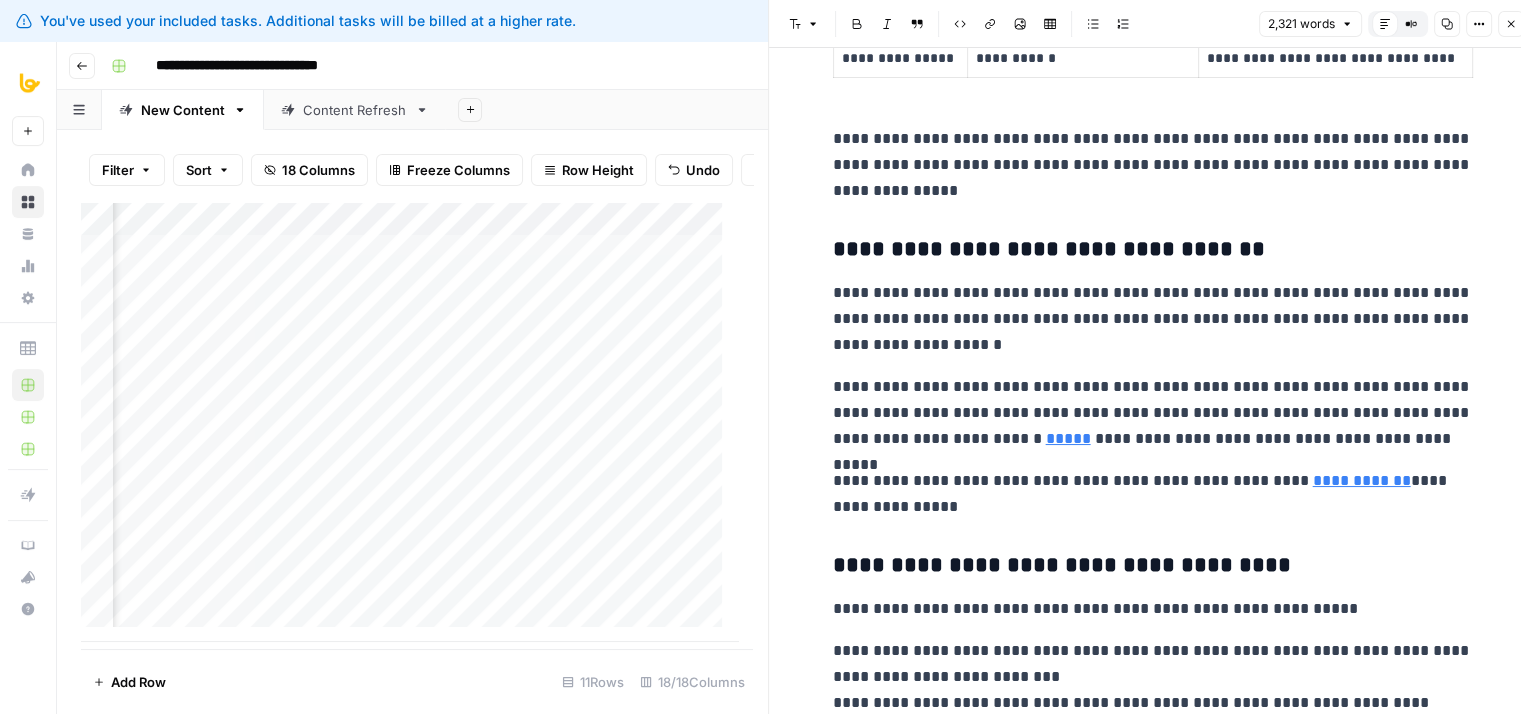 scroll, scrollTop: 1702, scrollLeft: 0, axis: vertical 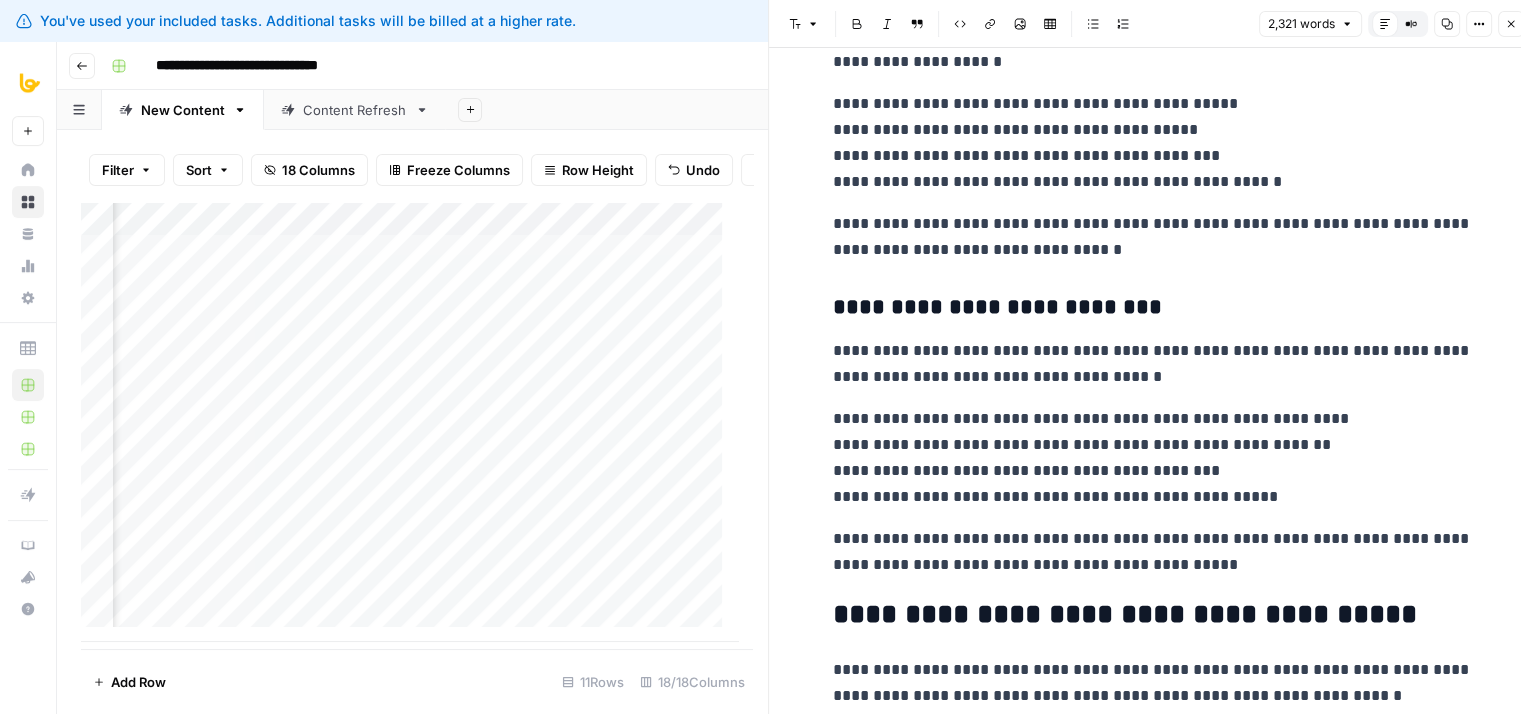 click on "**********" at bounding box center (1153, 364) 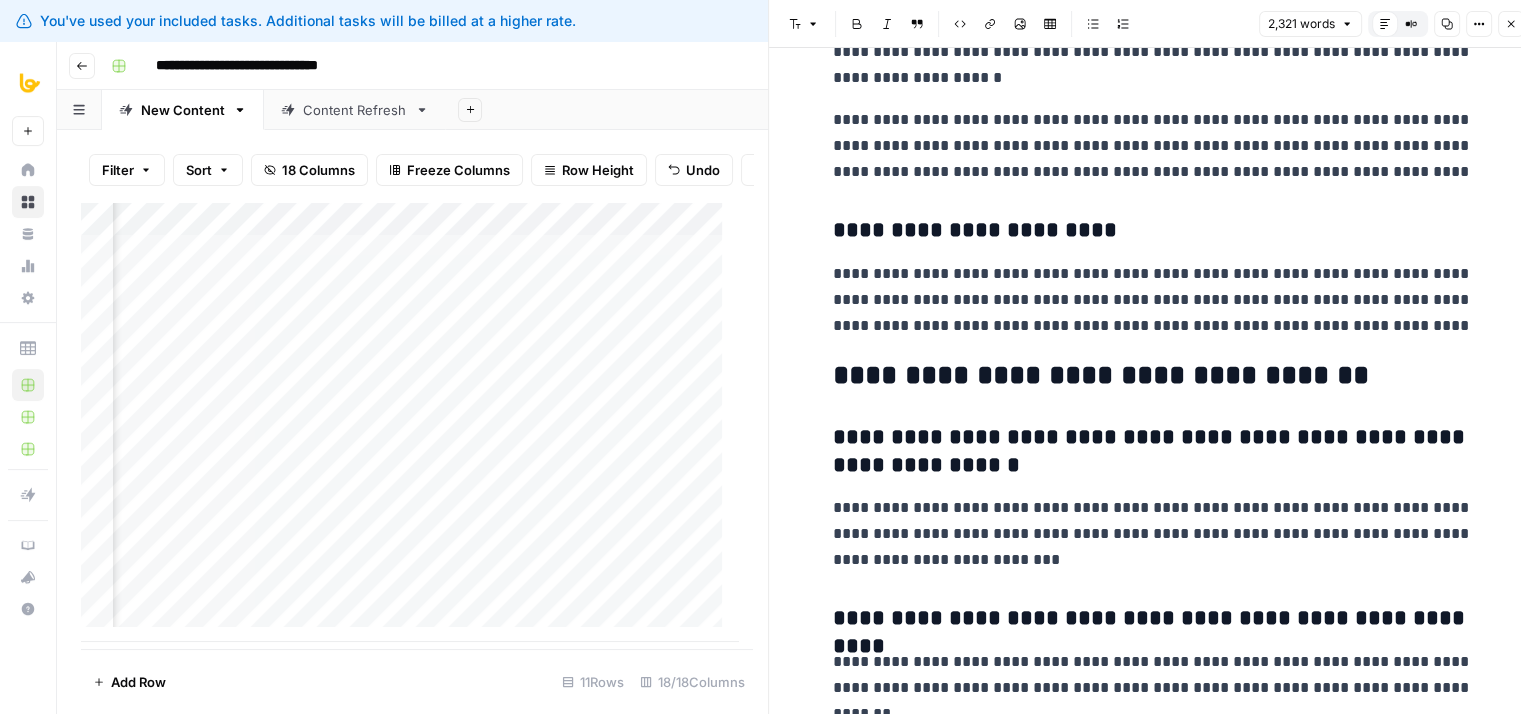 scroll, scrollTop: 9050, scrollLeft: 0, axis: vertical 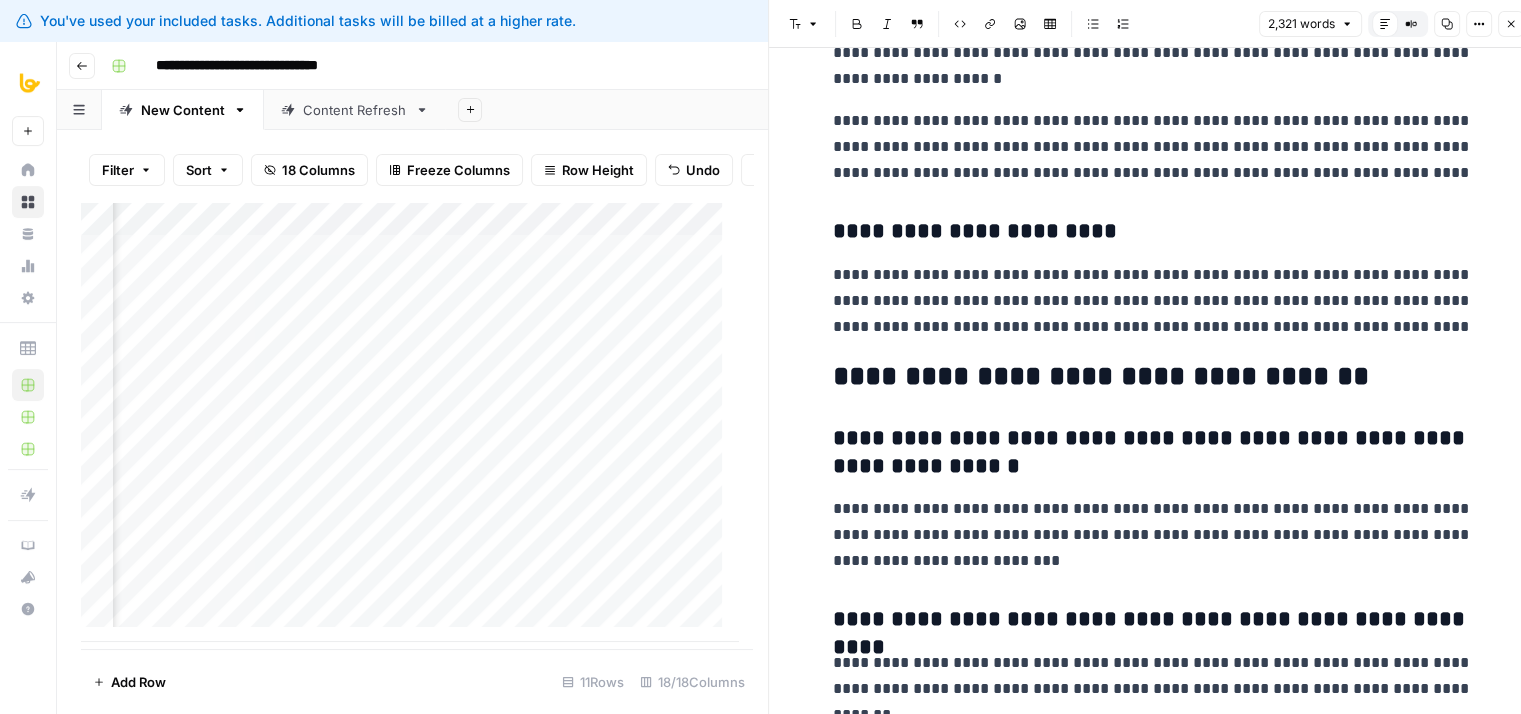 click on "**********" at bounding box center [1153, 377] 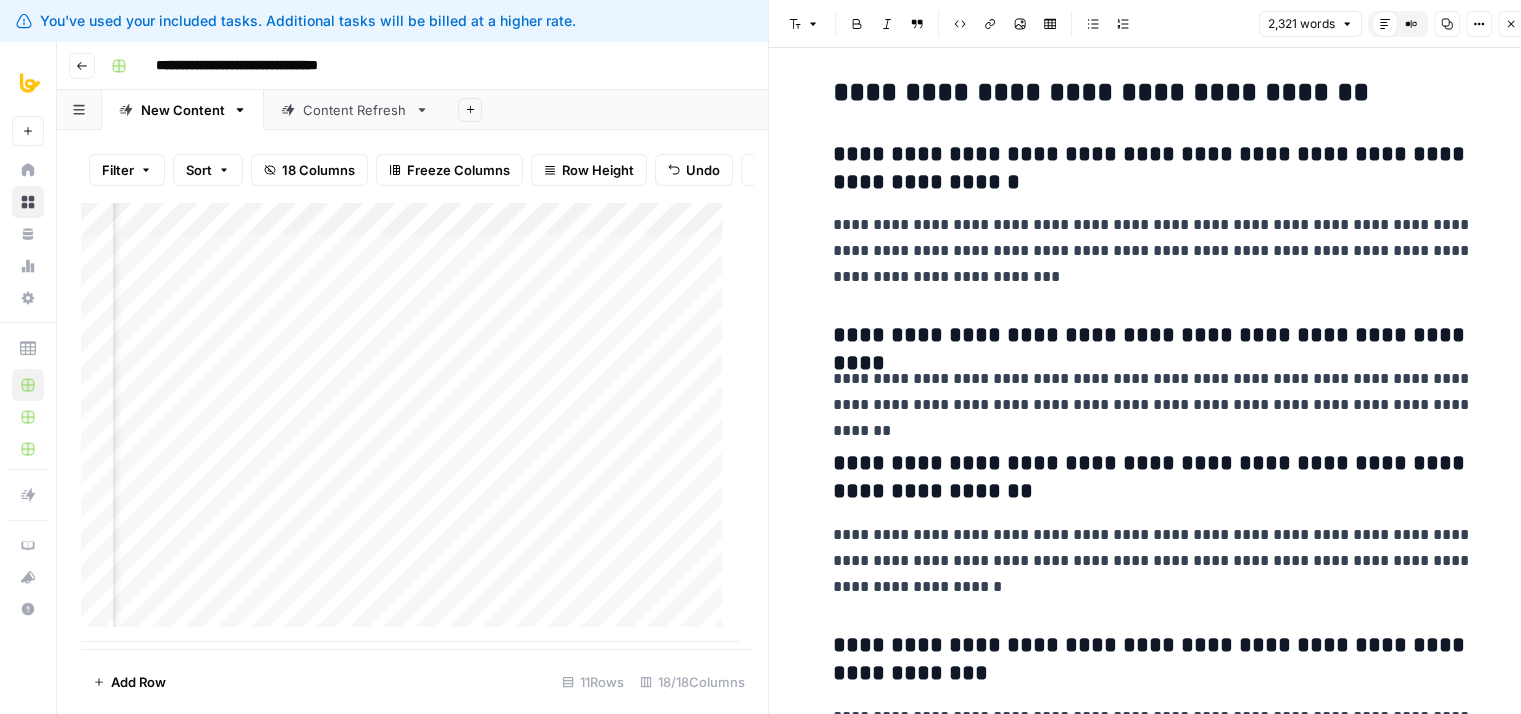 scroll, scrollTop: 9392, scrollLeft: 0, axis: vertical 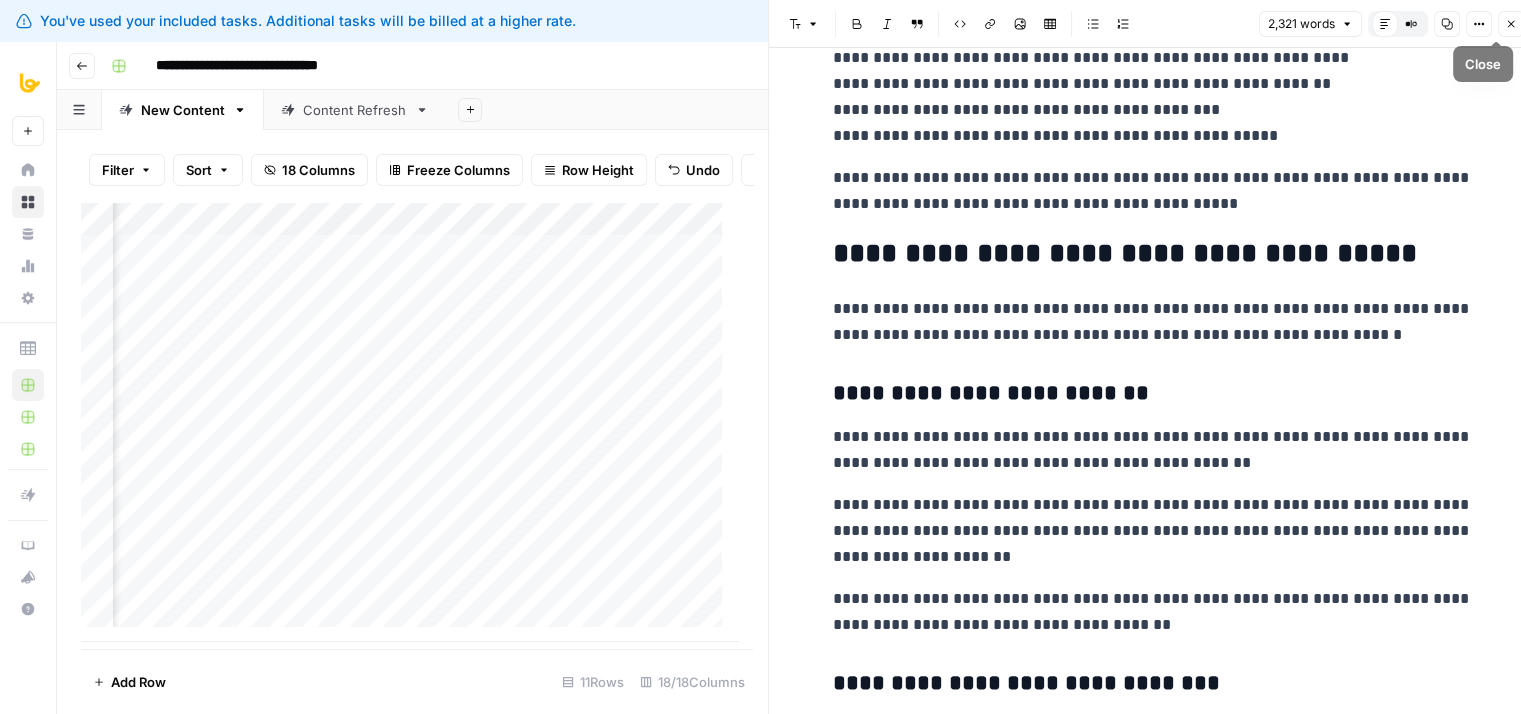 click on "Close" at bounding box center (1511, 24) 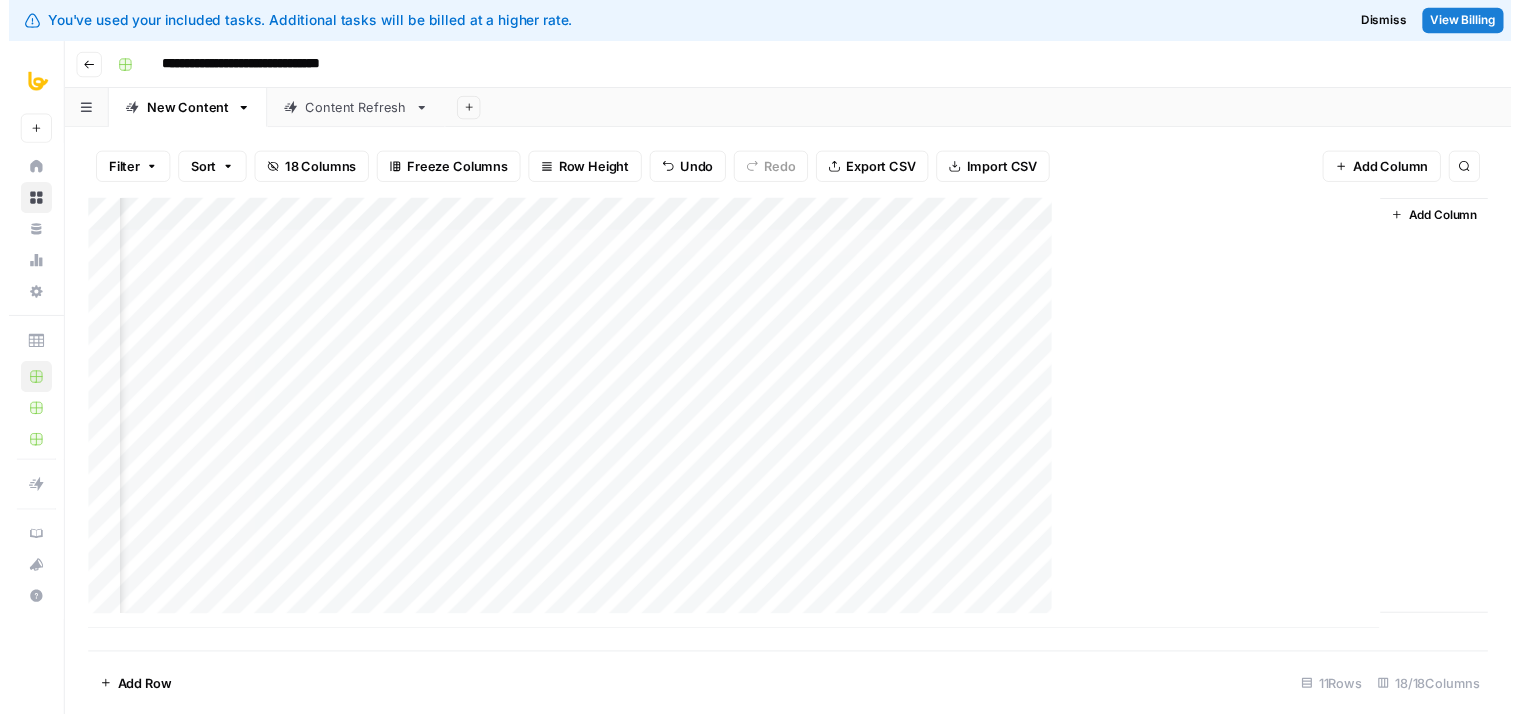 scroll, scrollTop: 0, scrollLeft: 1901, axis: horizontal 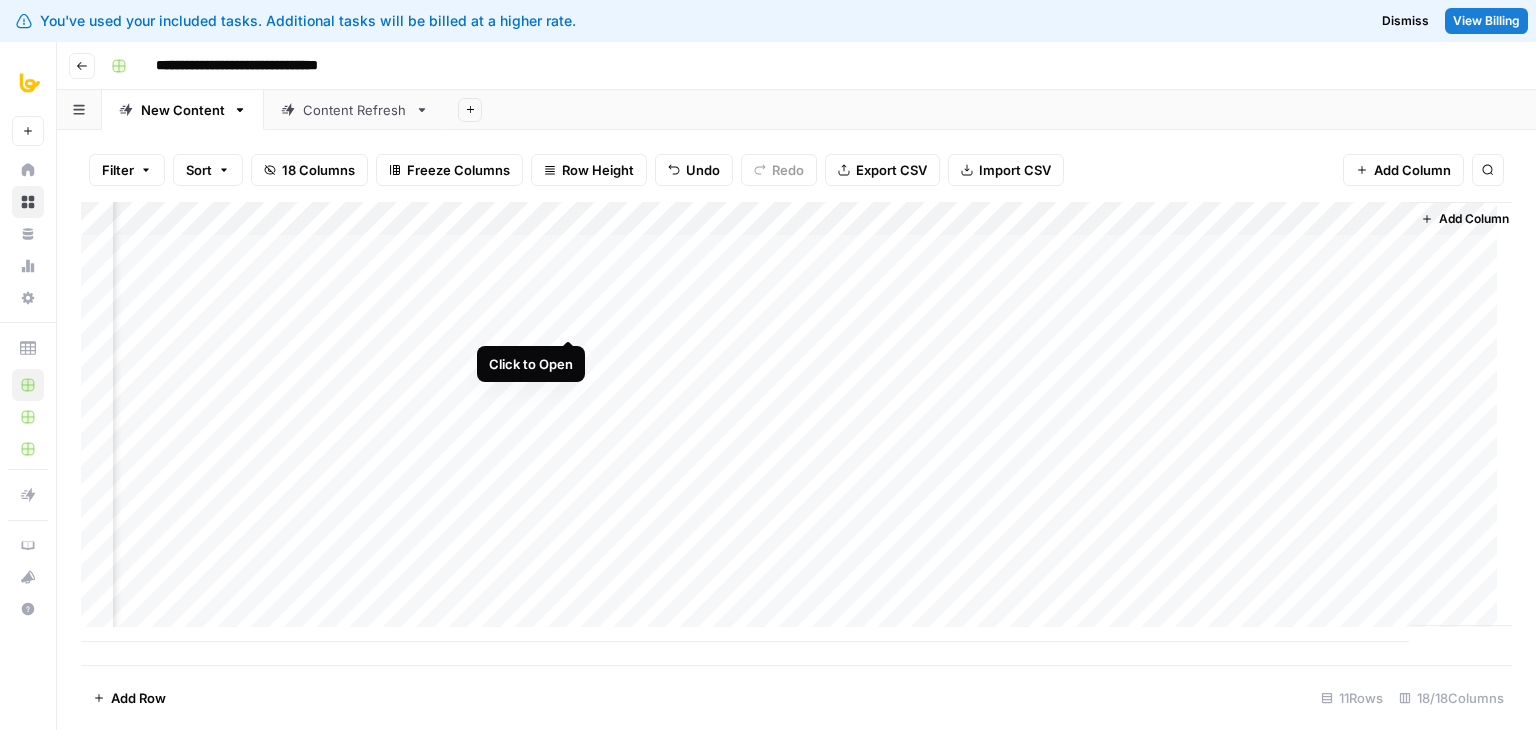 click on "Add Column" at bounding box center (796, 422) 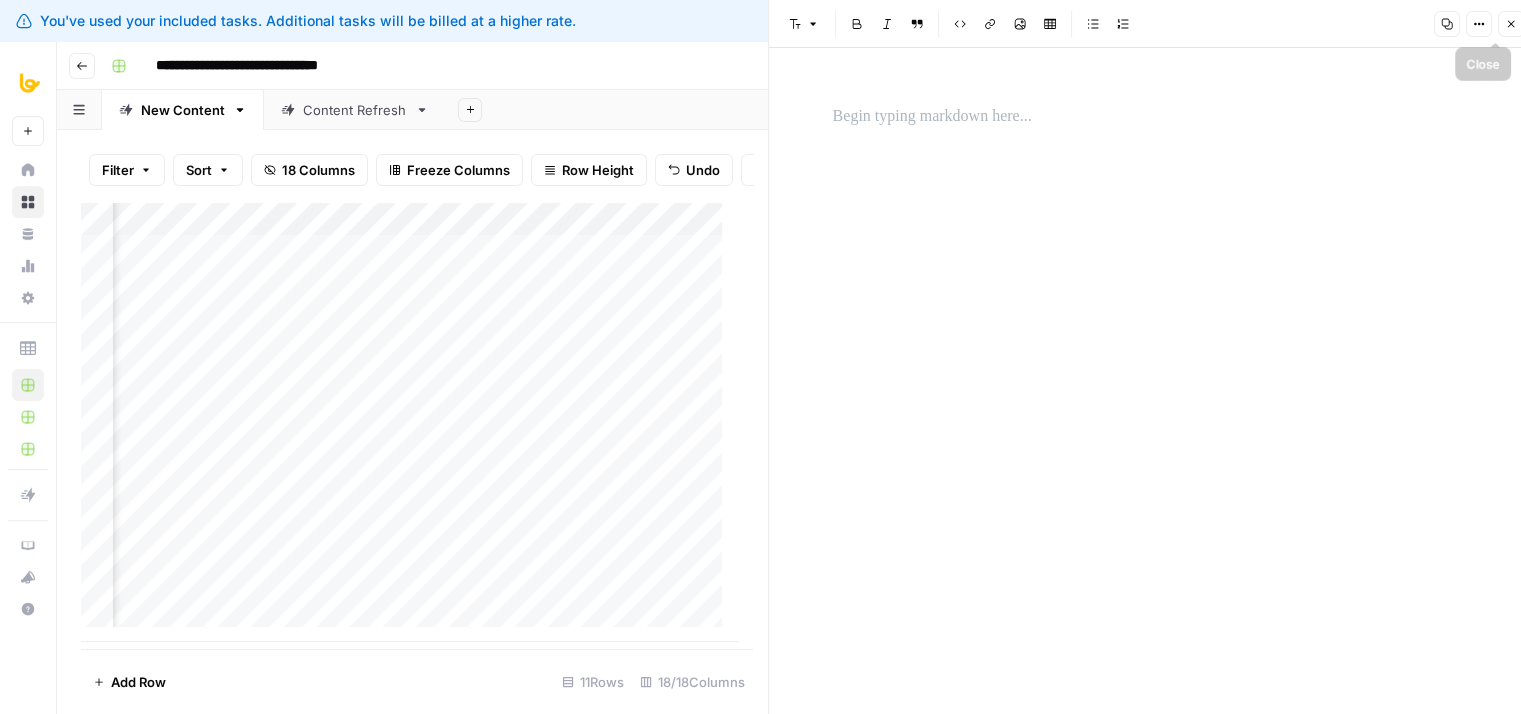 click on "Close" at bounding box center (1511, 24) 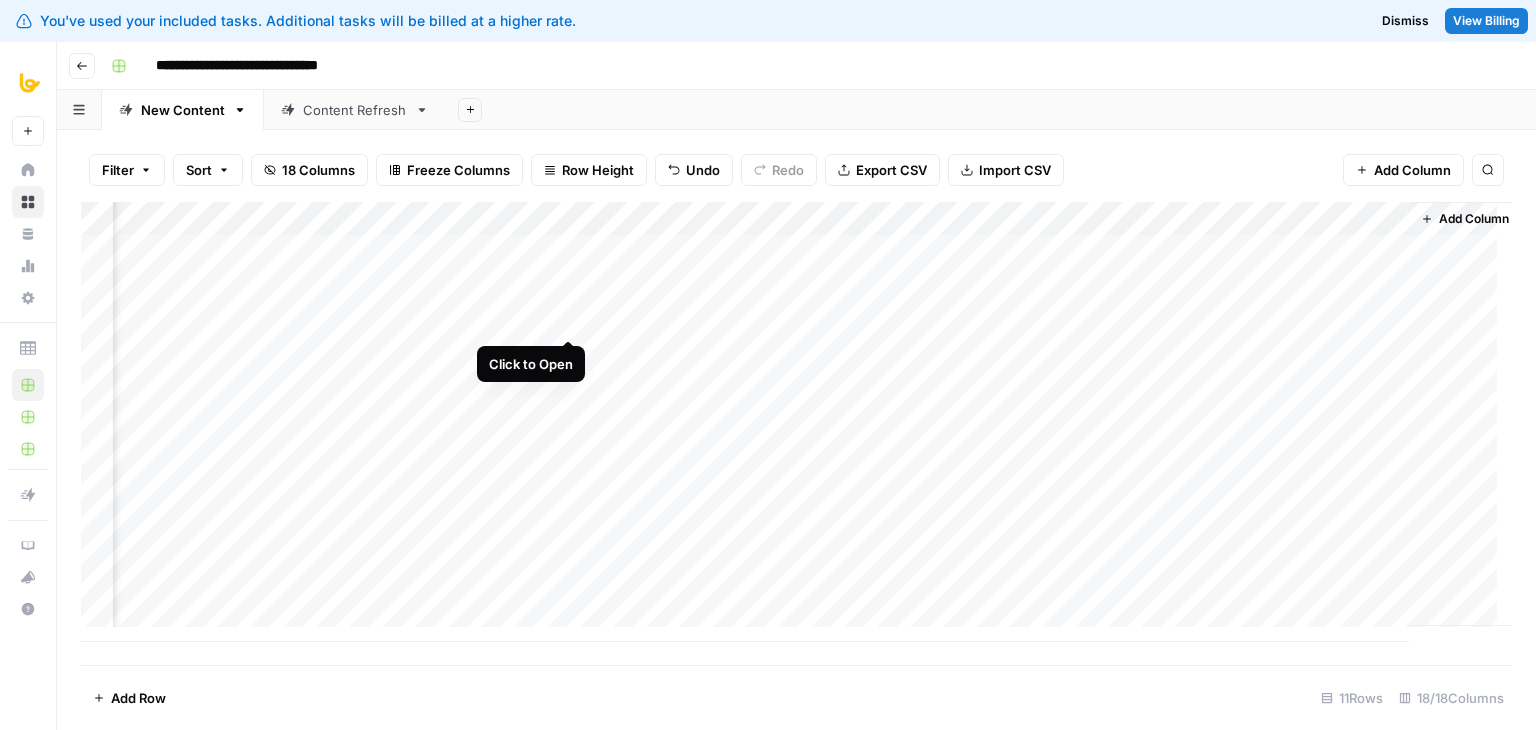 click on "Add Column" at bounding box center (796, 422) 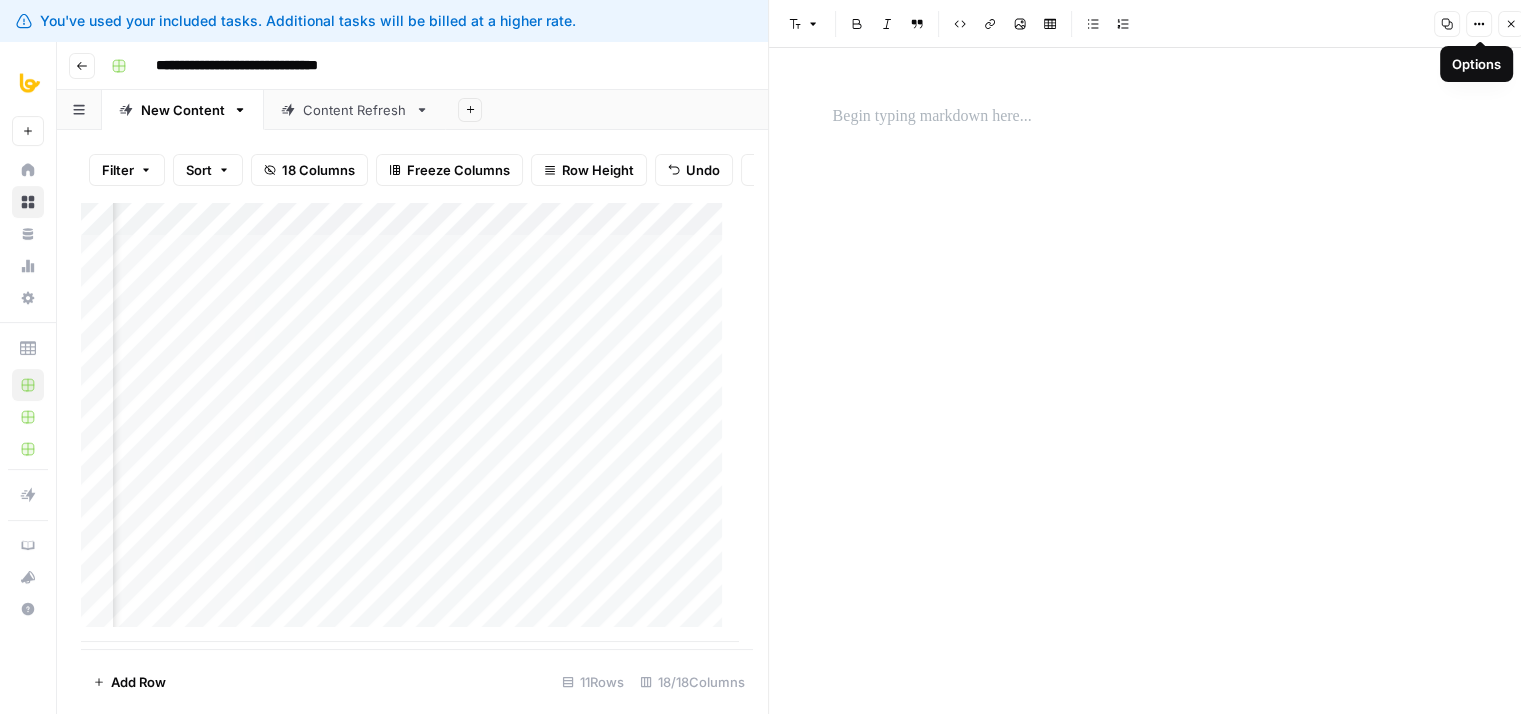 click at bounding box center [1153, 389] 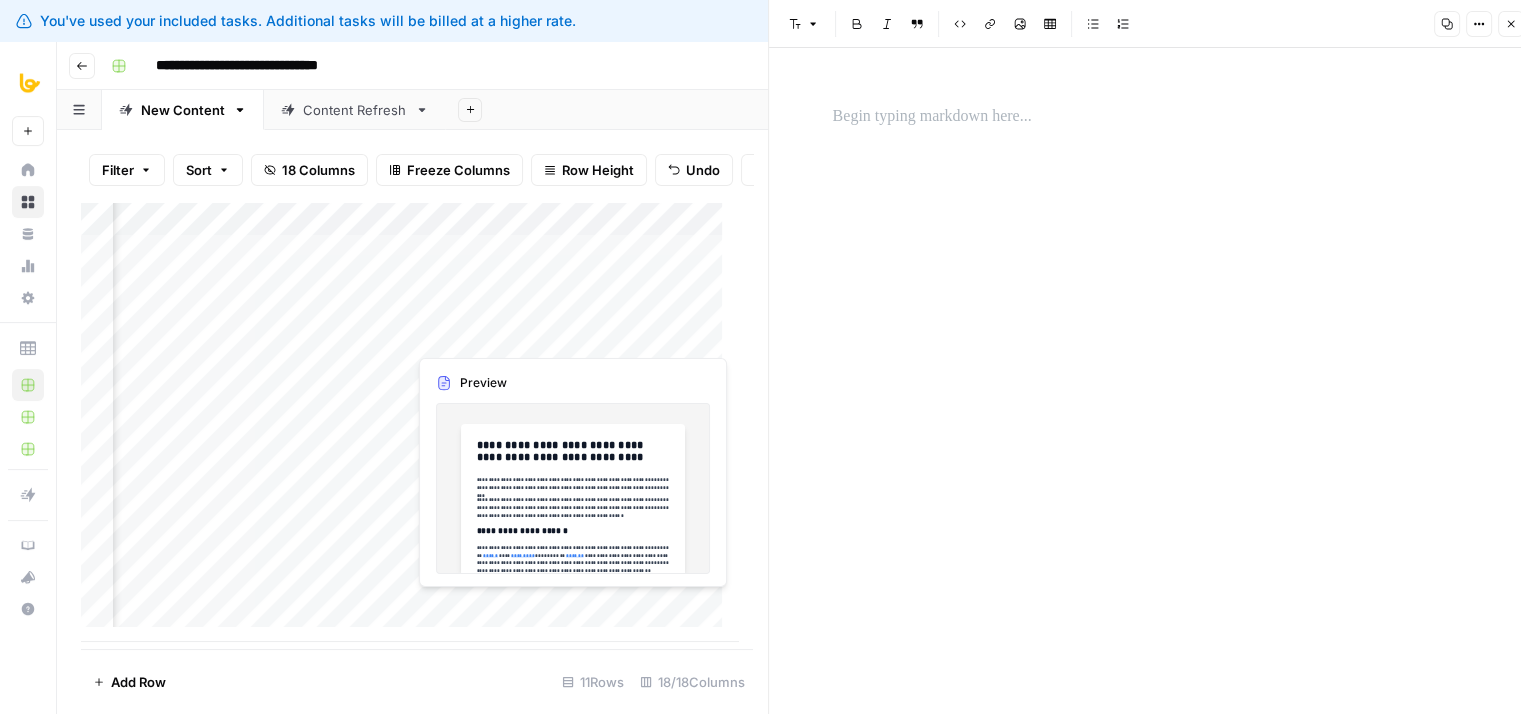 click on "Add Column" at bounding box center (409, 422) 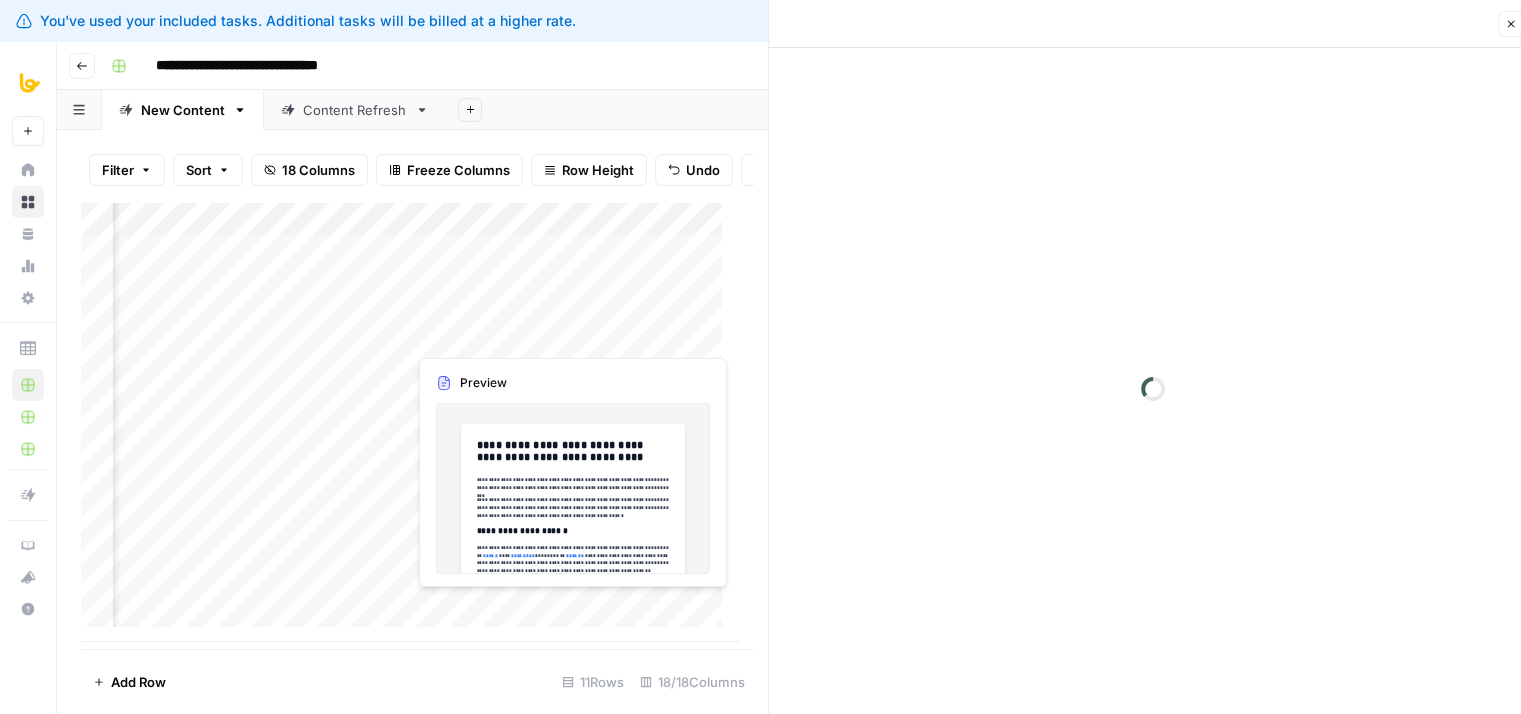 click at bounding box center (497, 334) 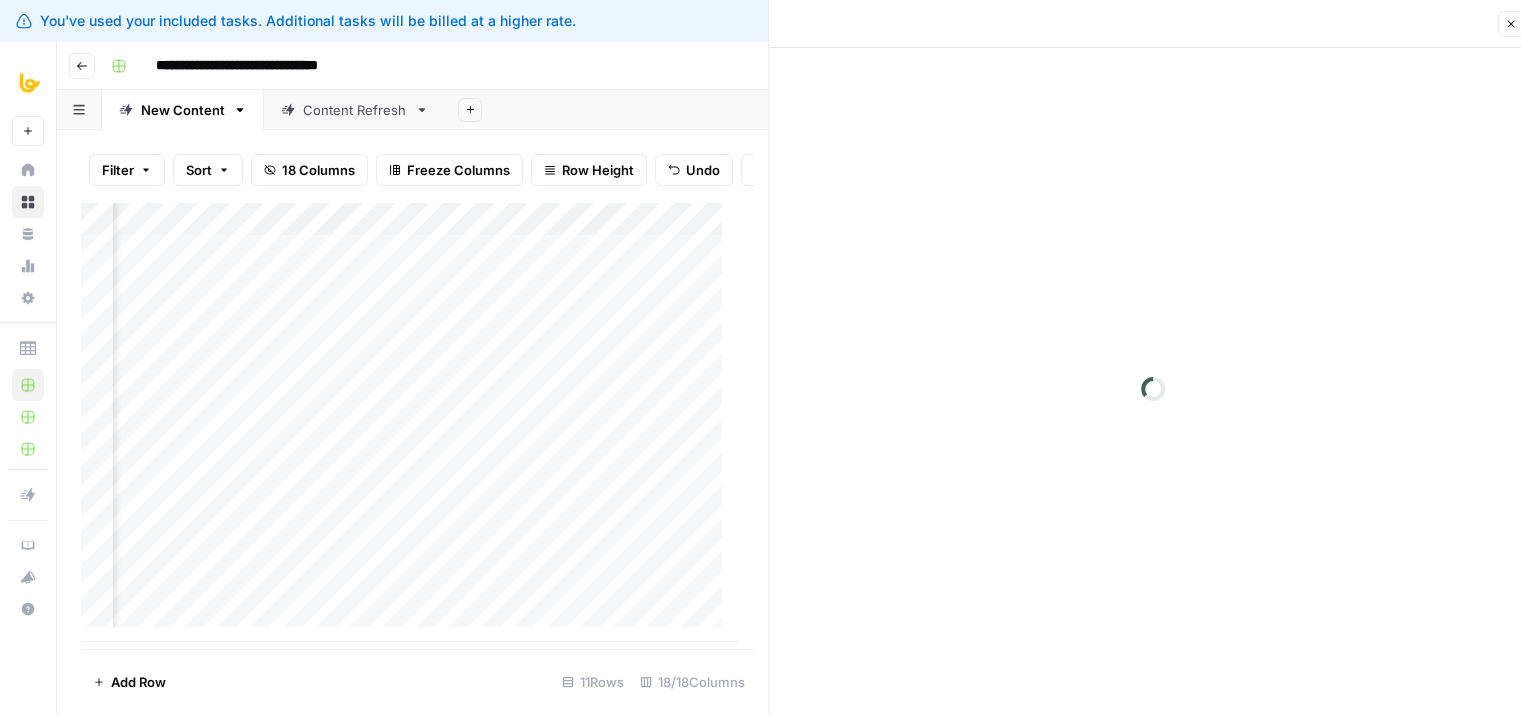 click at bounding box center [497, 334] 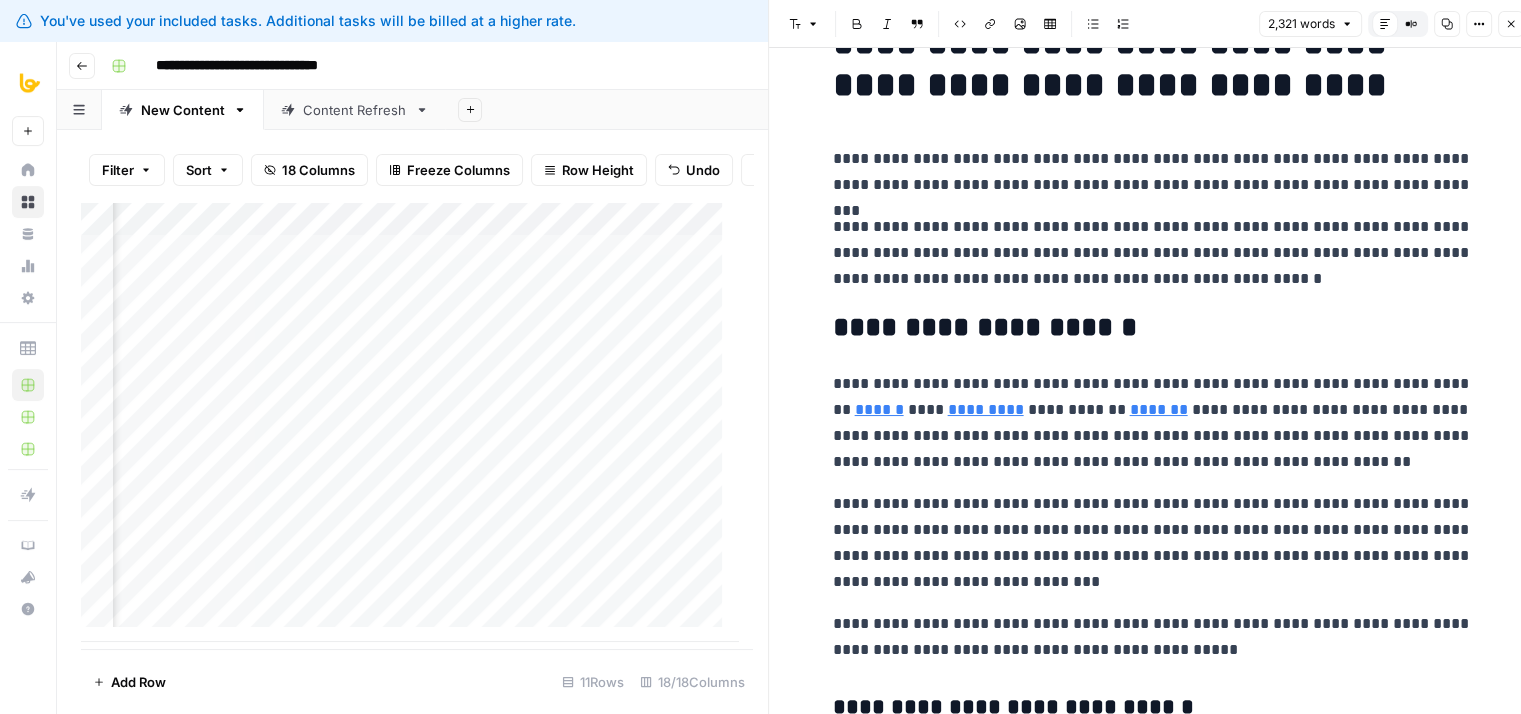 scroll, scrollTop: 0, scrollLeft: 0, axis: both 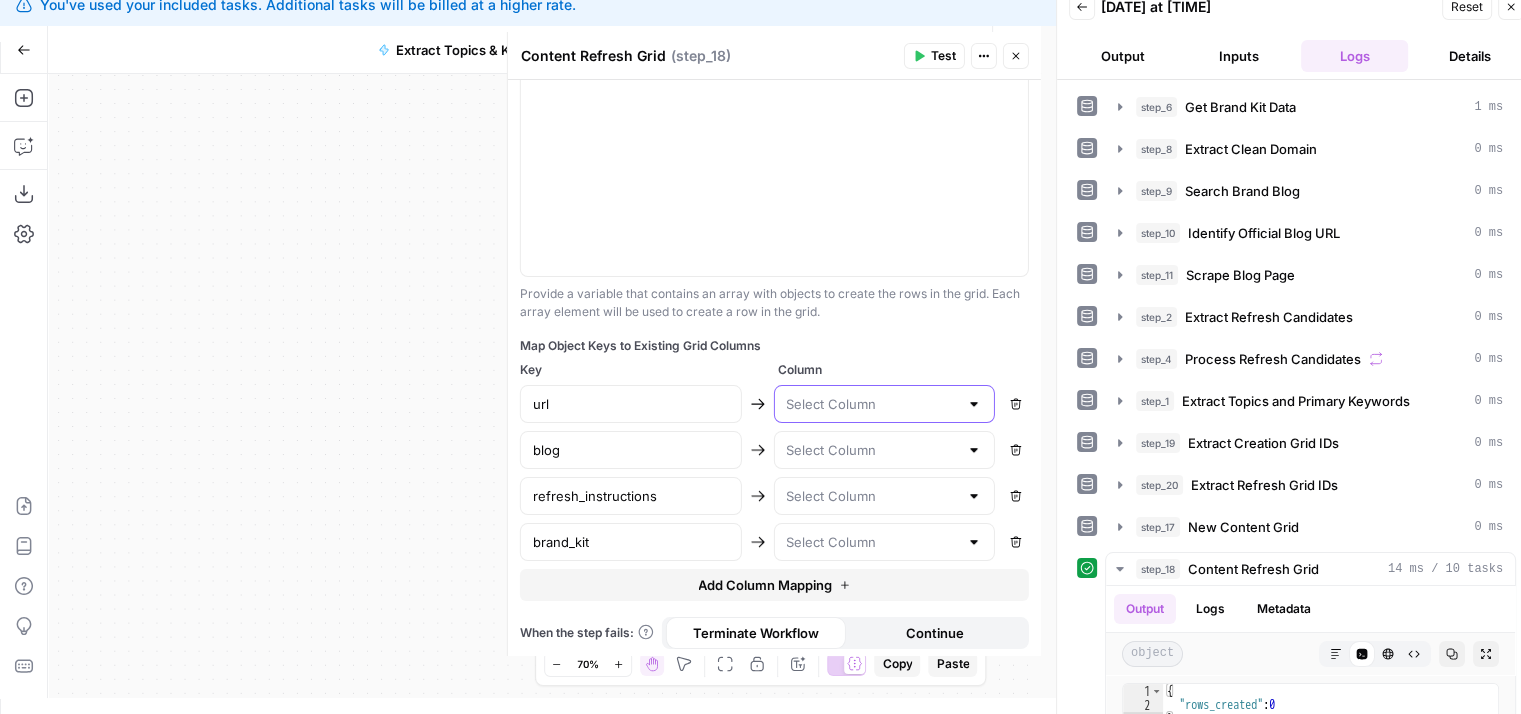 click at bounding box center [872, 404] 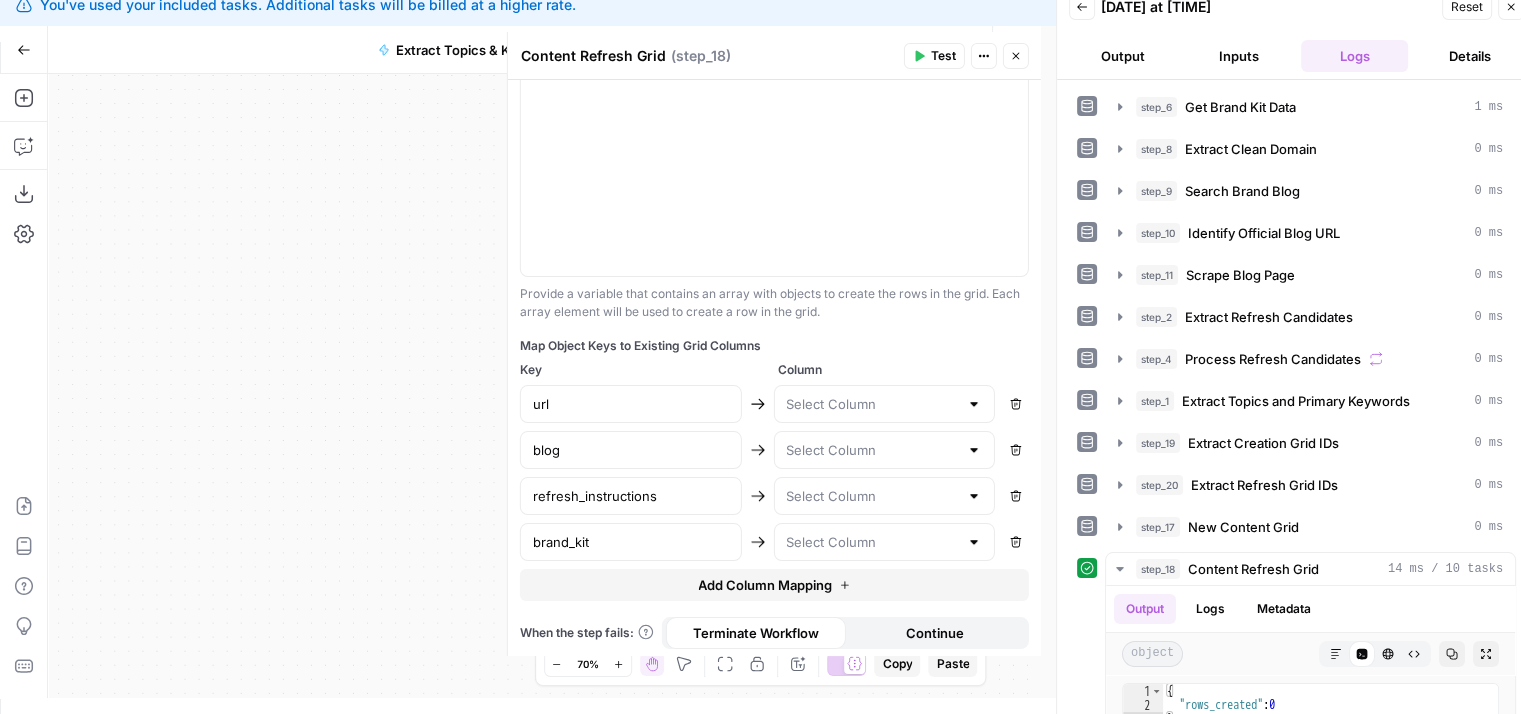 click on "Column" at bounding box center (903, 370) 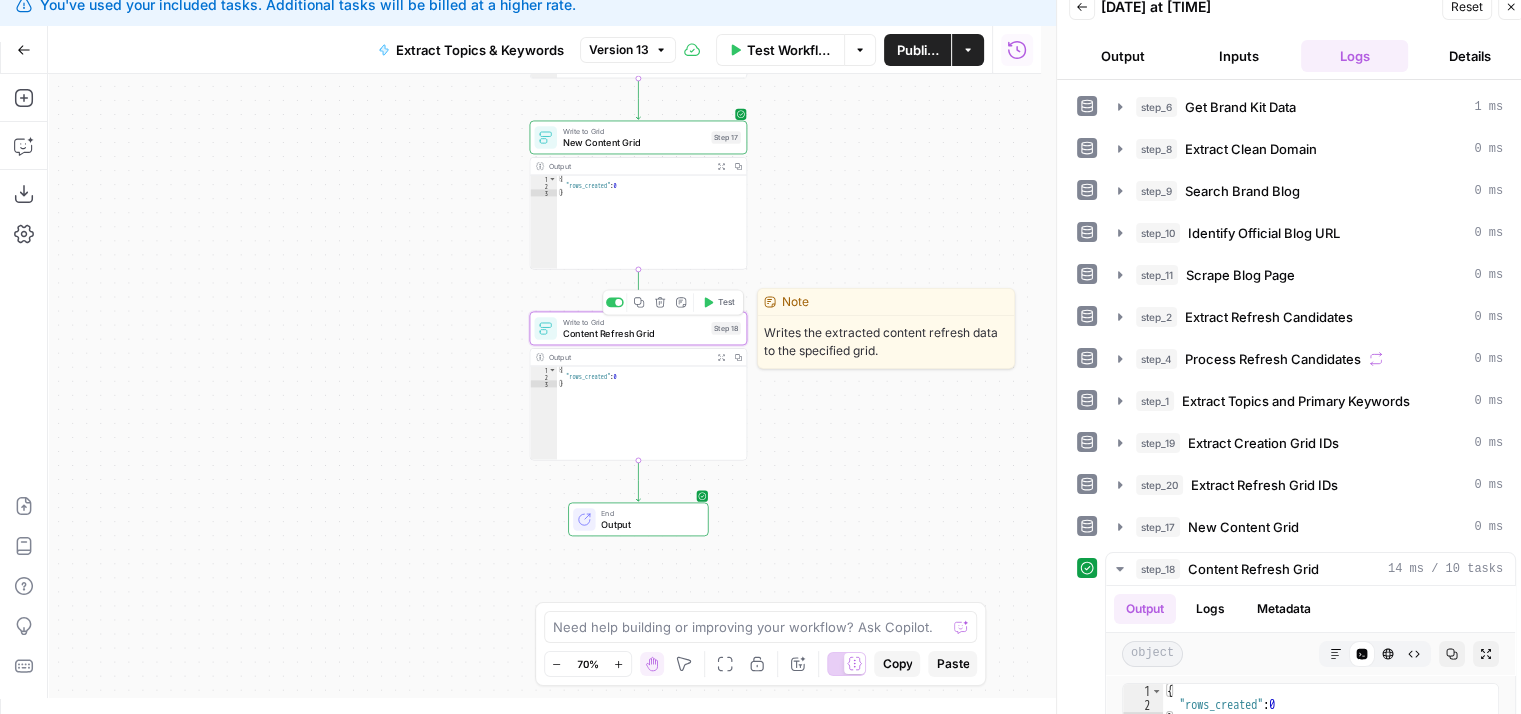 click on "Write to Grid Content Refresh Grid Step 18 Copy step Delete step Edit Note Test" at bounding box center (639, 329) 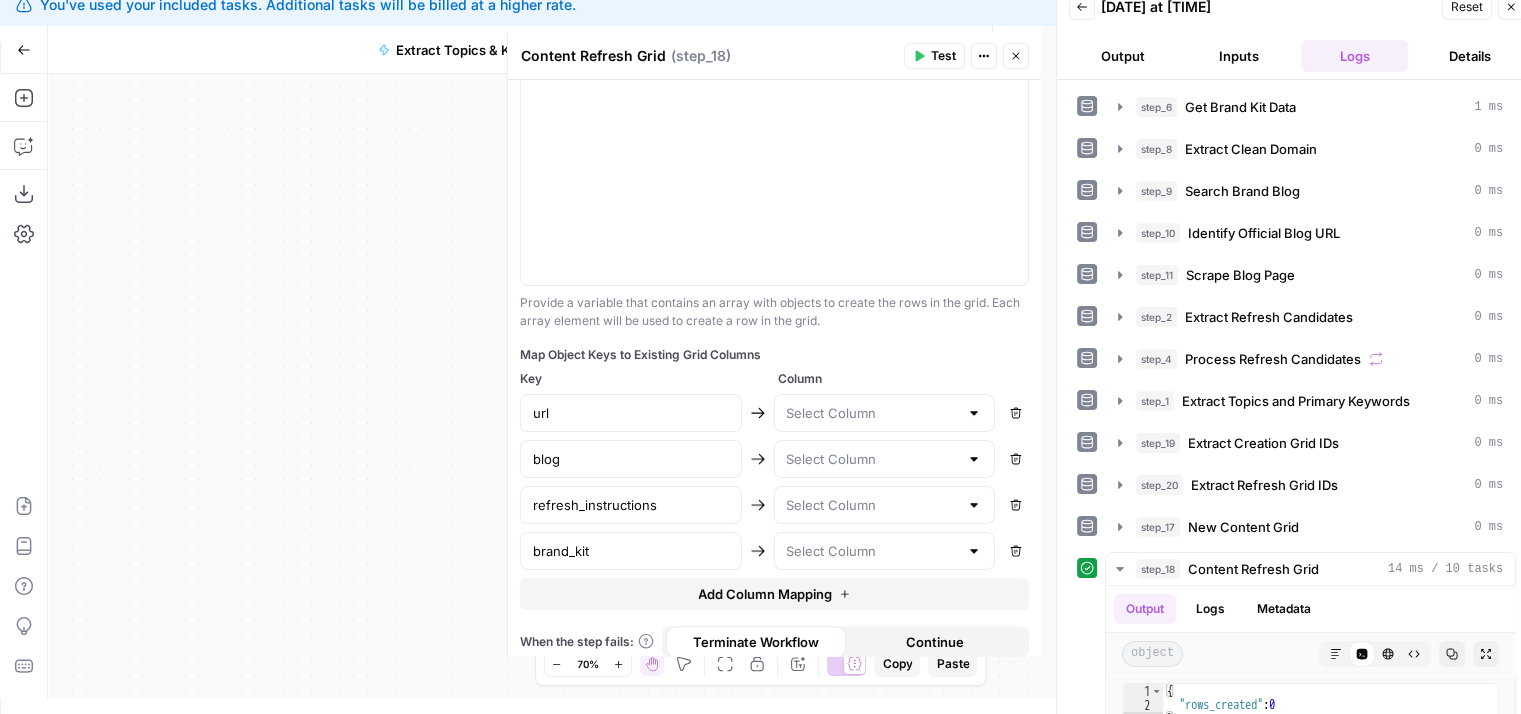 scroll, scrollTop: 729, scrollLeft: 0, axis: vertical 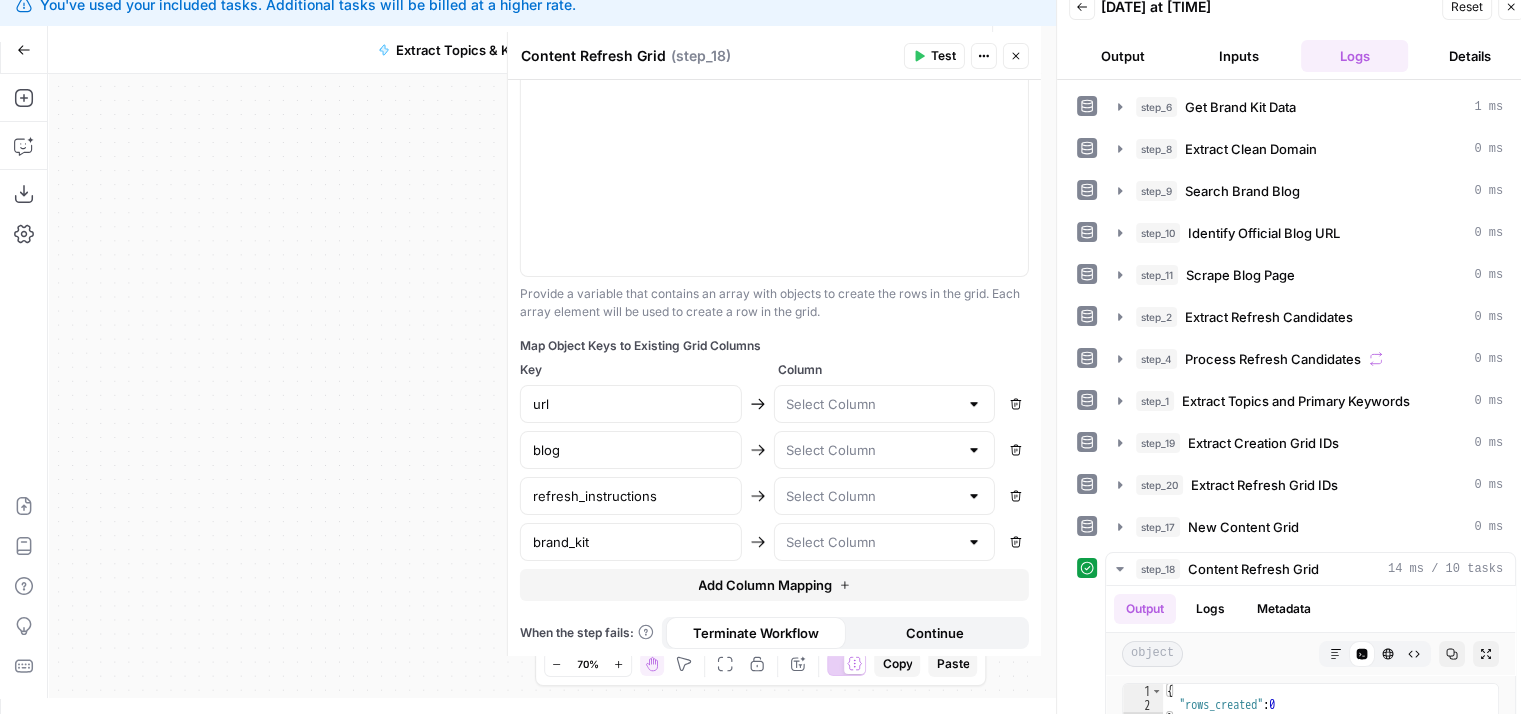 click at bounding box center [884, 404] 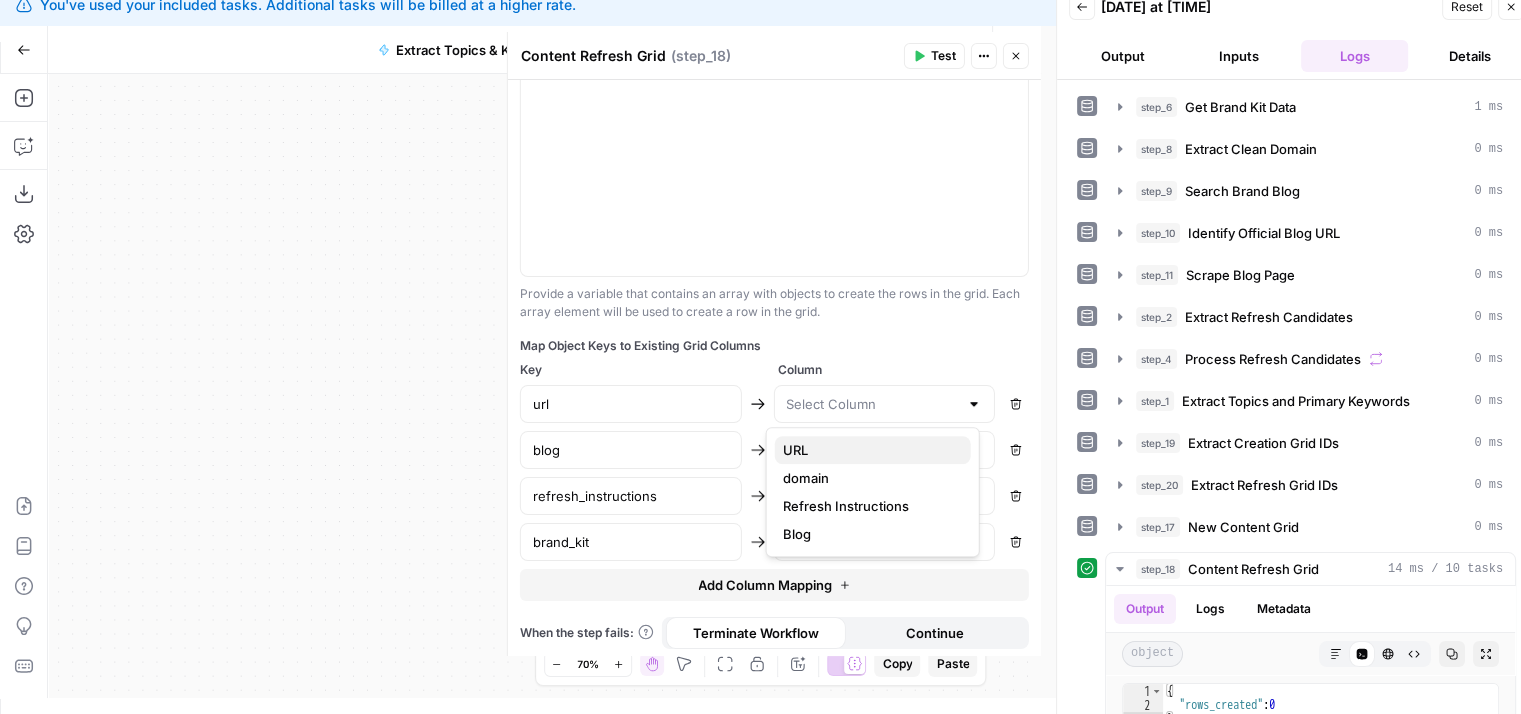 click on "URL" at bounding box center [869, 450] 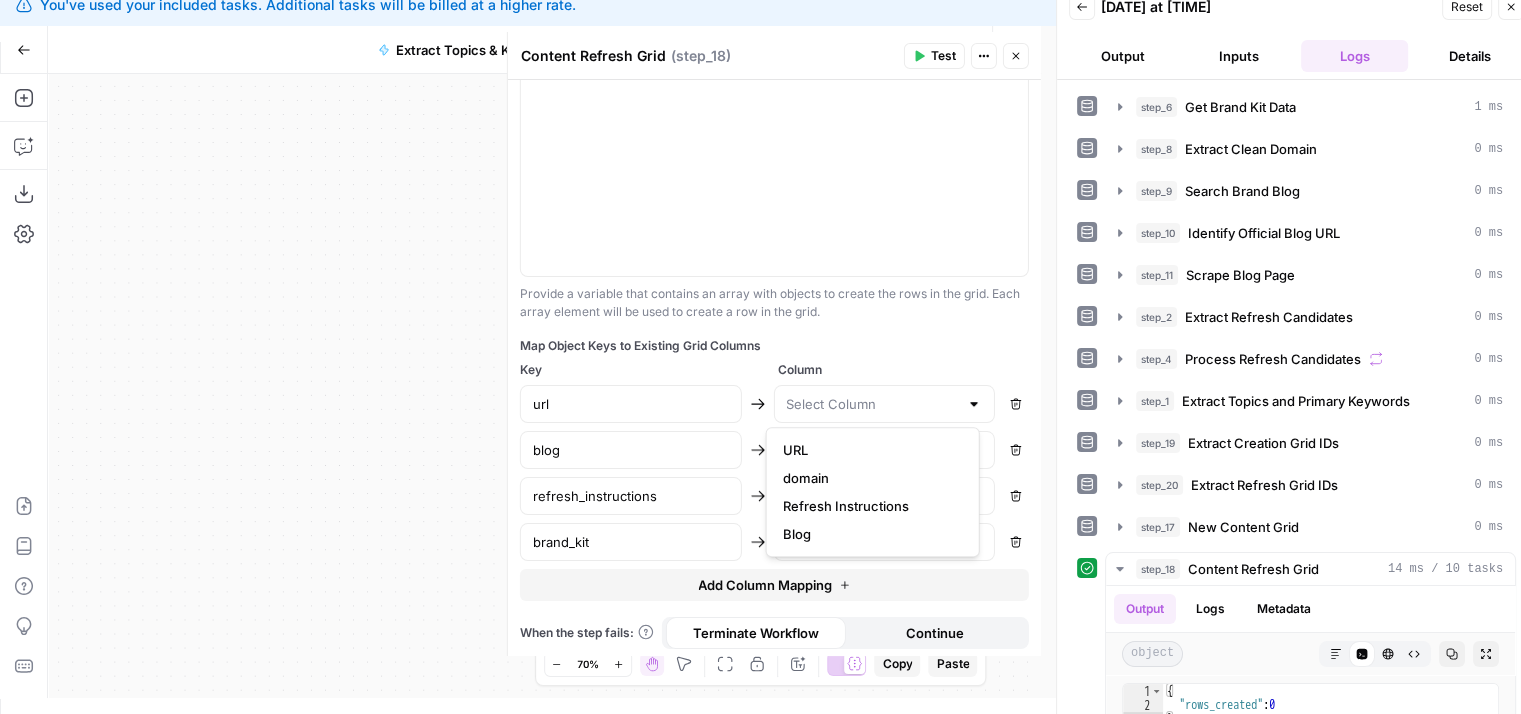 type on "URL" 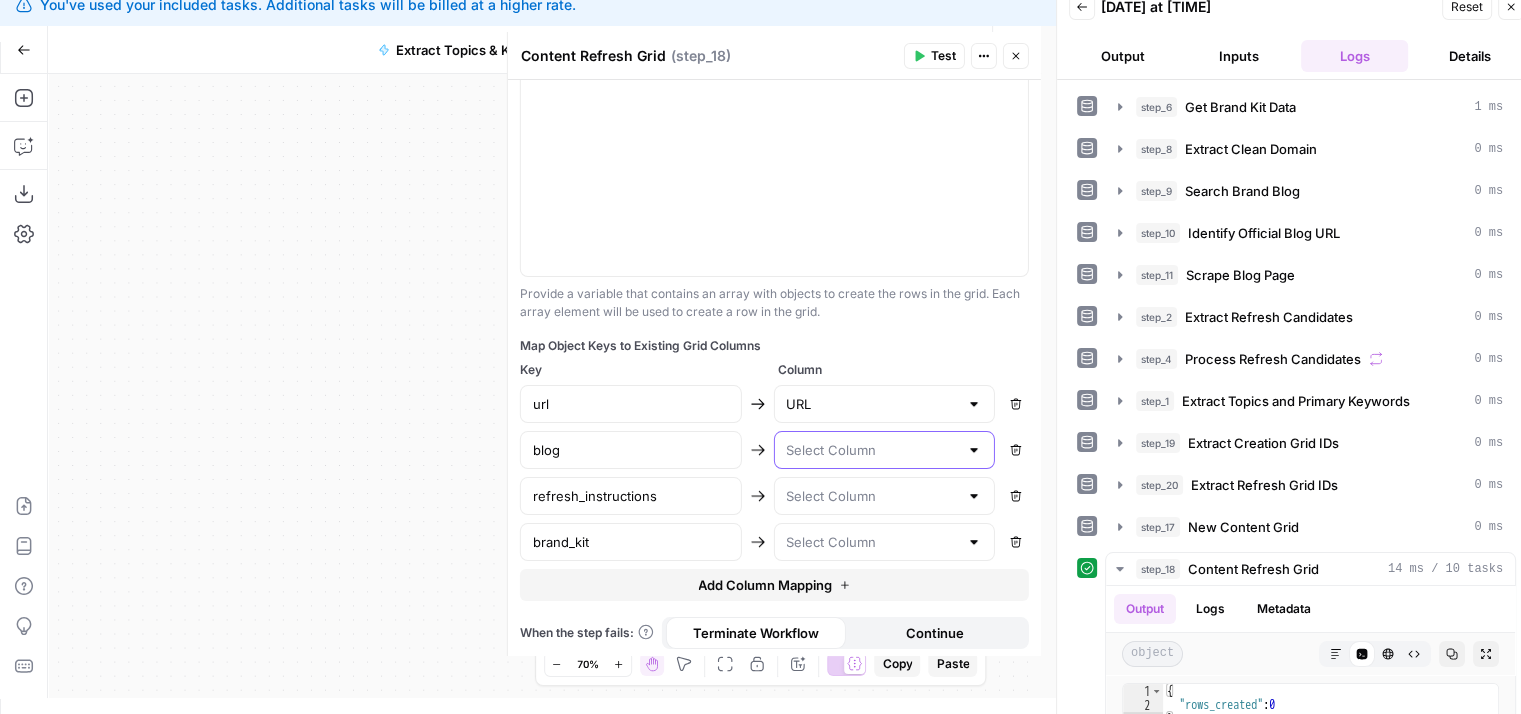 click at bounding box center (872, 450) 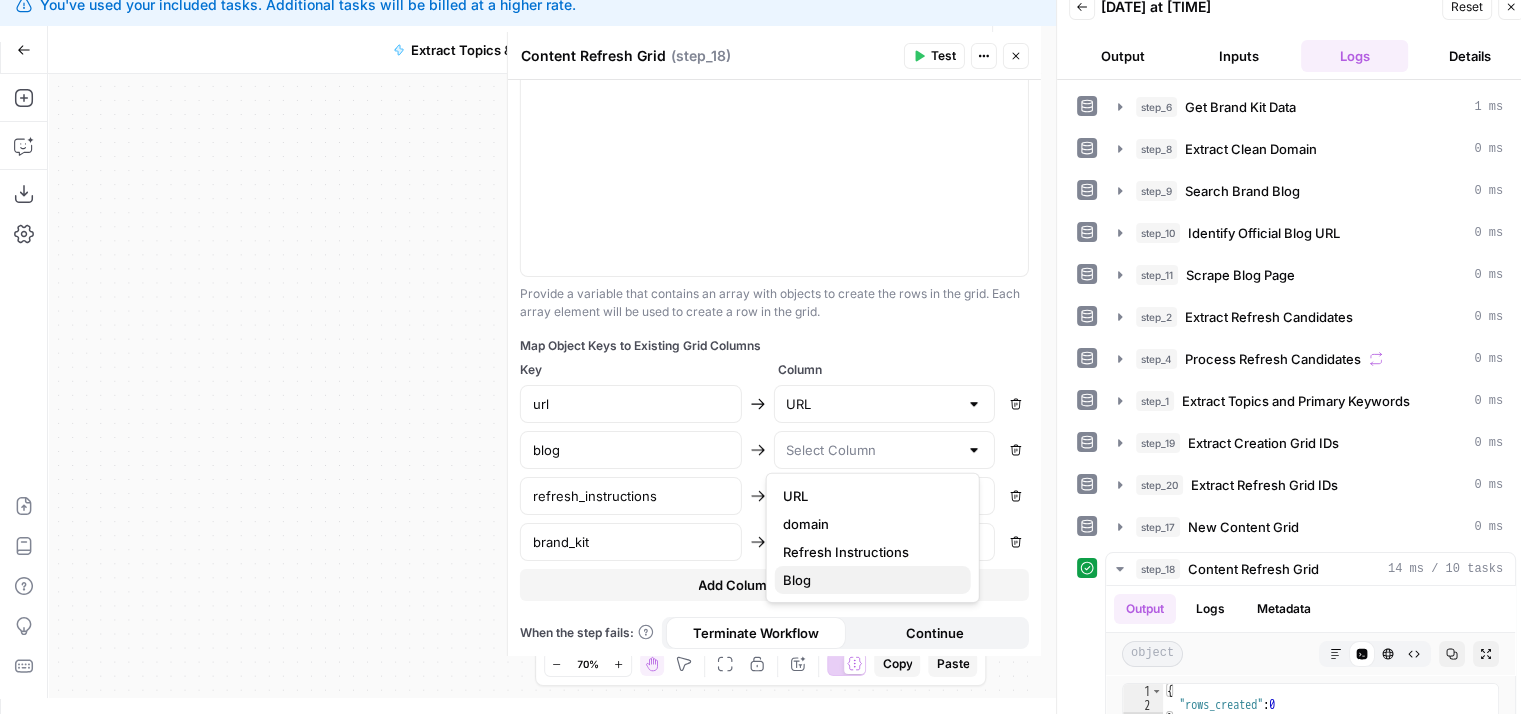 click on "Blog" at bounding box center [869, 580] 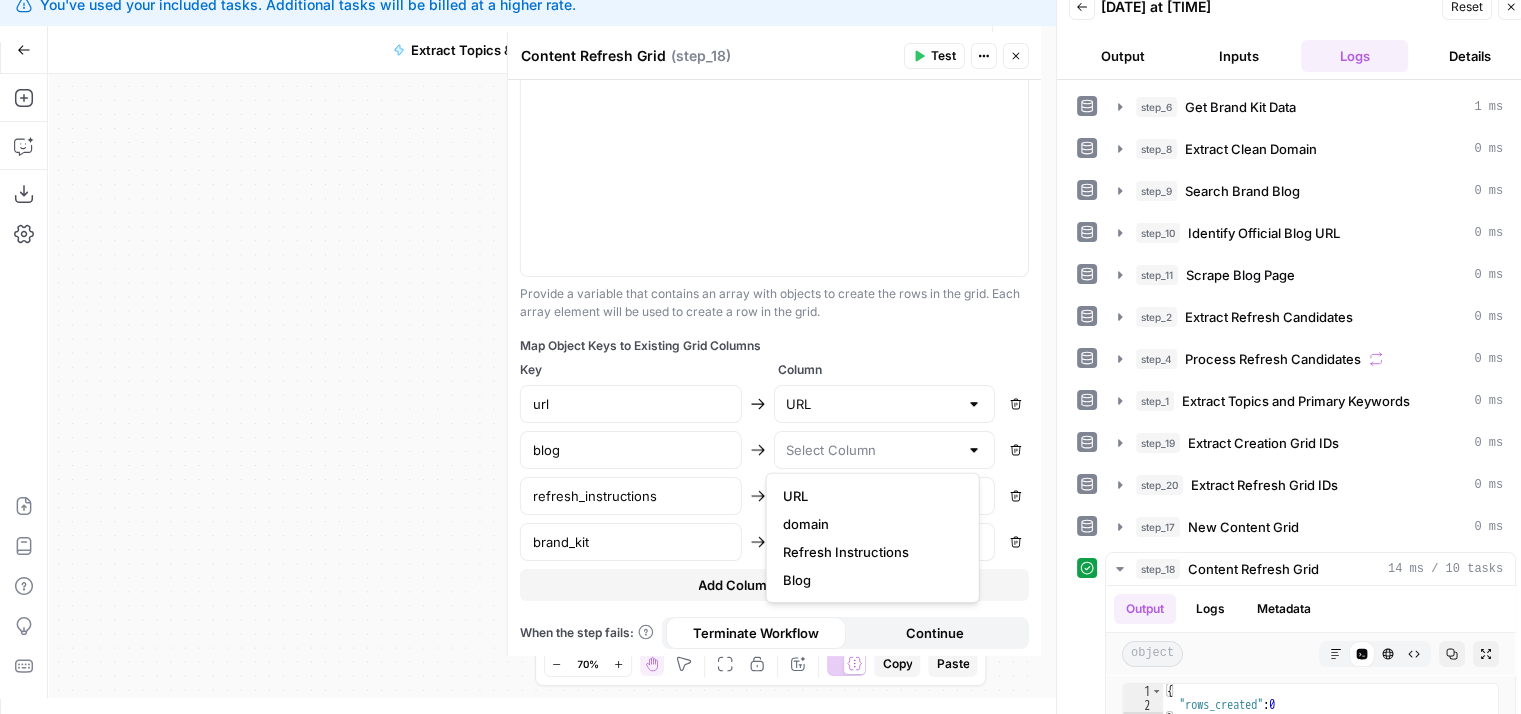 type on "Blog" 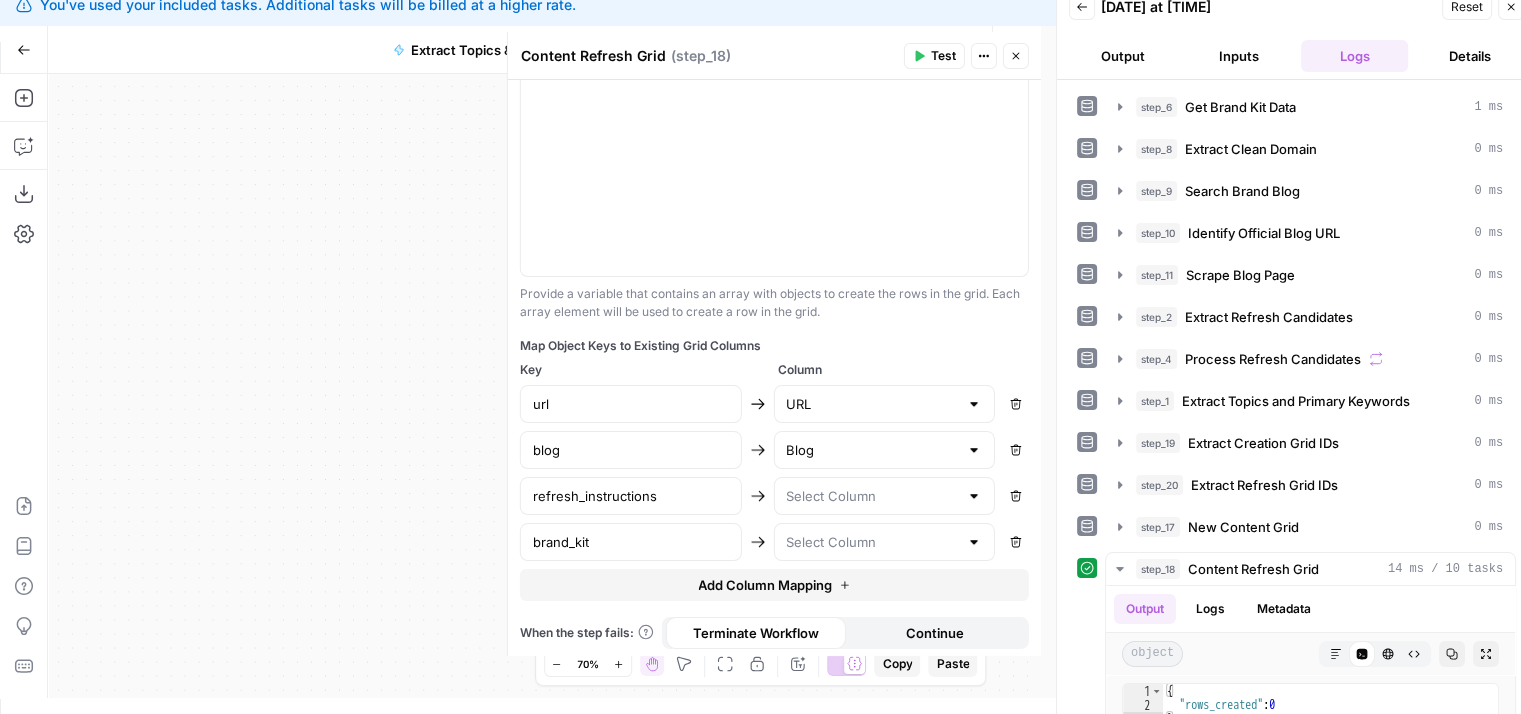 click at bounding box center (884, 496) 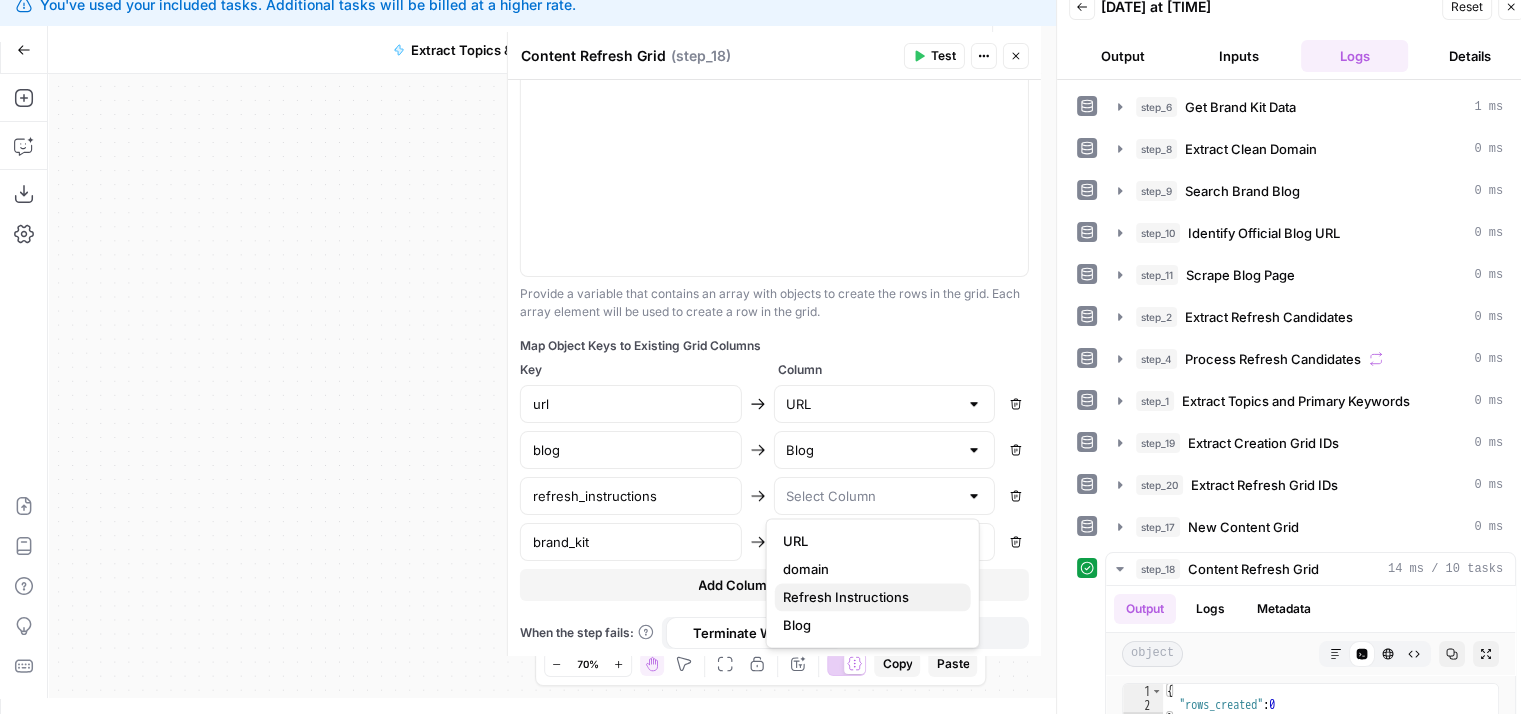 click on "Refresh Instructions" at bounding box center [869, 597] 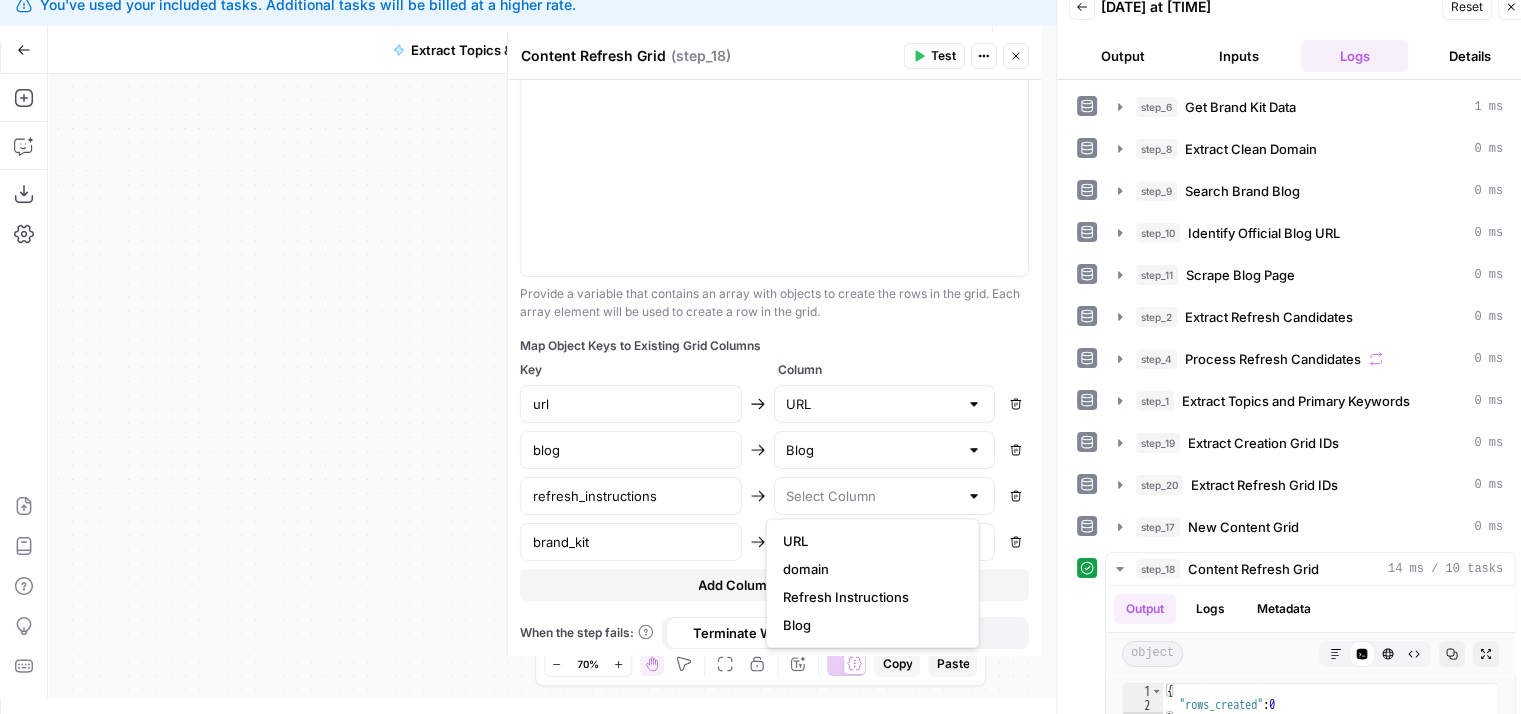 type on "Refresh Instructions" 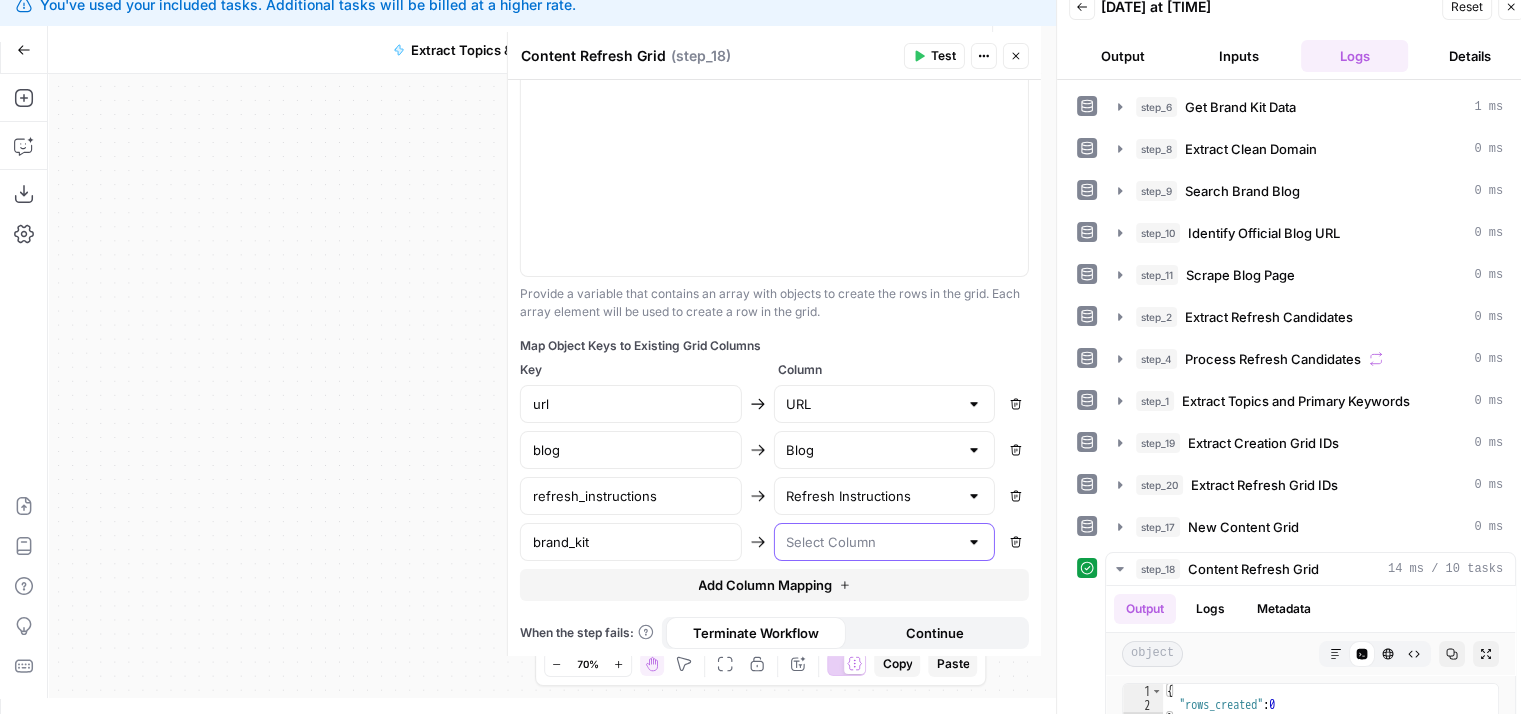 click at bounding box center [872, 542] 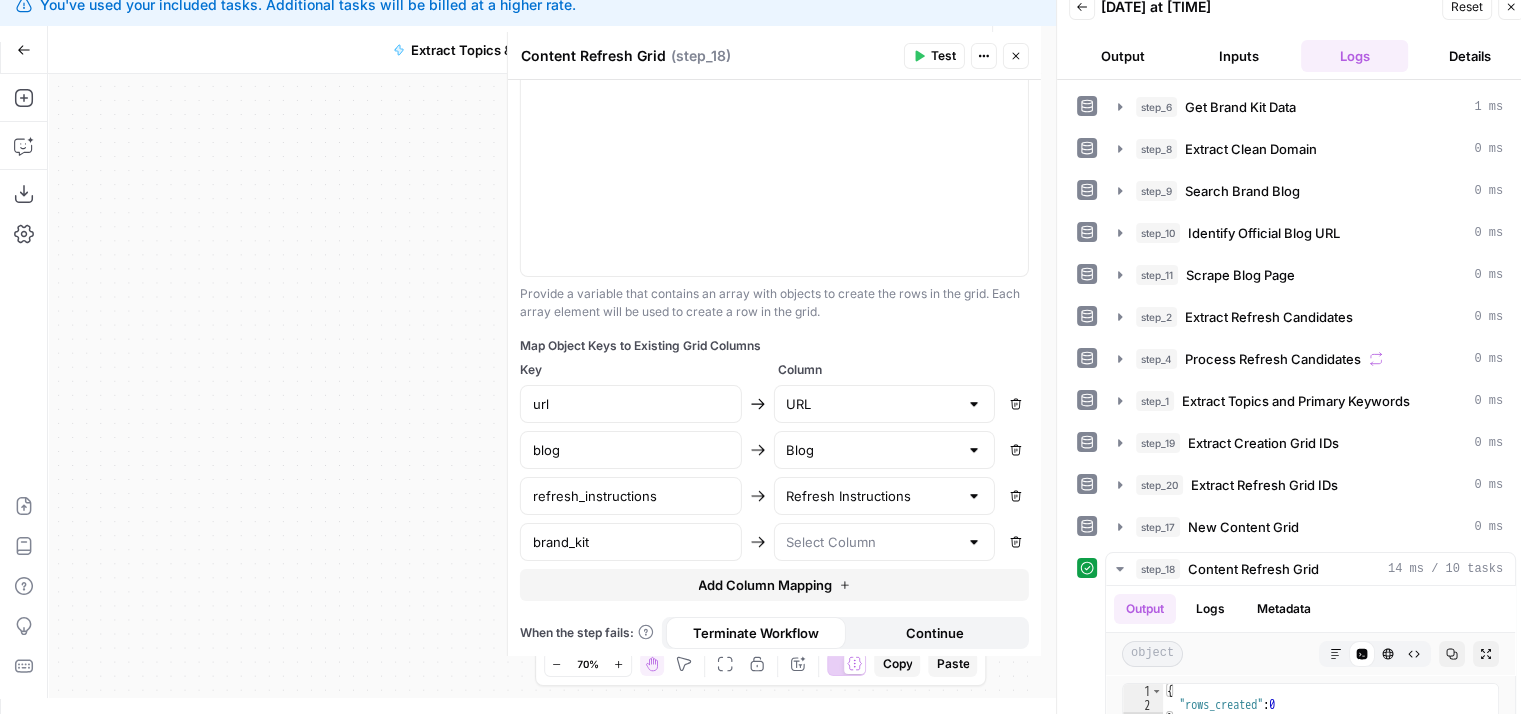 click on "Map Object Keys to Existing Grid Columns" at bounding box center [774, 346] 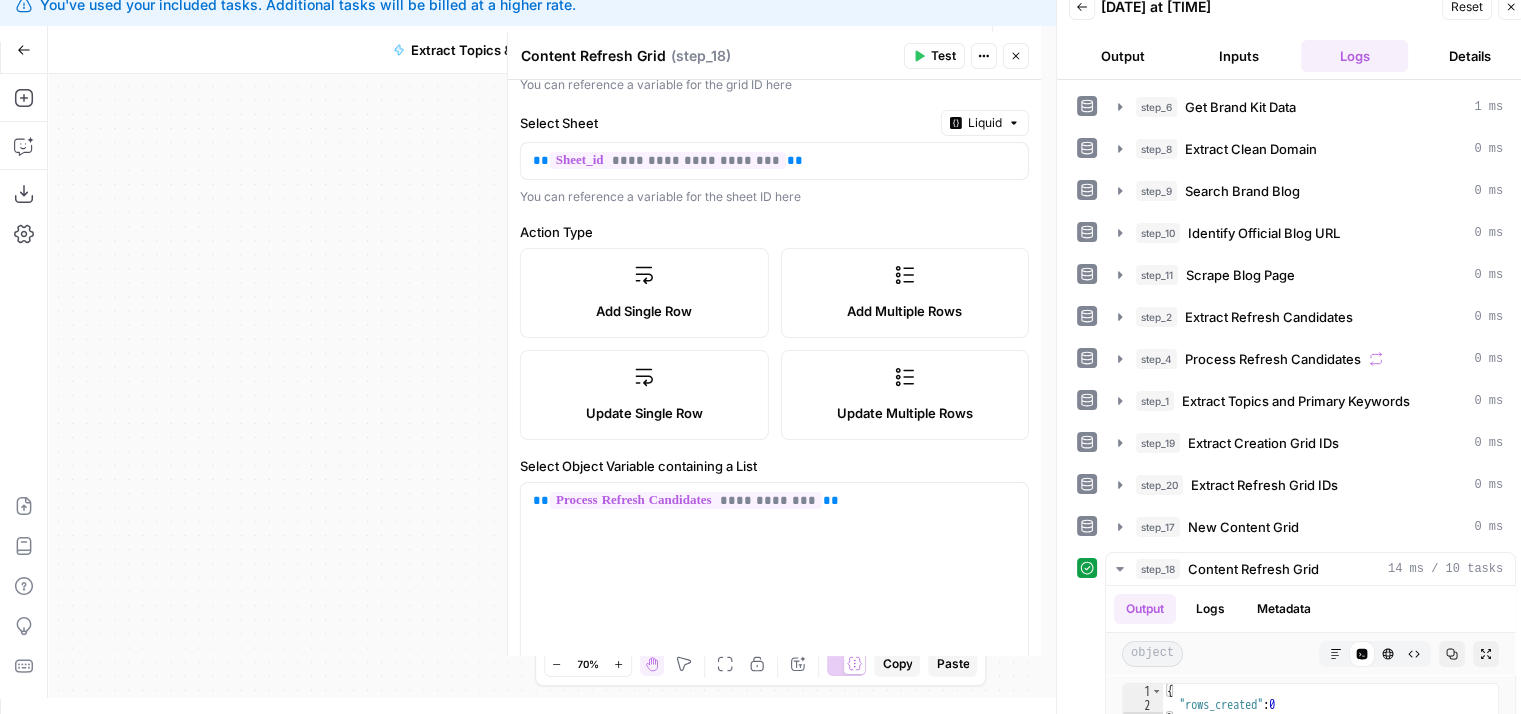 scroll, scrollTop: 0, scrollLeft: 0, axis: both 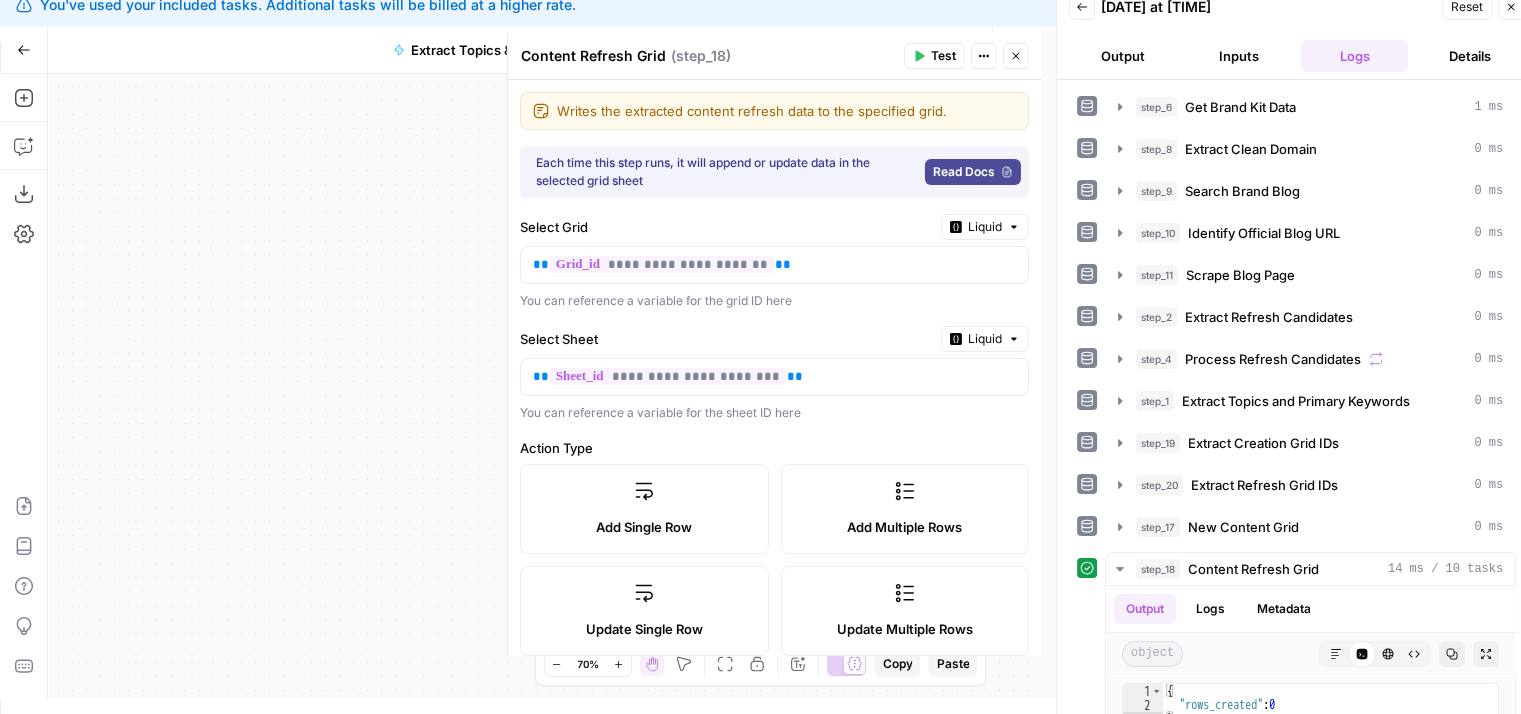 click on "Test" at bounding box center (934, 56) 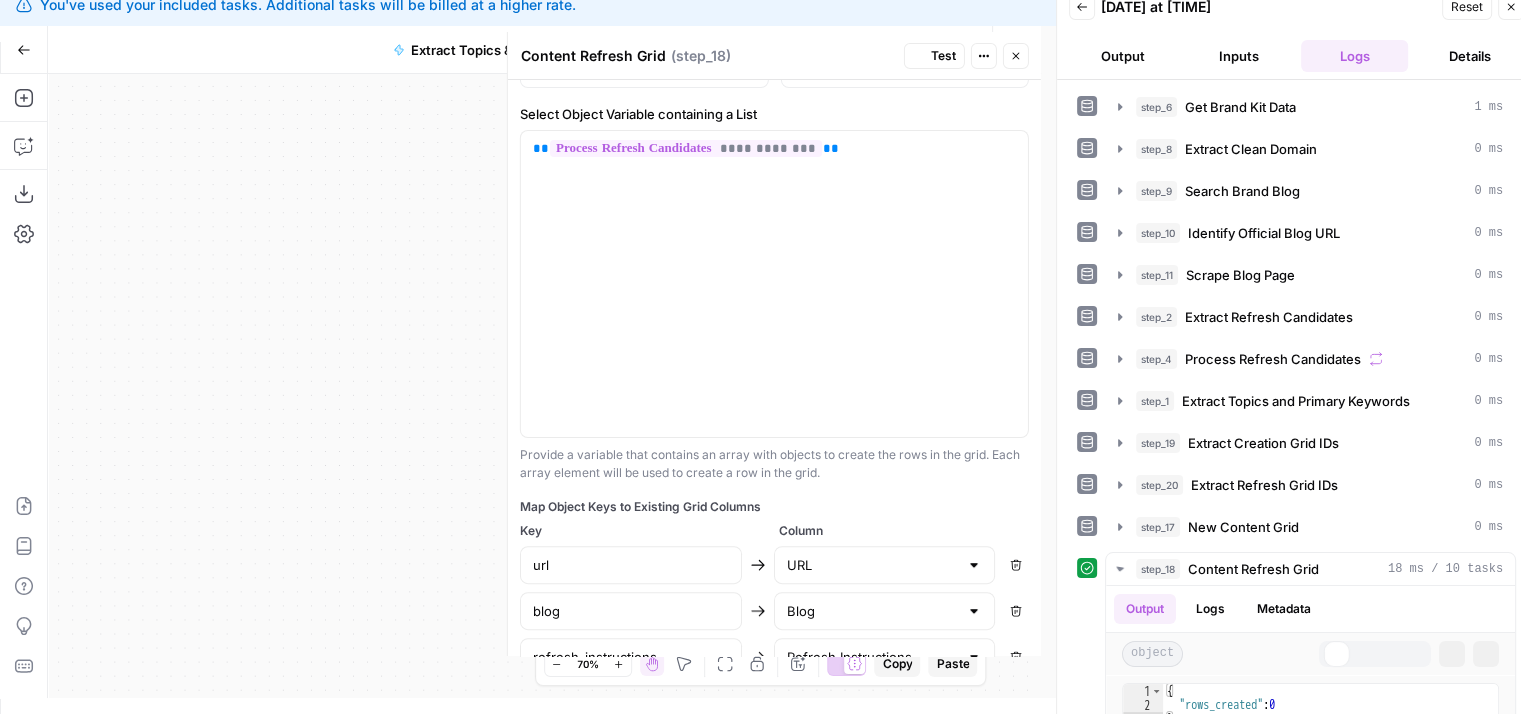 scroll, scrollTop: 729, scrollLeft: 0, axis: vertical 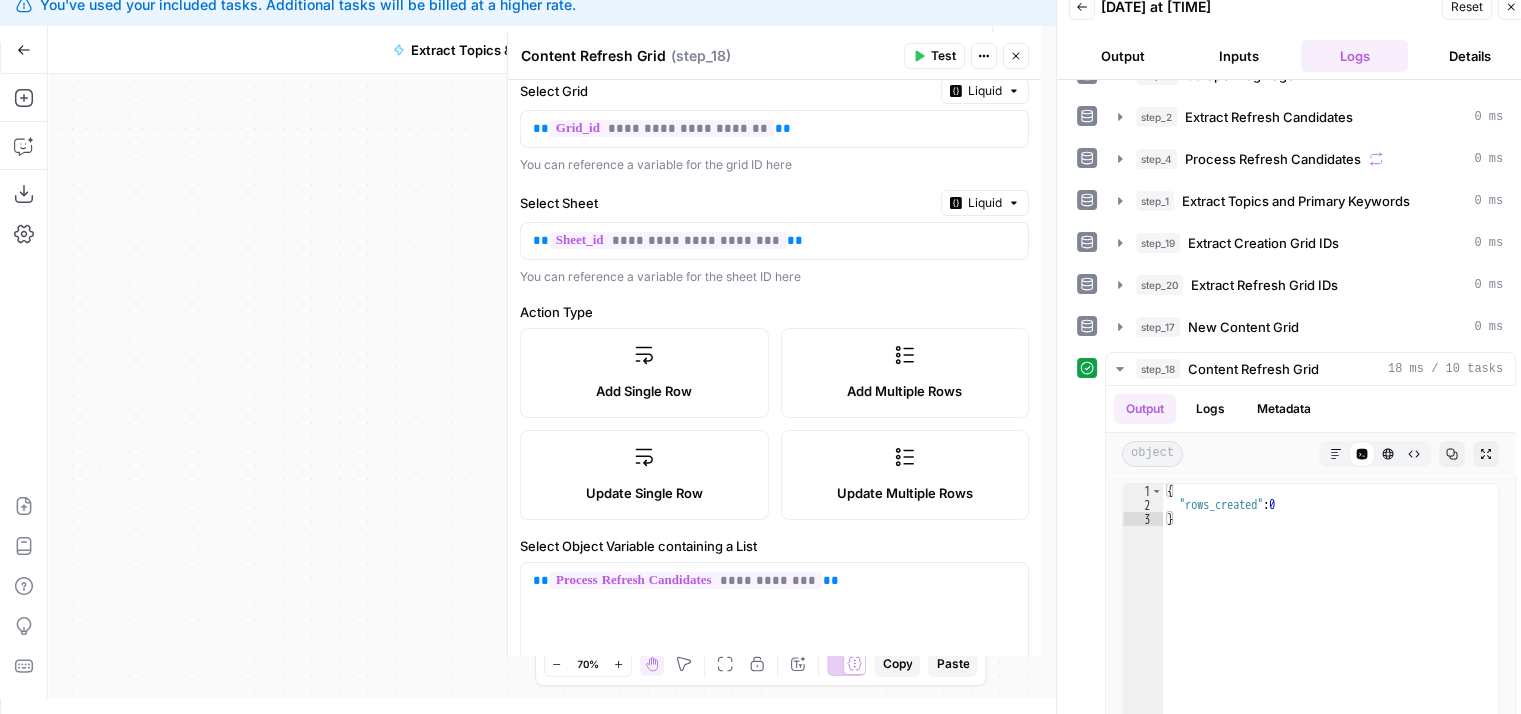 click 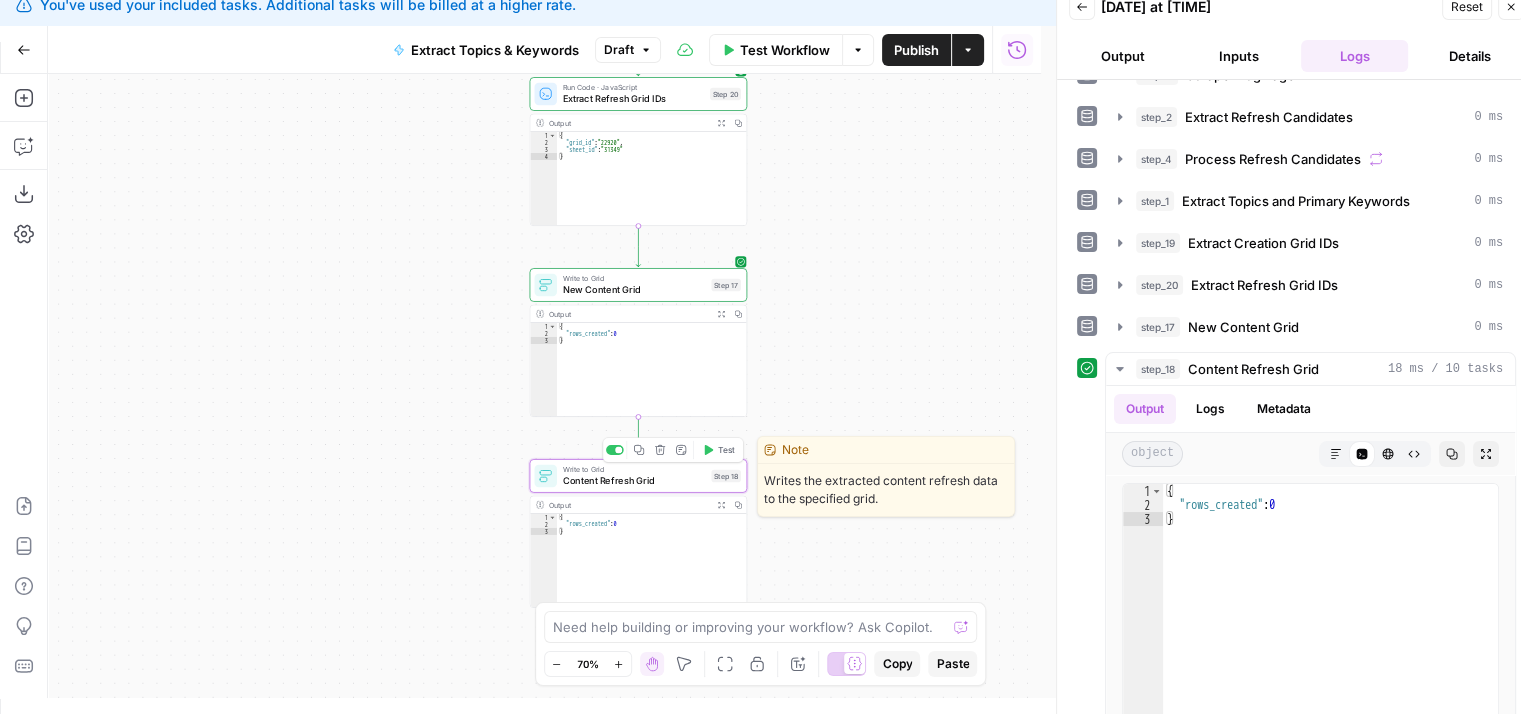 click on "Content Refresh Grid" at bounding box center (634, 481) 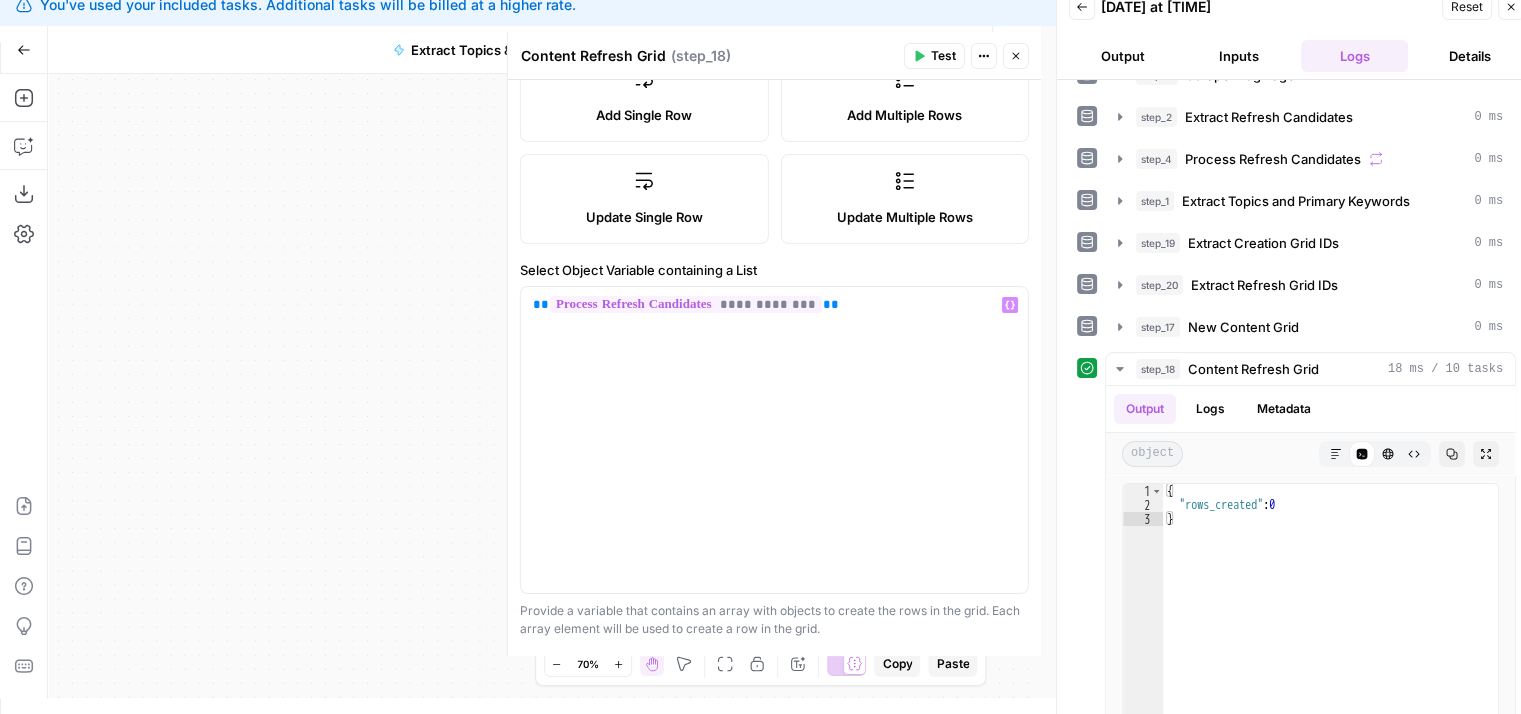 scroll, scrollTop: 412, scrollLeft: 0, axis: vertical 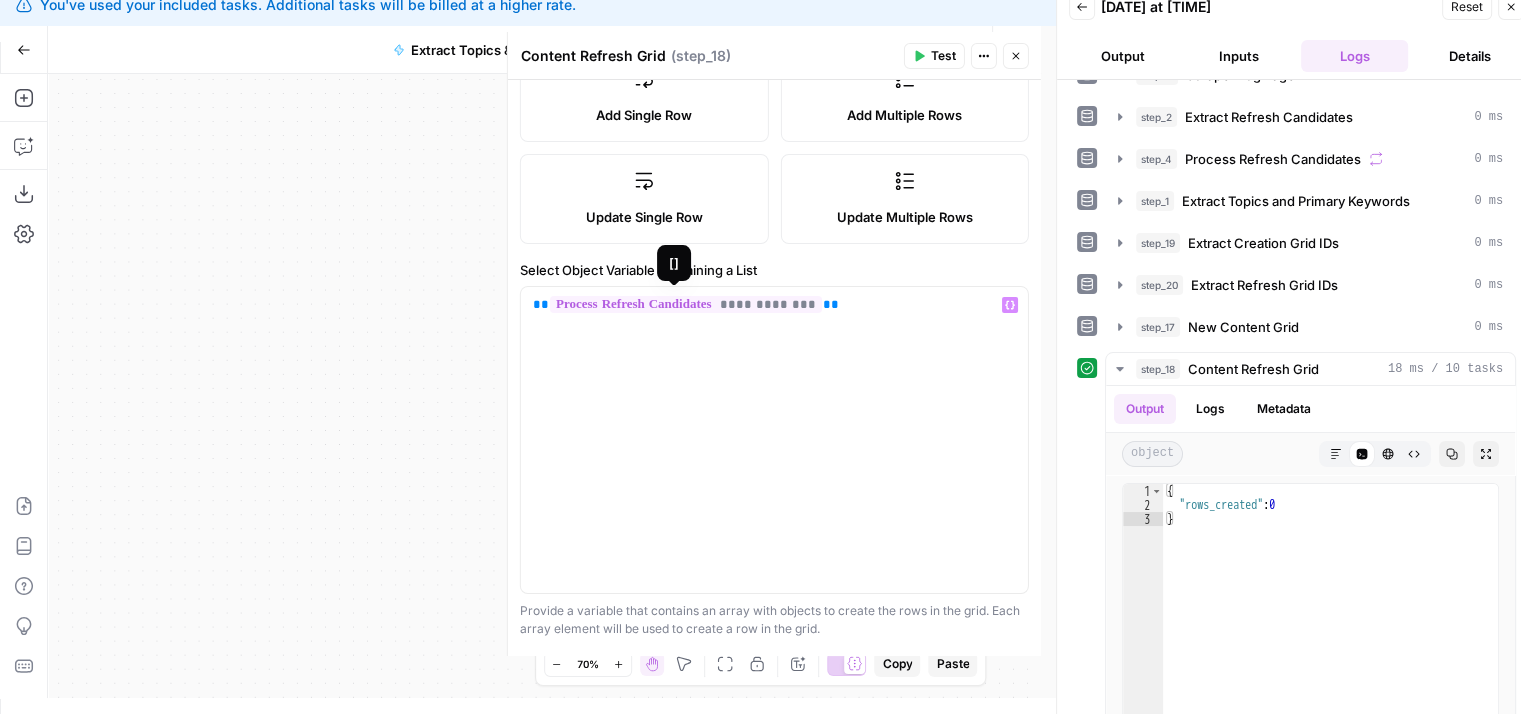click on "**********" at bounding box center (686, 304) 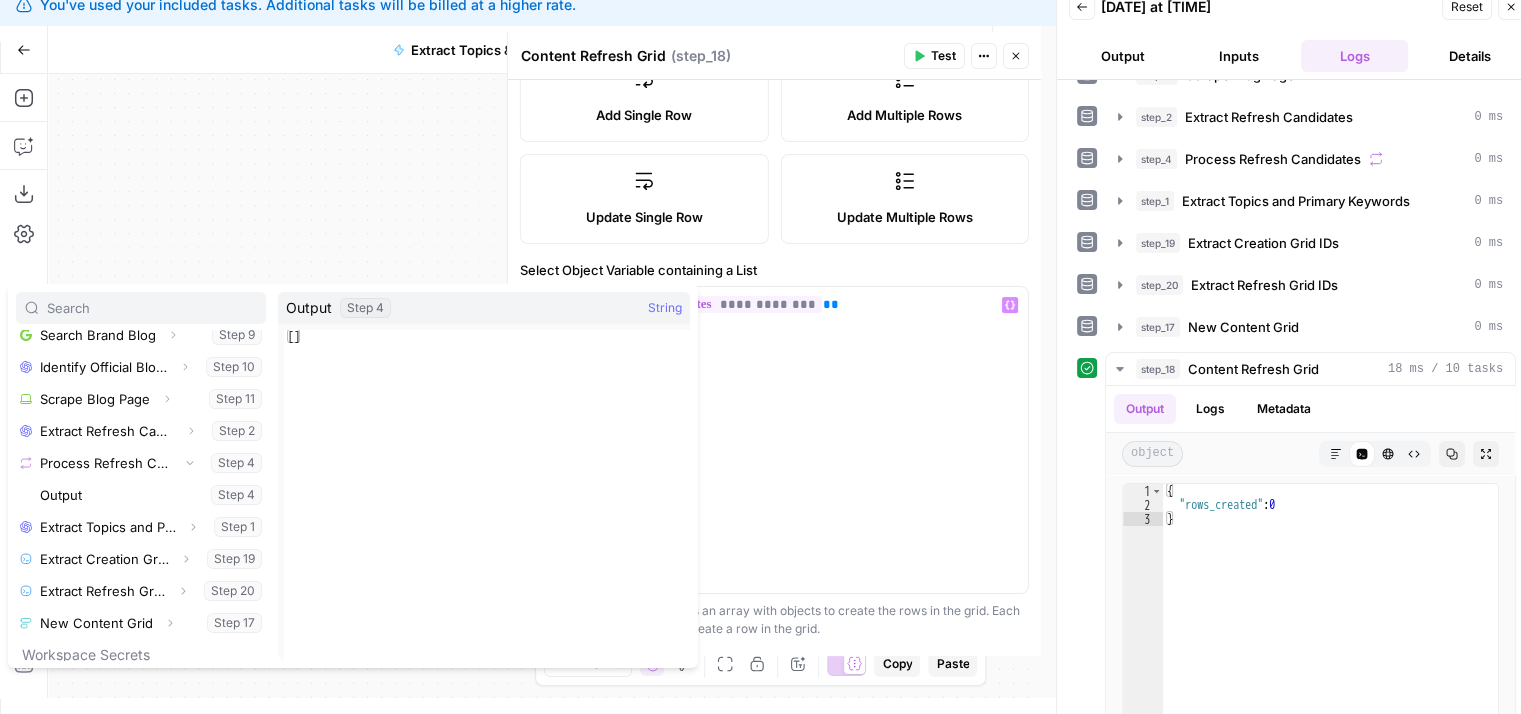 click on "Workflow Set Inputs Inputs Workflow Get Brand Kit Data Step 6 Output Expand Output Copy 1 2 3 4 5 {    "__id" :  "[NUMBER]" ,    "brand_name" :  "Butterflowy" ,    "brand_url" :  "https://www.butterflowy.com/" ,    "brand_about" :  "Butterflowy is an AI-powered         growth marketing partner that helps lean         marketing teams produce high-quality SEO         content fast. We work with growth-stage         companies that already believe in SEO but         don't have the time, resources, or         structure to scale content production         internally. We deliver SEO blog content —         either net-new or refreshed — optimized,         brand-aligned, and CMS-ready, plus custom         content systems that help teams publish         faster and scale without extra headcount."        ,     This output is too large & has been abbreviated for review.   Copy the output   to view the full content. Run Code · JavaScript Step 8" at bounding box center (544, 386) 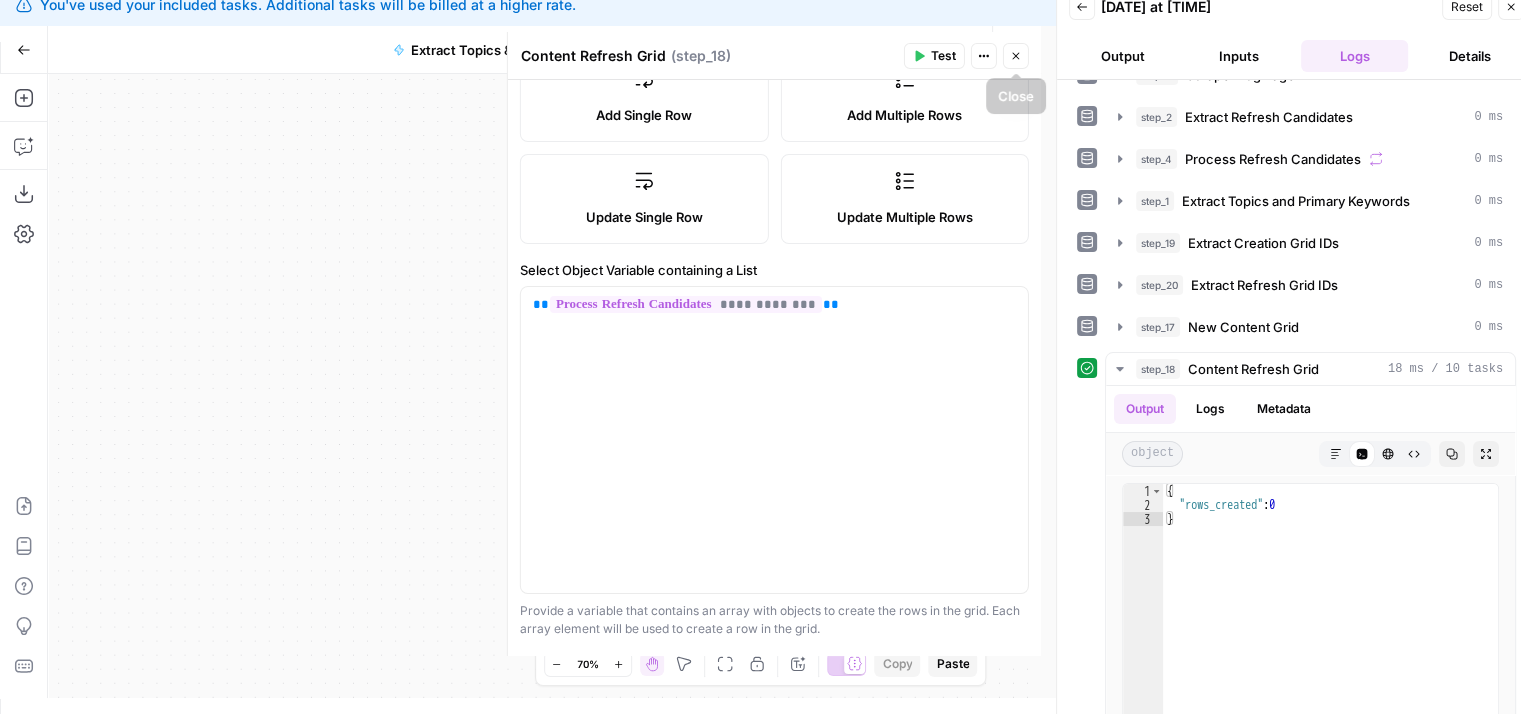 click 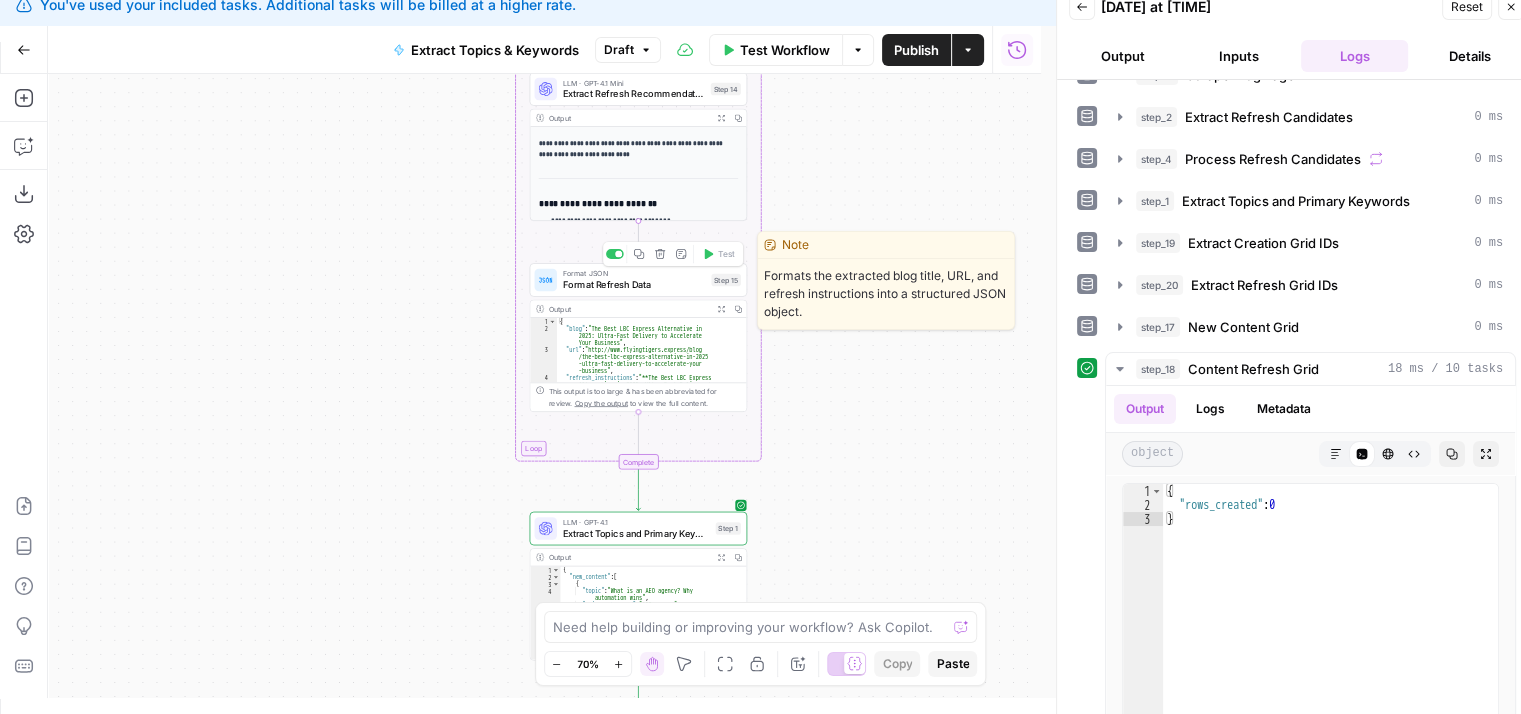 click on "Format Refresh Data" at bounding box center (634, 285) 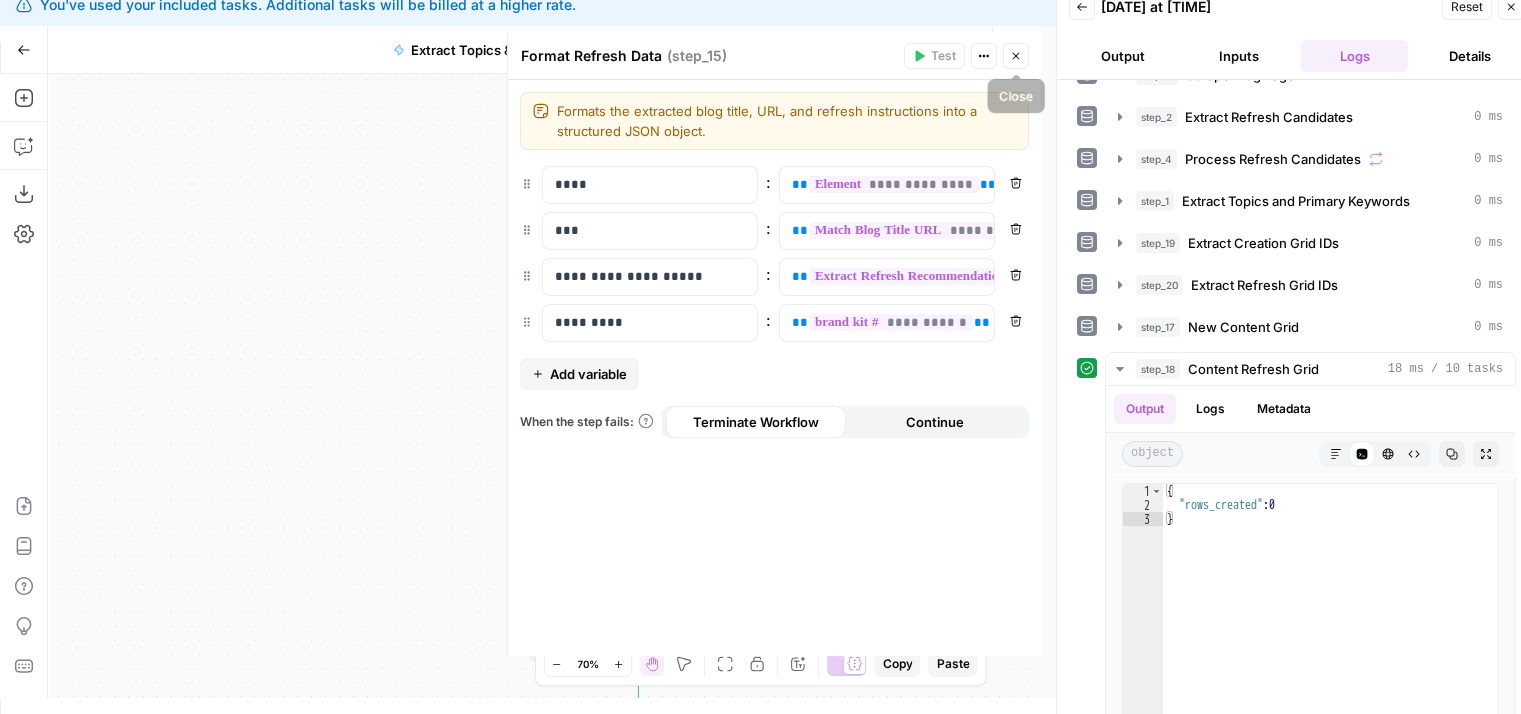 click on "Close" at bounding box center (1016, 56) 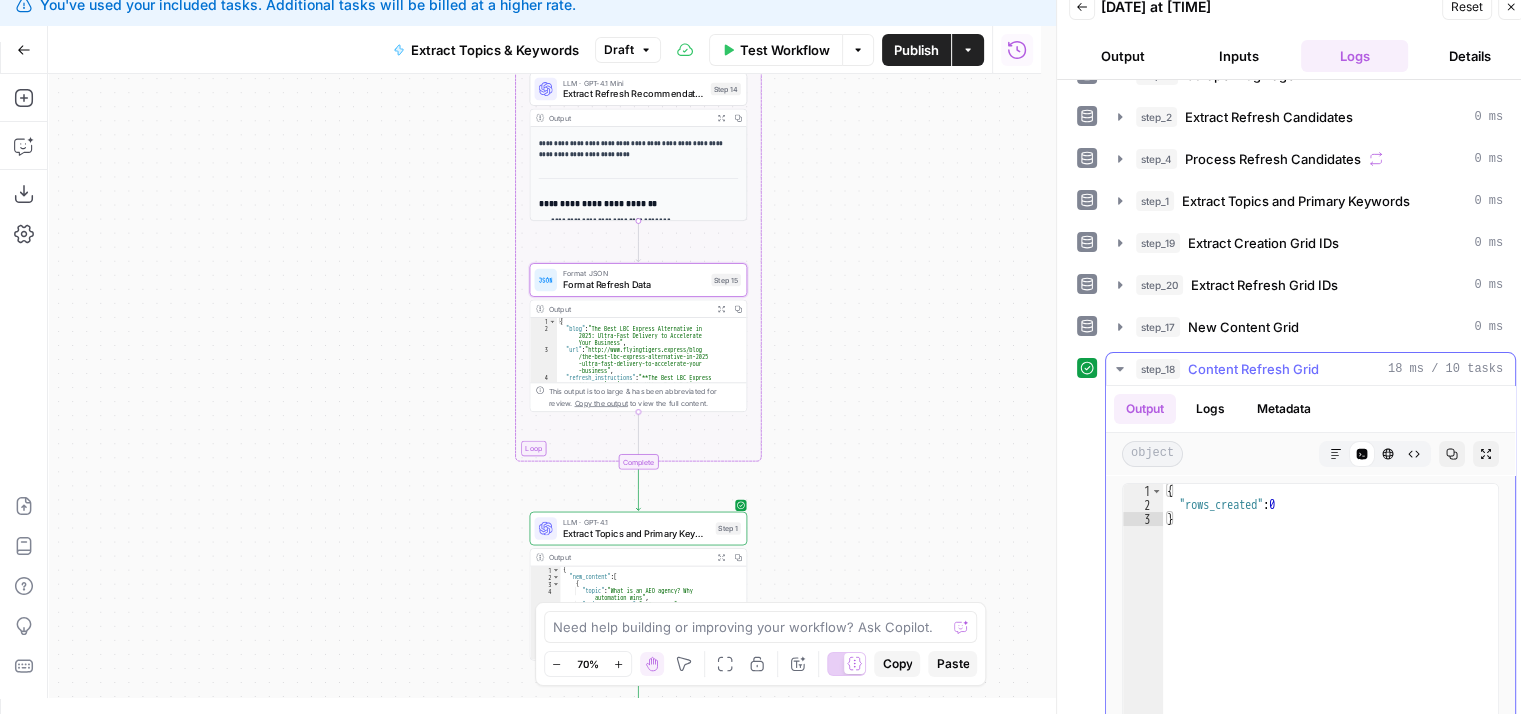 click on "Content Refresh Grid" at bounding box center [1253, 369] 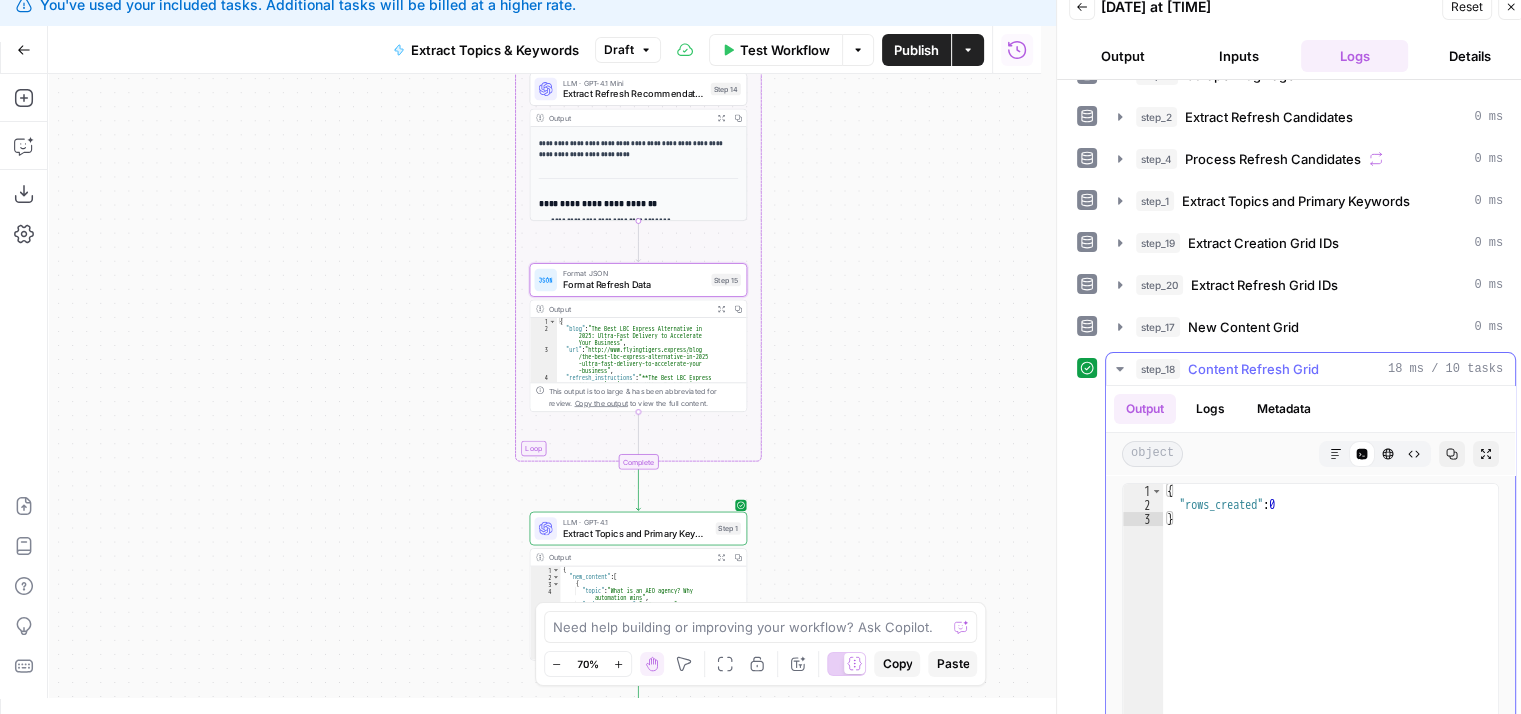 scroll, scrollTop: 0, scrollLeft: 0, axis: both 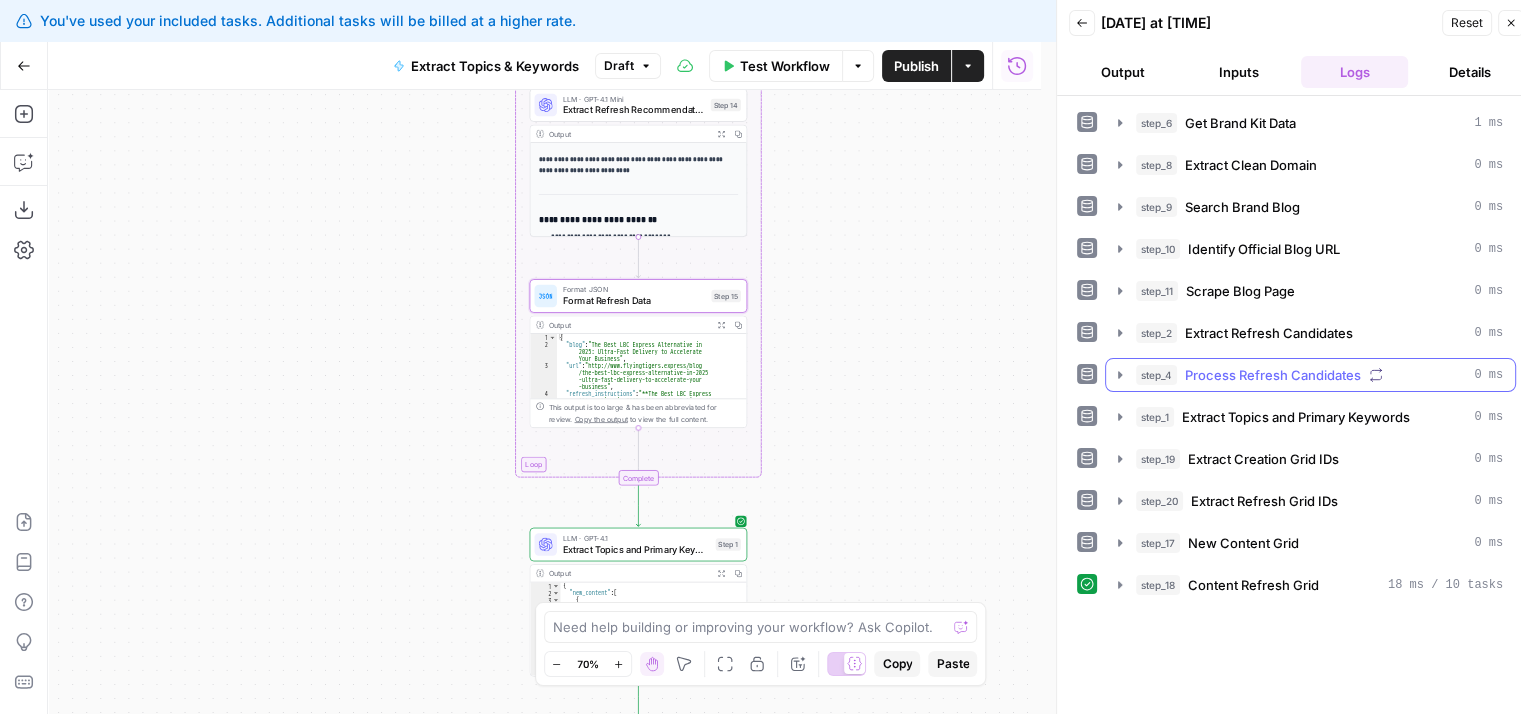 click on "Process Refresh Candidates" at bounding box center [1273, 375] 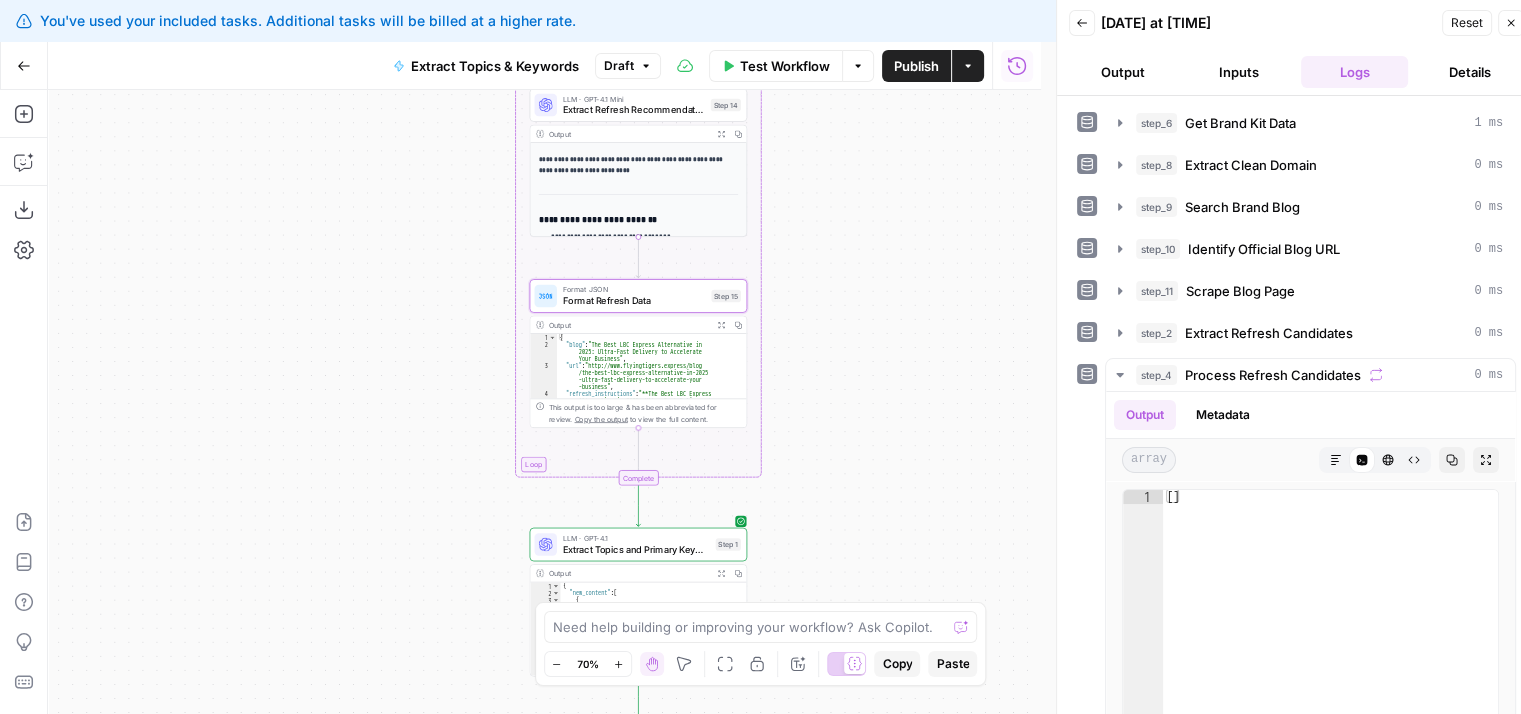 scroll, scrollTop: 376, scrollLeft: 0, axis: vertical 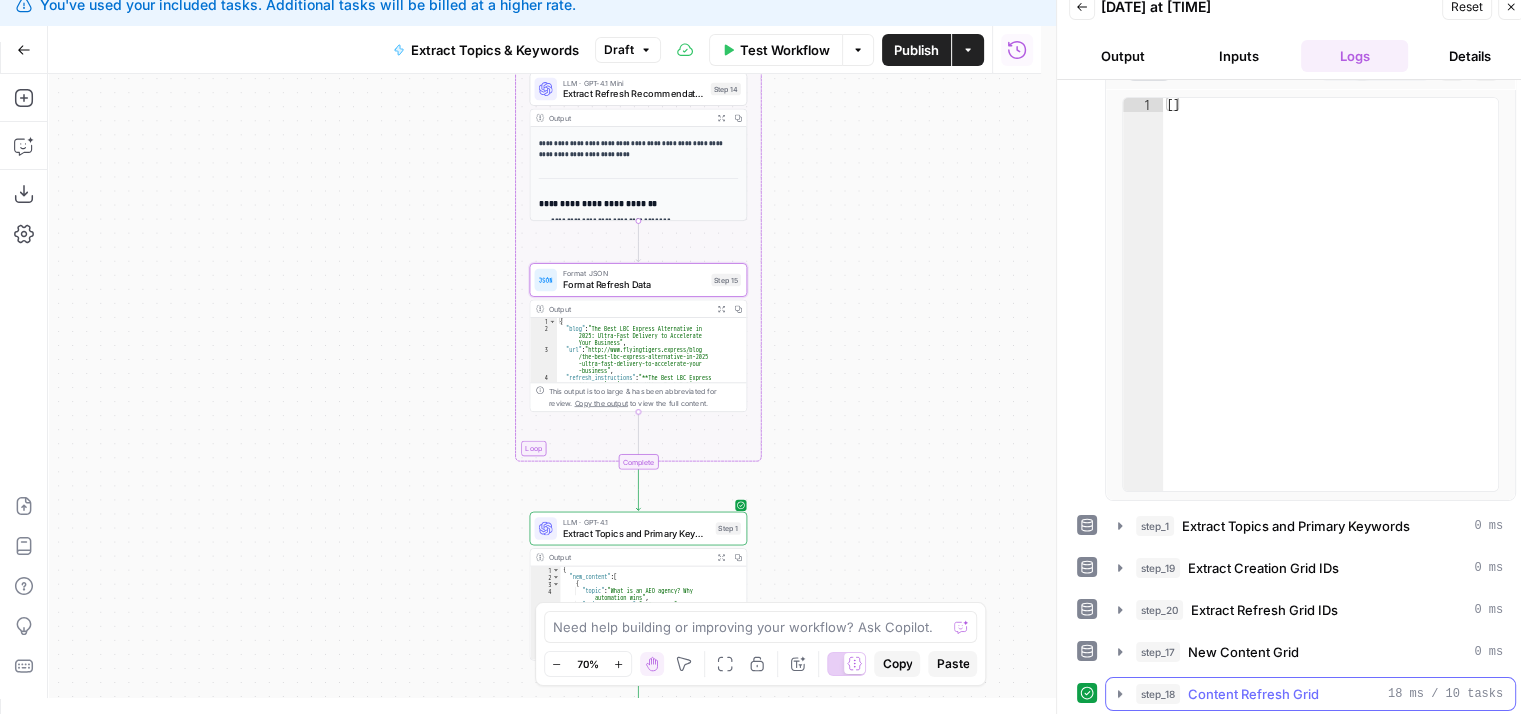 click on "step_18" at bounding box center [1158, 694] 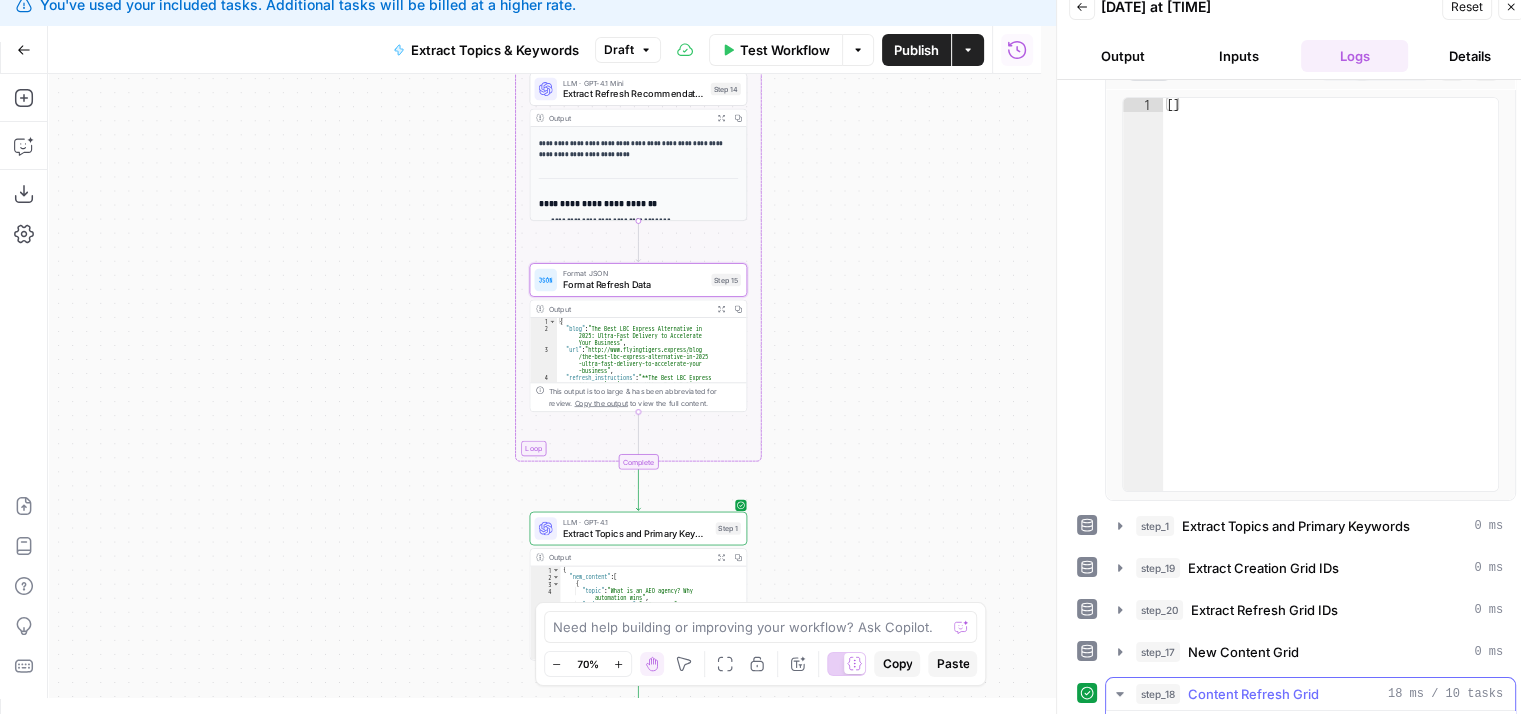click on "step_18" at bounding box center [1158, 694] 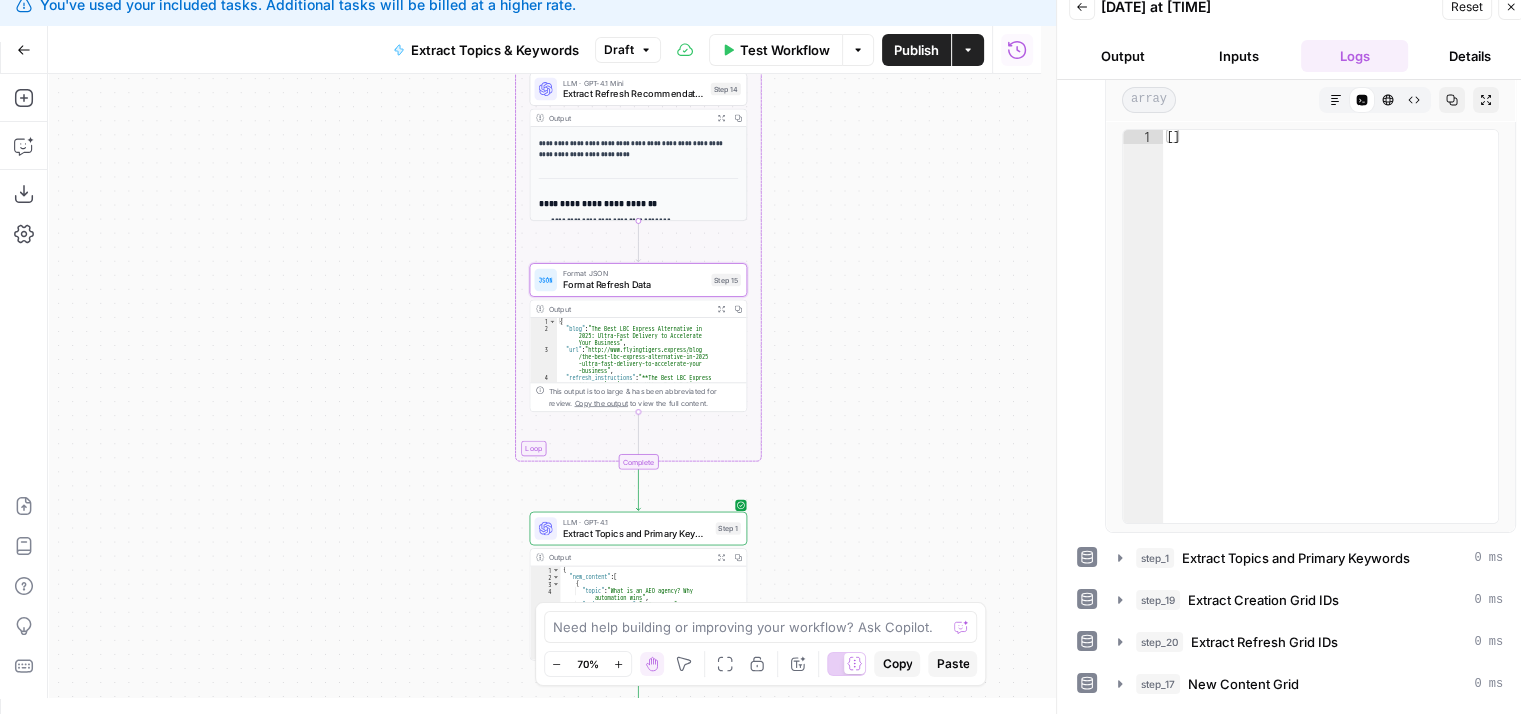 scroll, scrollTop: 376, scrollLeft: 0, axis: vertical 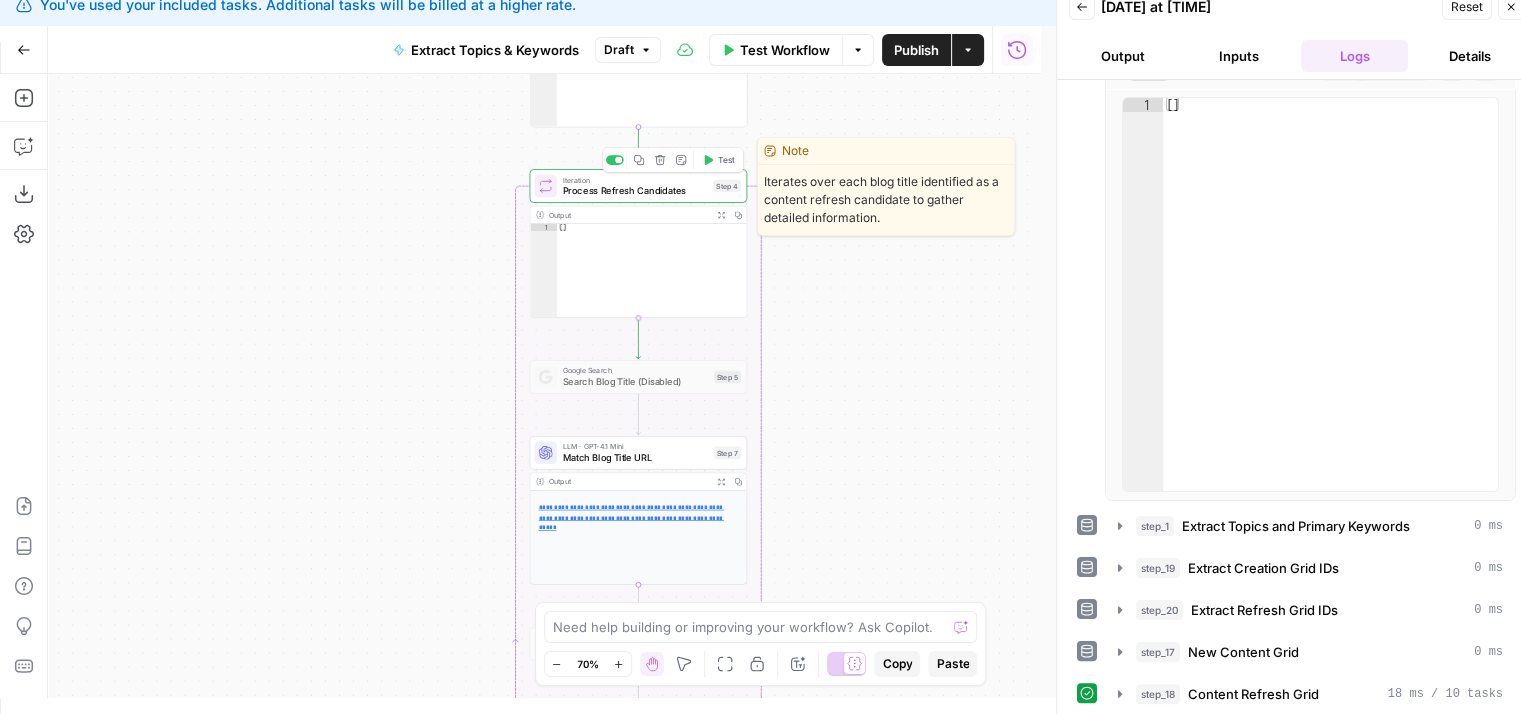 click on "Test" at bounding box center (719, 160) 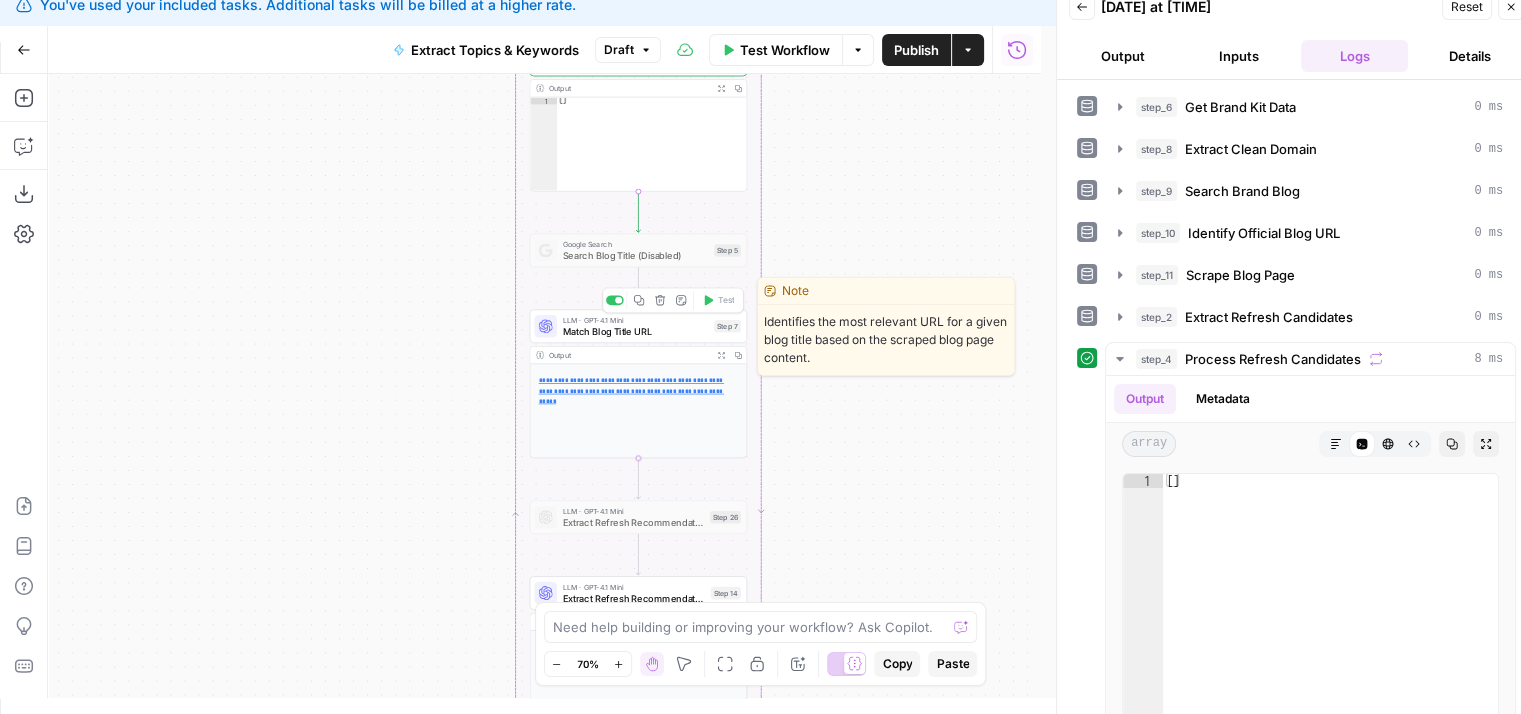 click on "Match Blog Title URL" at bounding box center (636, 331) 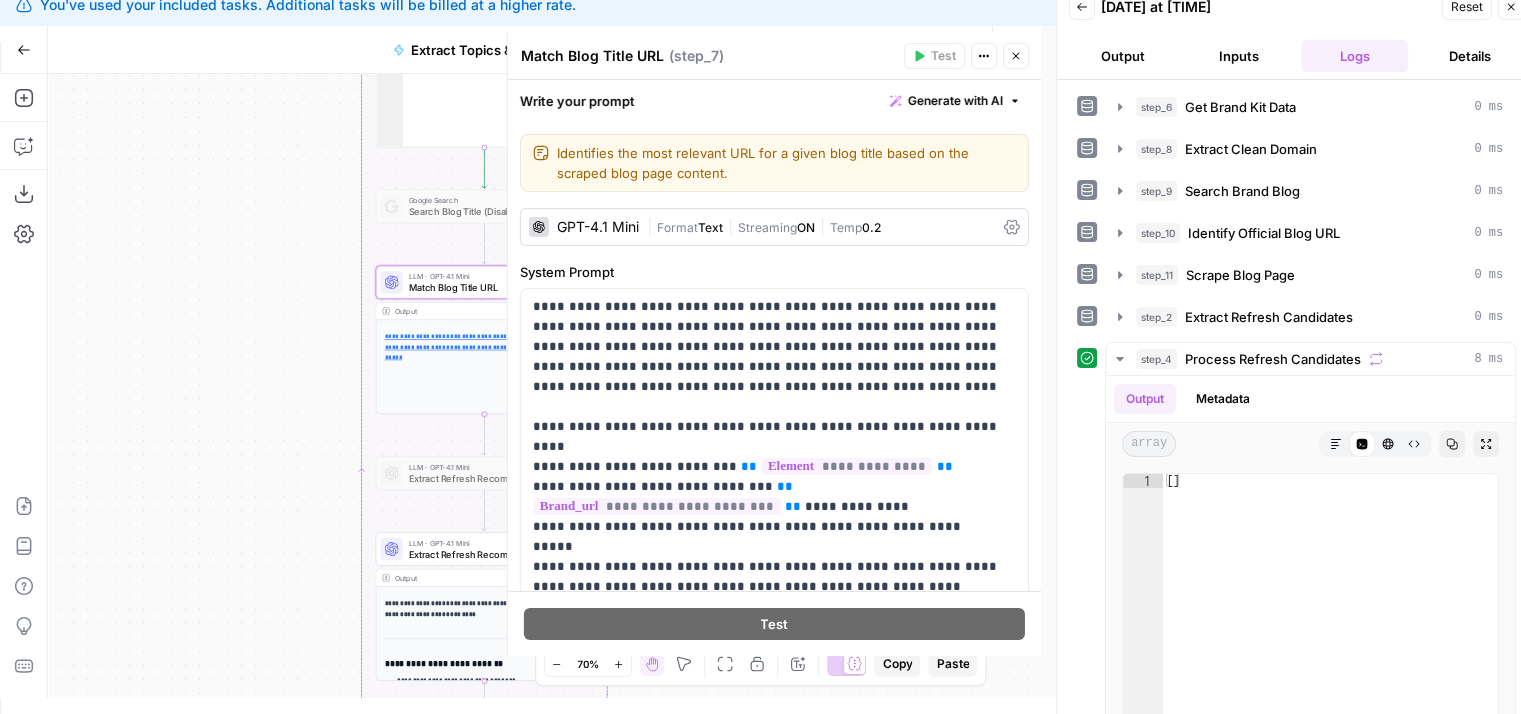 drag, startPoint x: 378, startPoint y: 201, endPoint x: 223, endPoint y: 157, distance: 161.12418 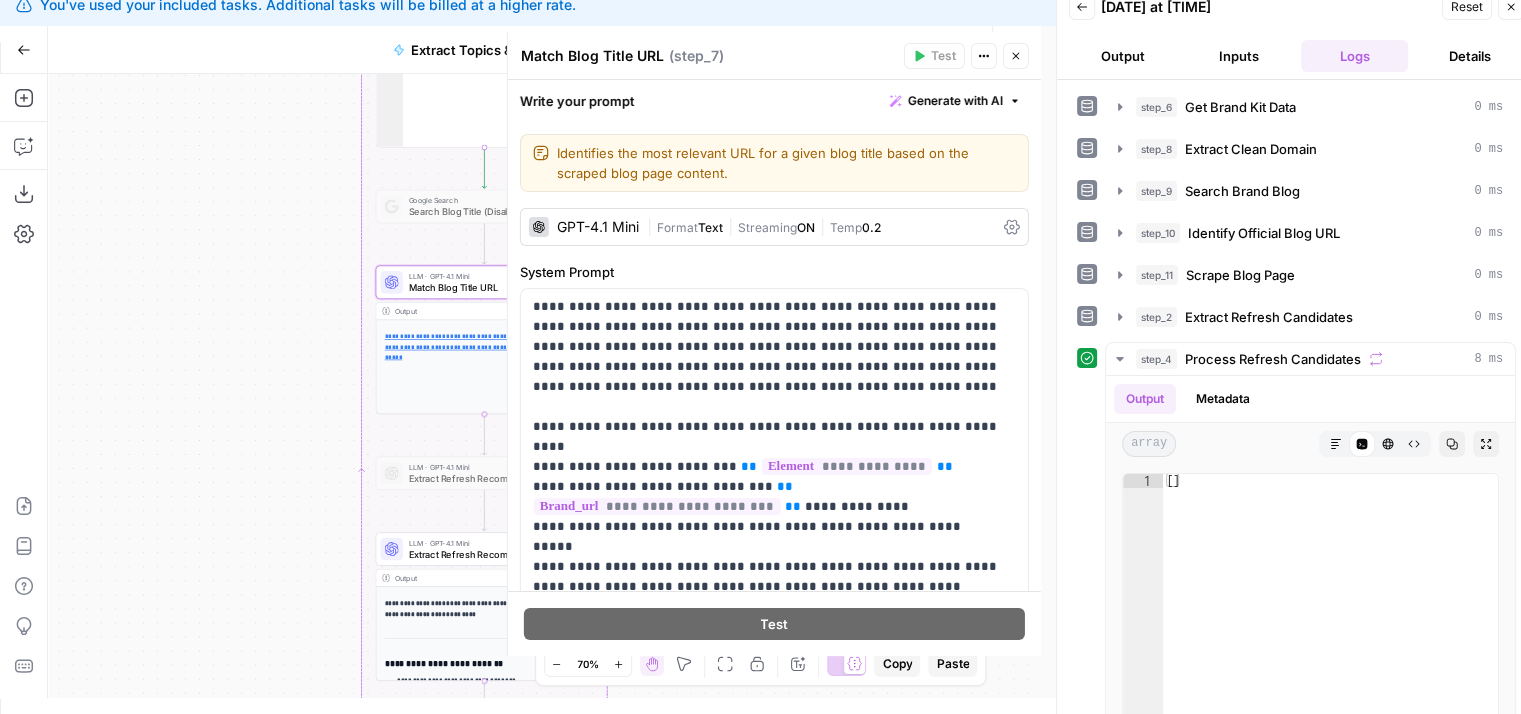 click on "Workflow Set Inputs Inputs Workflow Get Brand Kit Data Step 6 Output Expand Output Copy 1 2 3 4 5 {    "__id" :  "[NUMBER]" ,    "brand_name" :  "Butterflowy" ,    "brand_url" :  "https://www.butterflowy.com/" ,    "brand_about" :  "Butterflowy is an AI-powered         growth marketing partner that helps lean         marketing teams produce high-quality SEO         content fast. We work with growth-stage         companies that already believe in SEO but         don't have the time, resources, or         structure to scale content production         internally. We deliver SEO blog content —         either net-new or refreshed — optimized,         brand-aligned, and CMS-ready, plus custom         content systems that help teams publish         faster and scale without extra headcount."        ,     This output is too large & has been abbreviated for review.   Copy the output   to view the full content. Run Code · JavaScript Step 8" at bounding box center (544, 386) 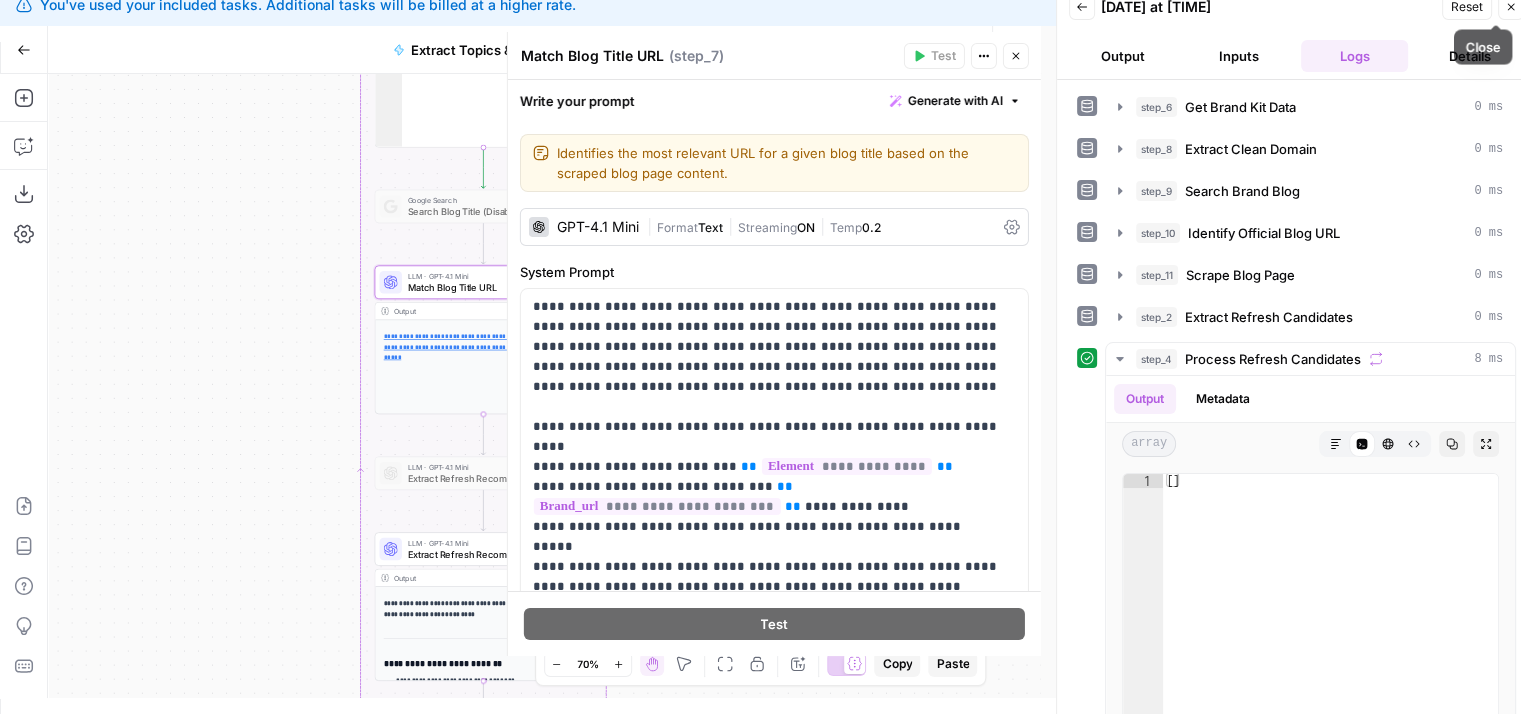 click on "Close" at bounding box center [1511, 7] 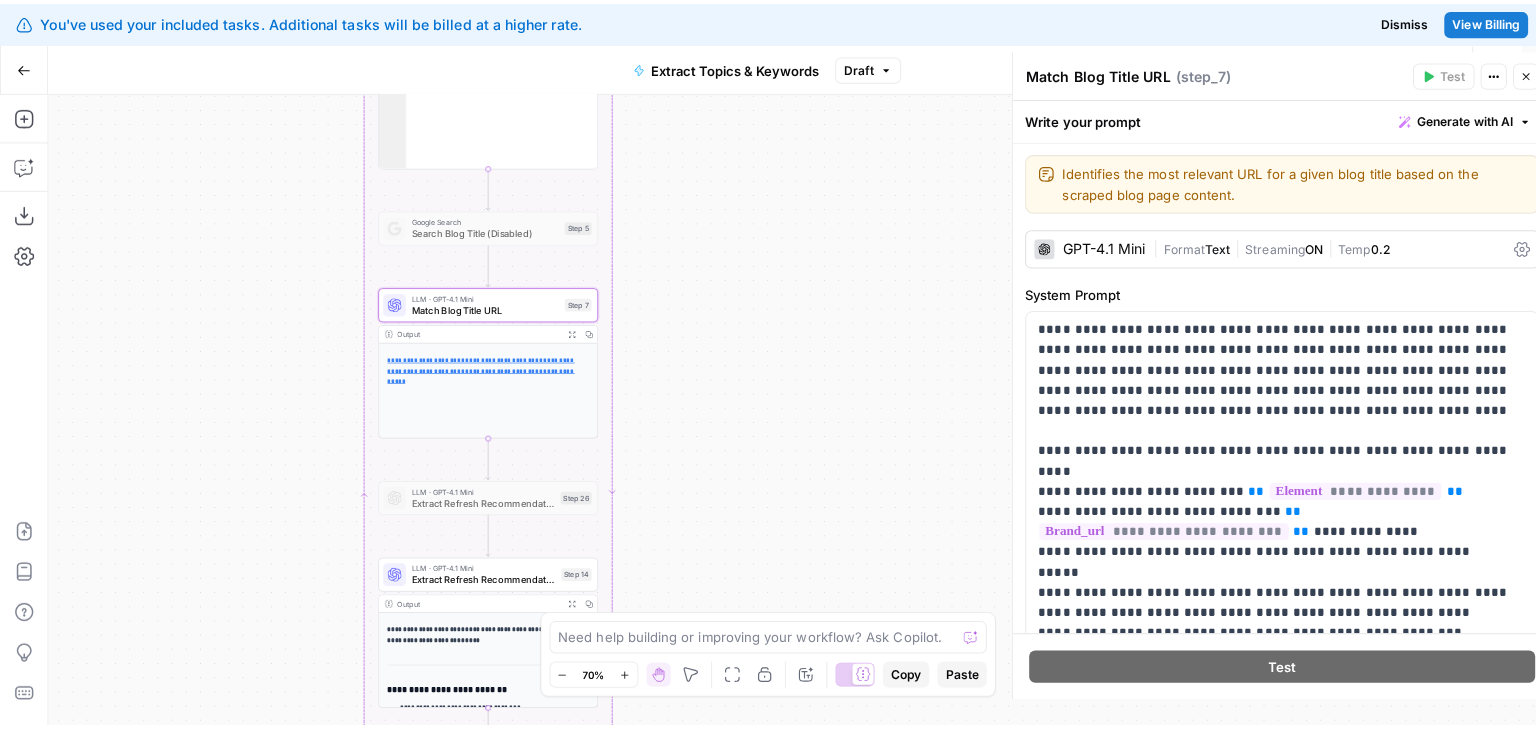 scroll, scrollTop: 0, scrollLeft: 0, axis: both 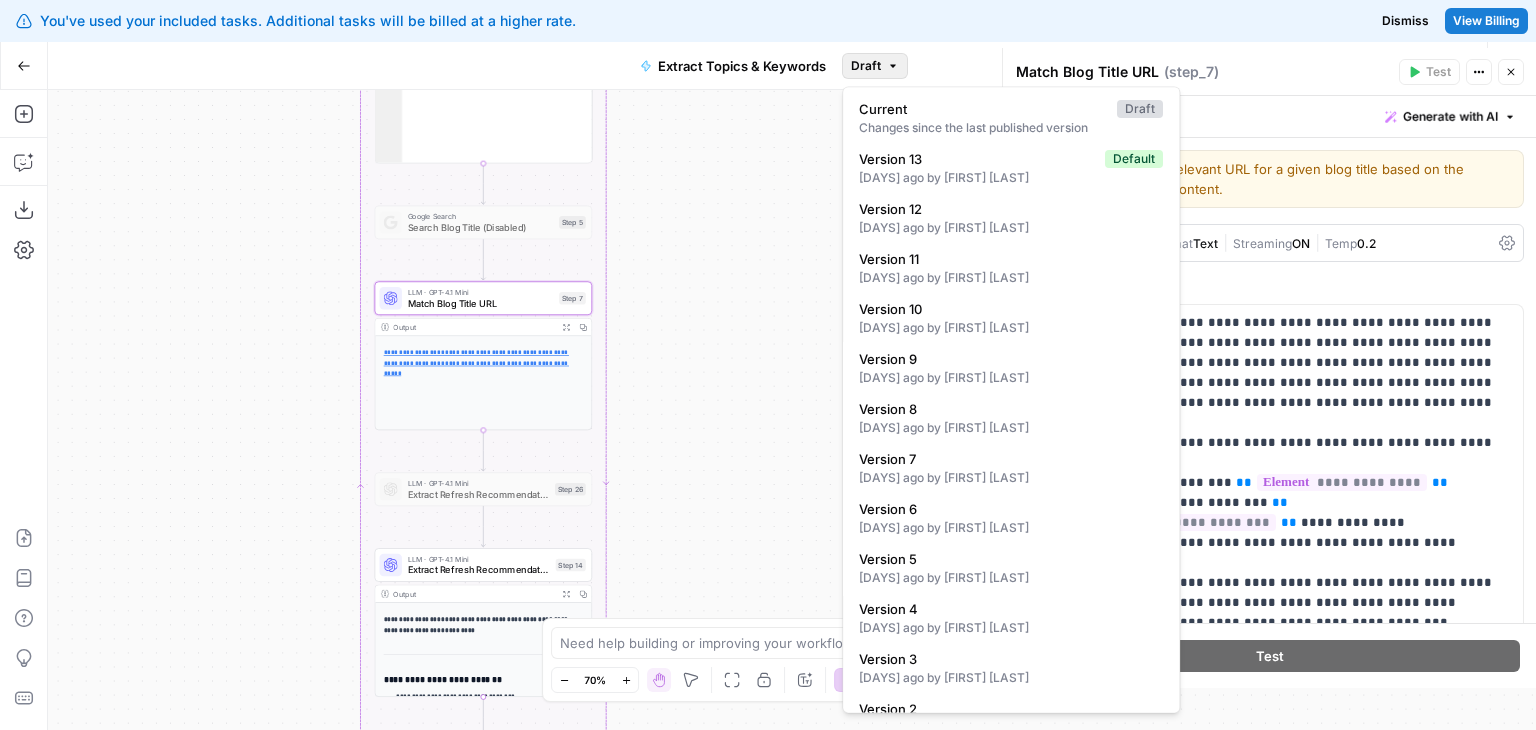 click 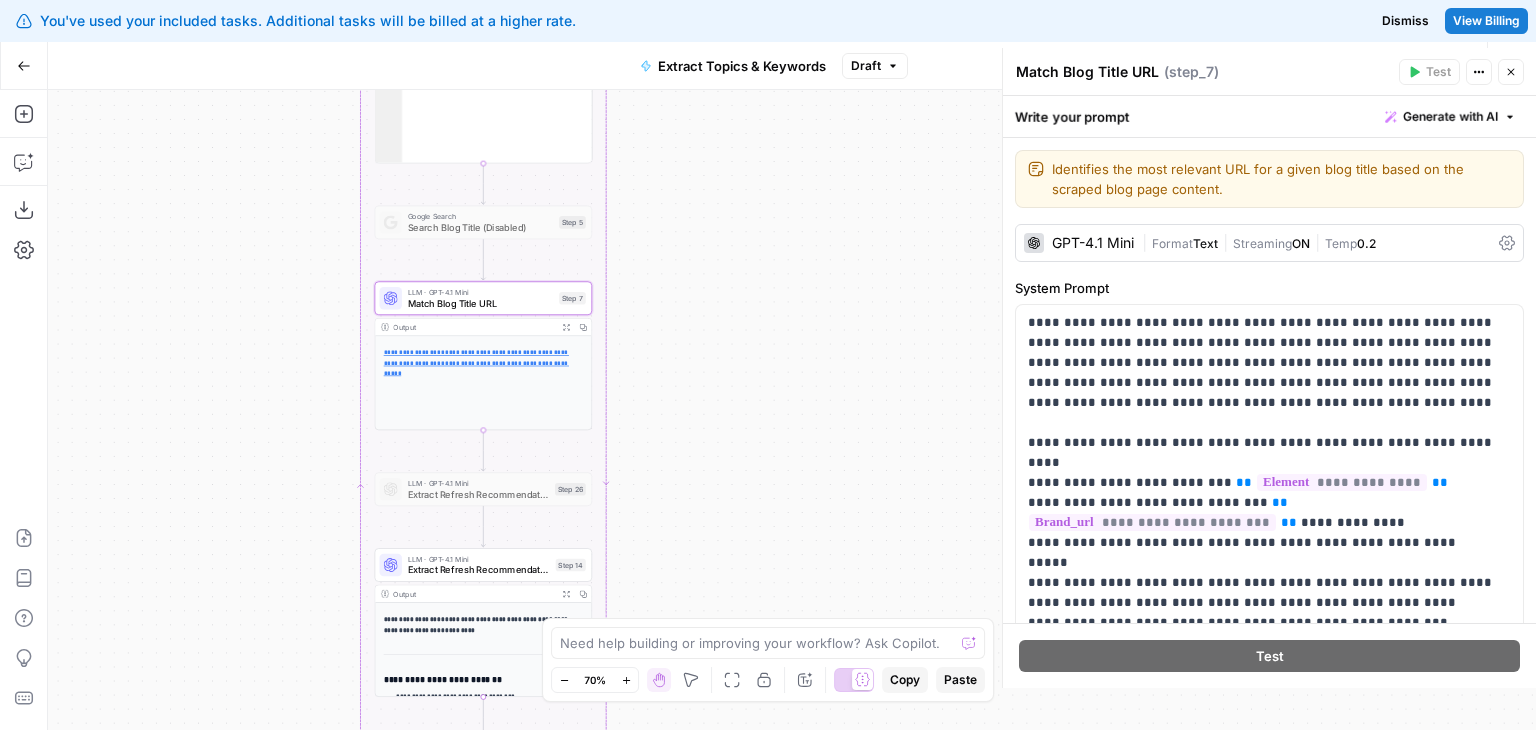 click 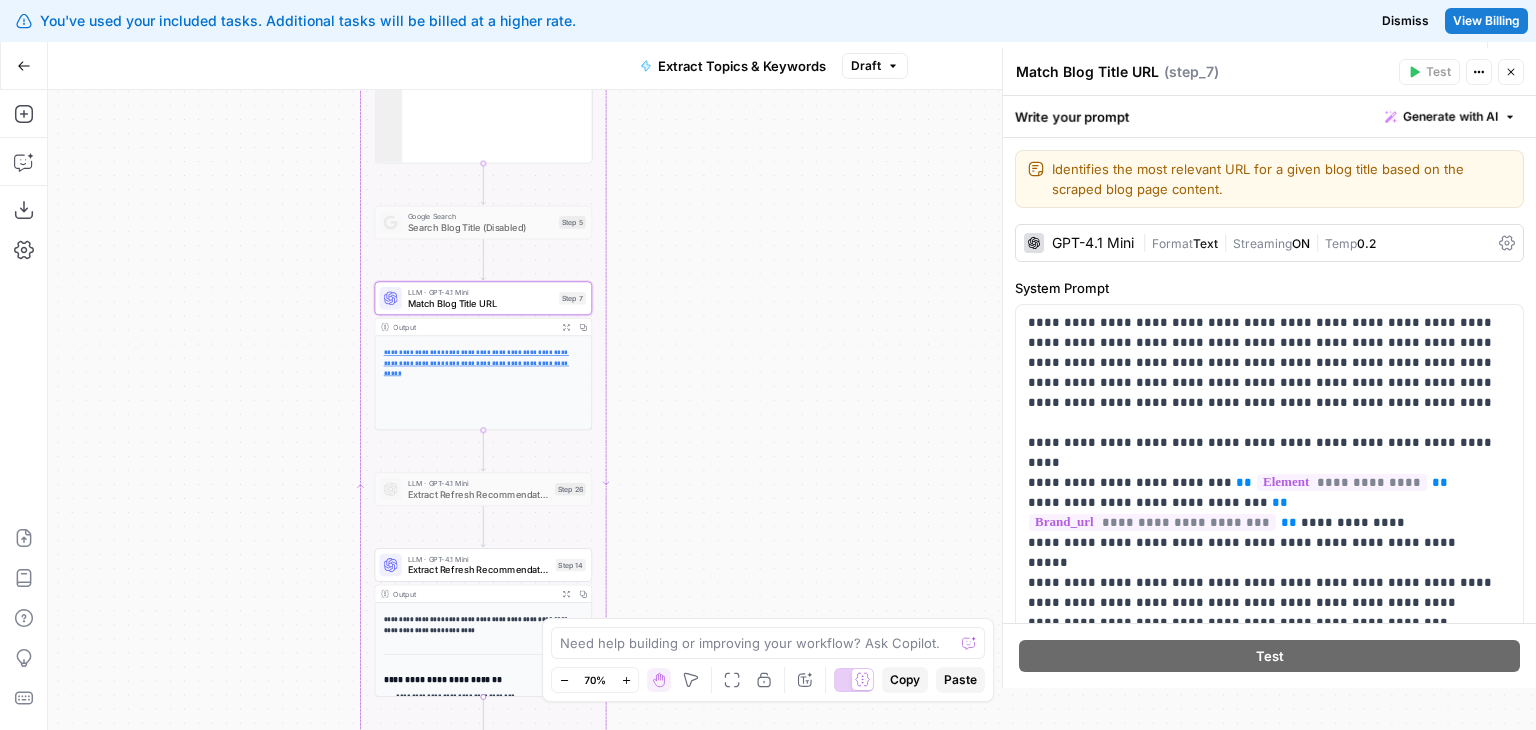 click 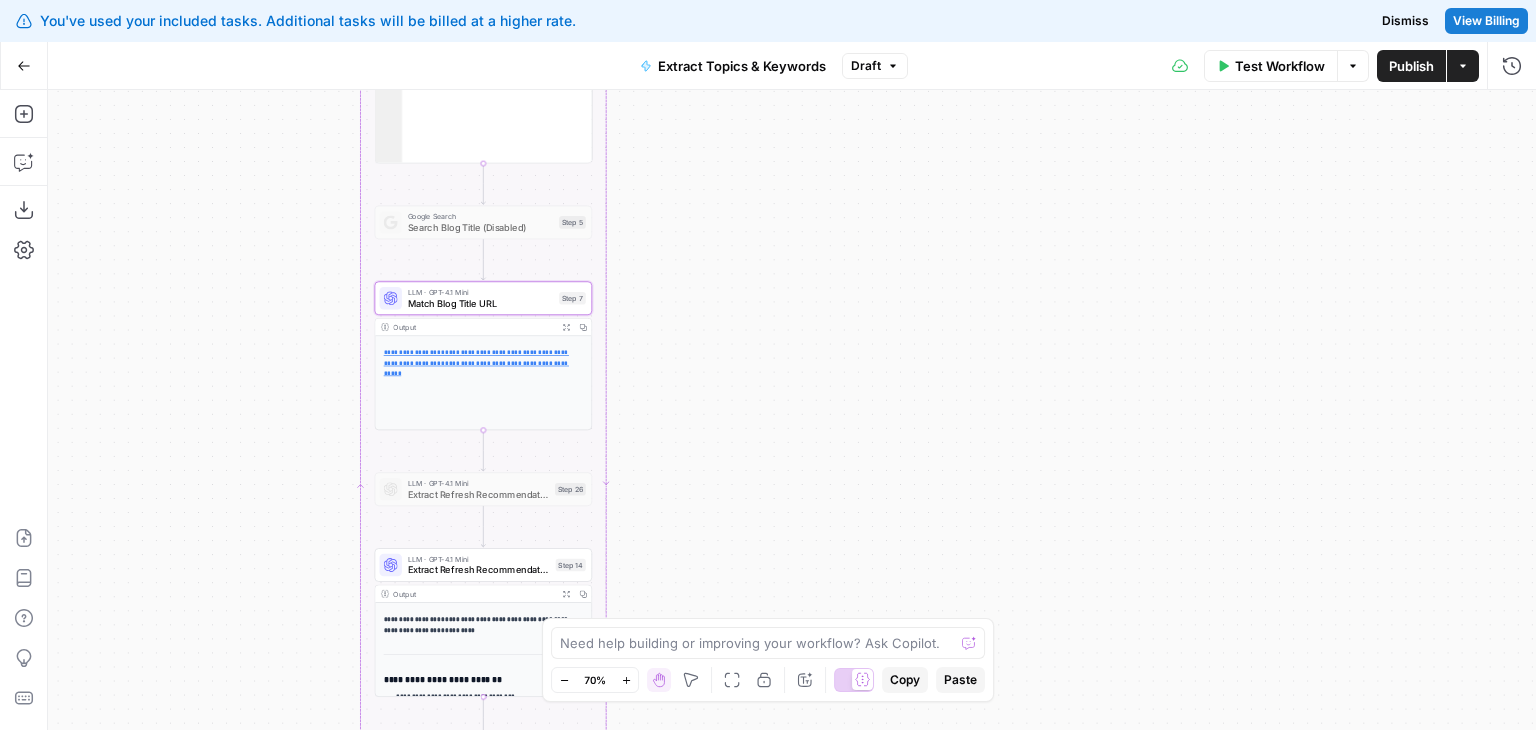 click on "Test Workflow" at bounding box center (1271, 66) 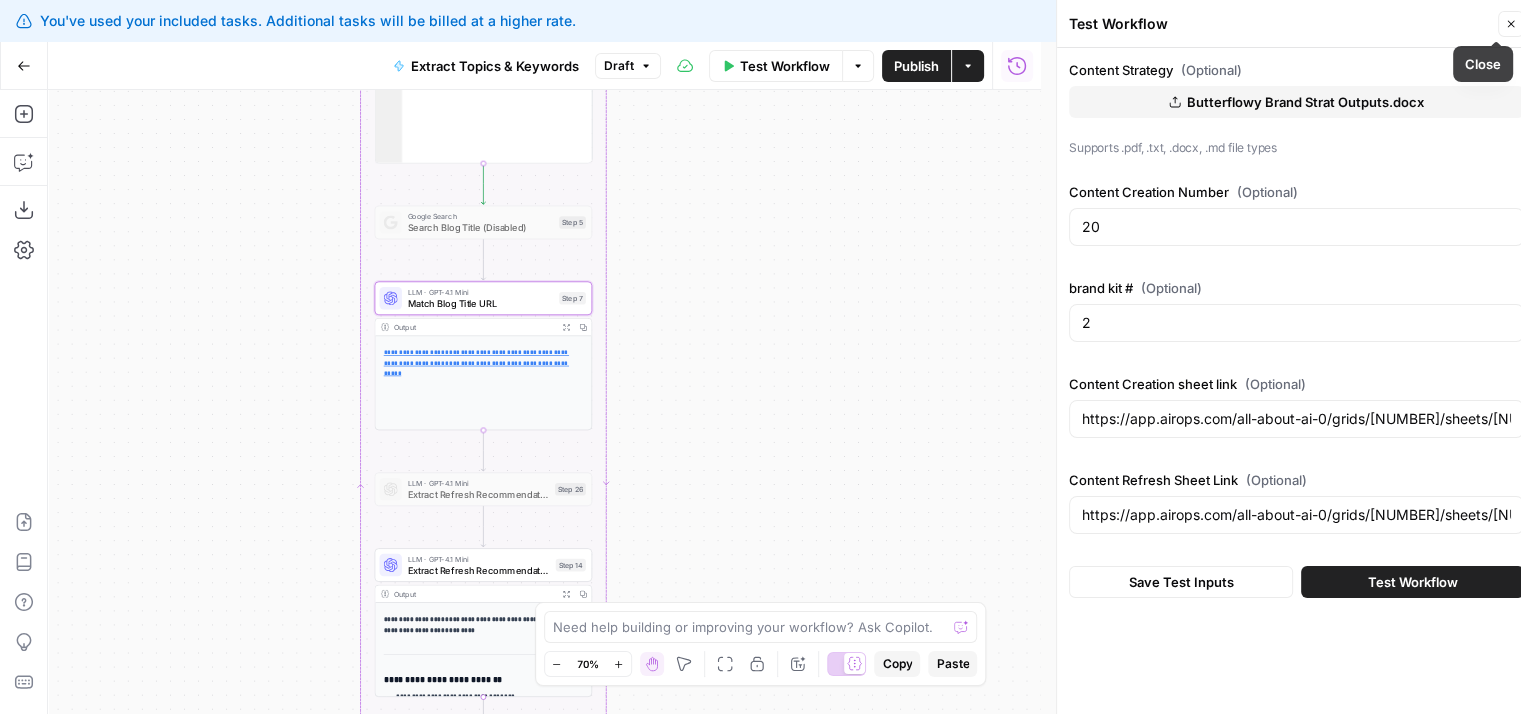 click 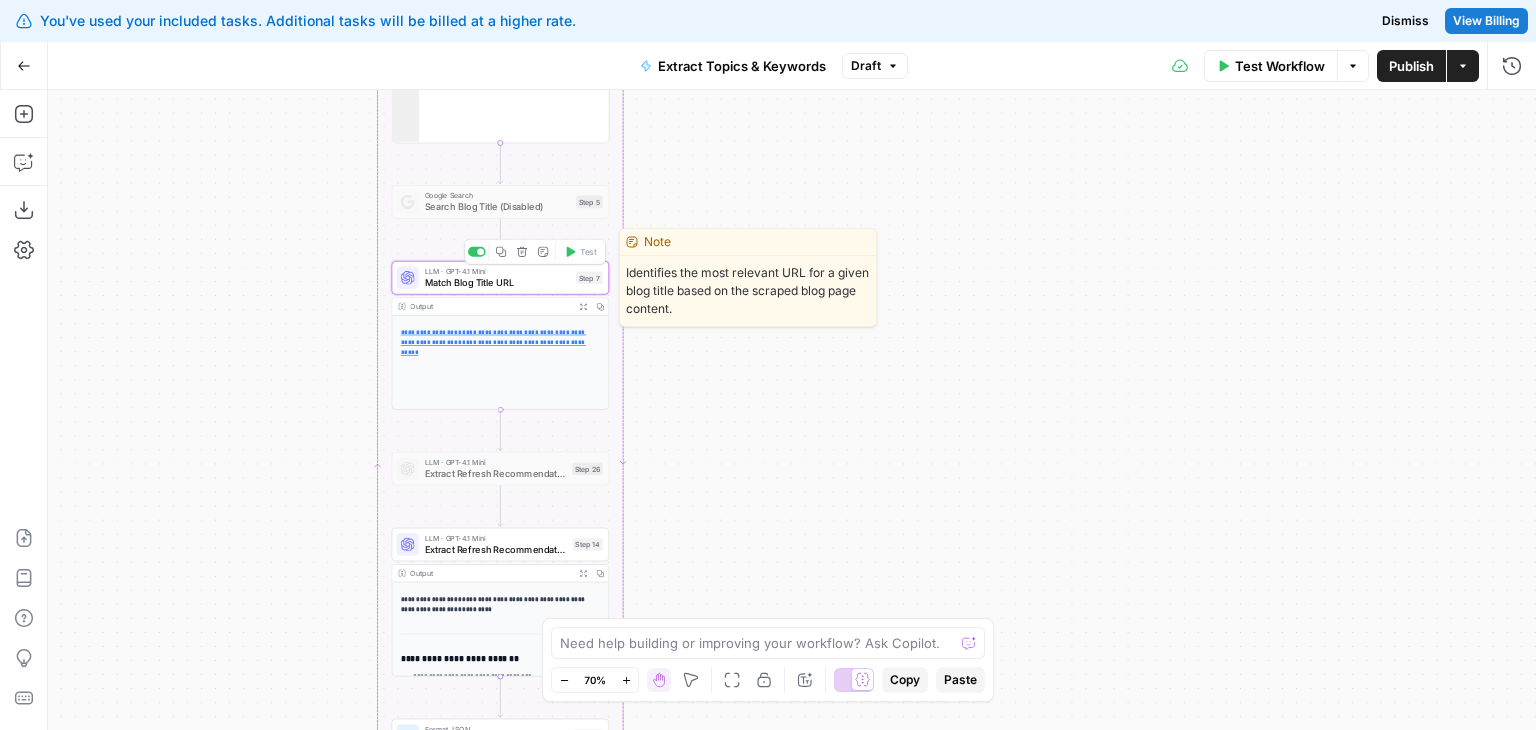 click on "Match Blog Title URL" at bounding box center [498, 283] 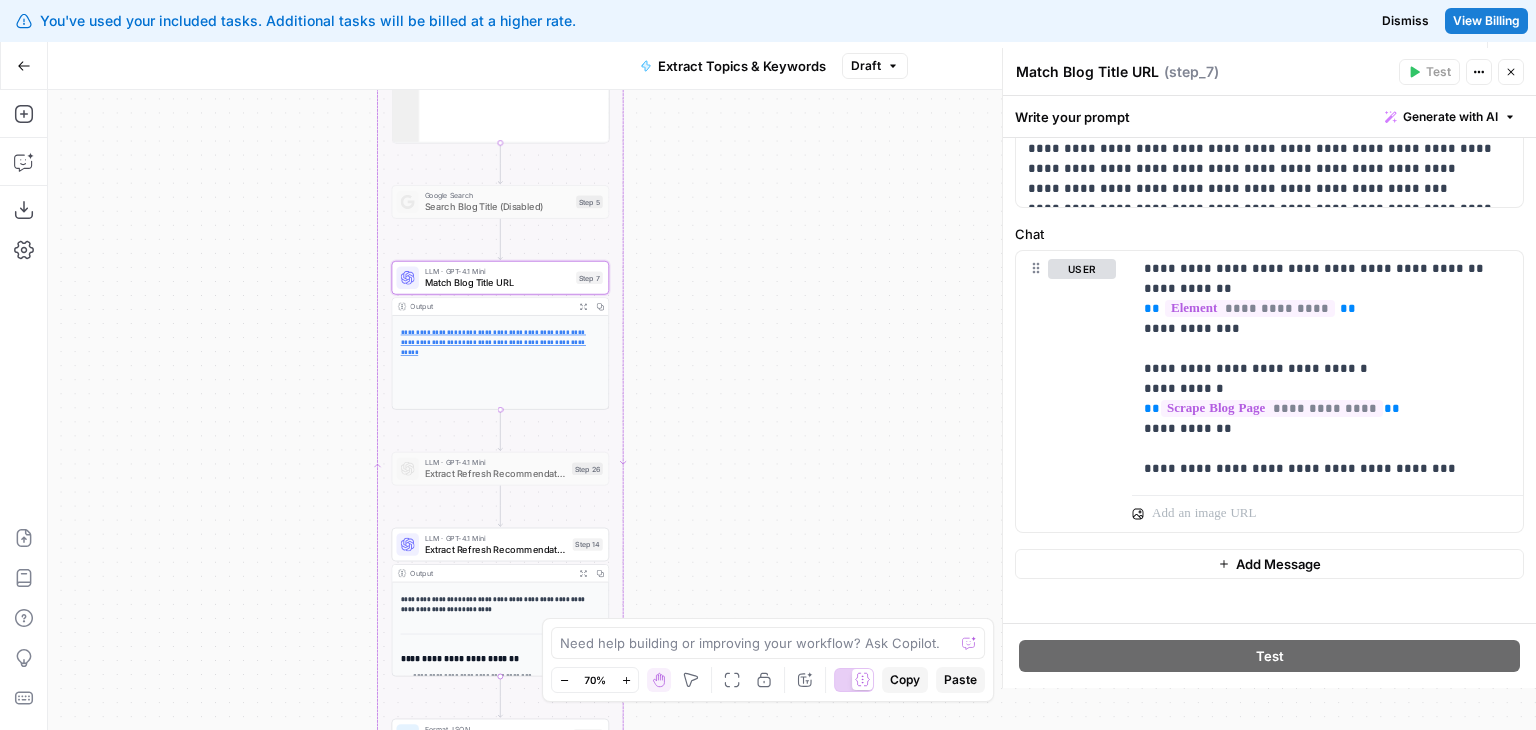 scroll, scrollTop: 448, scrollLeft: 0, axis: vertical 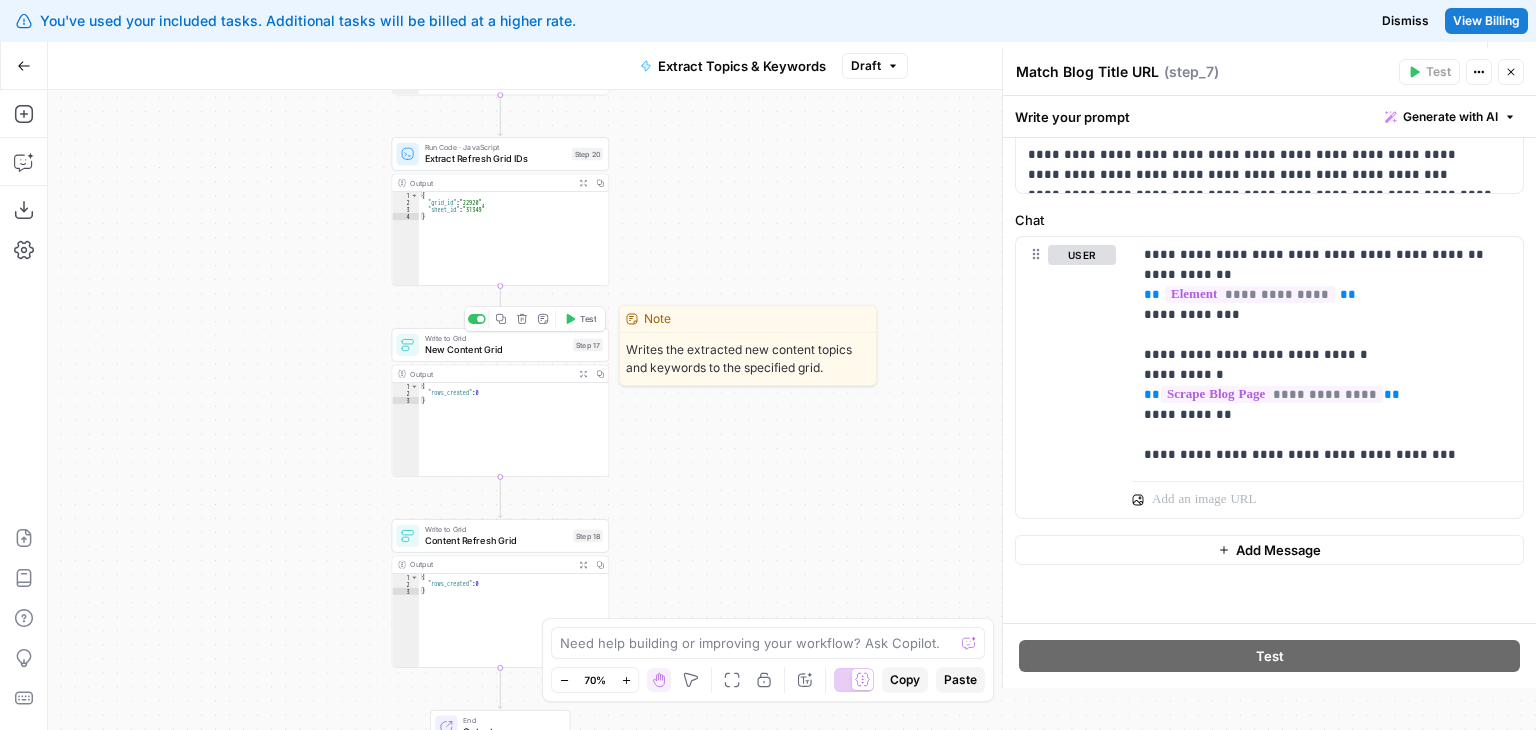 click on "Write to Grid New Content Grid Step 17 Copy step Delete step Edit Note Test" at bounding box center [501, 345] 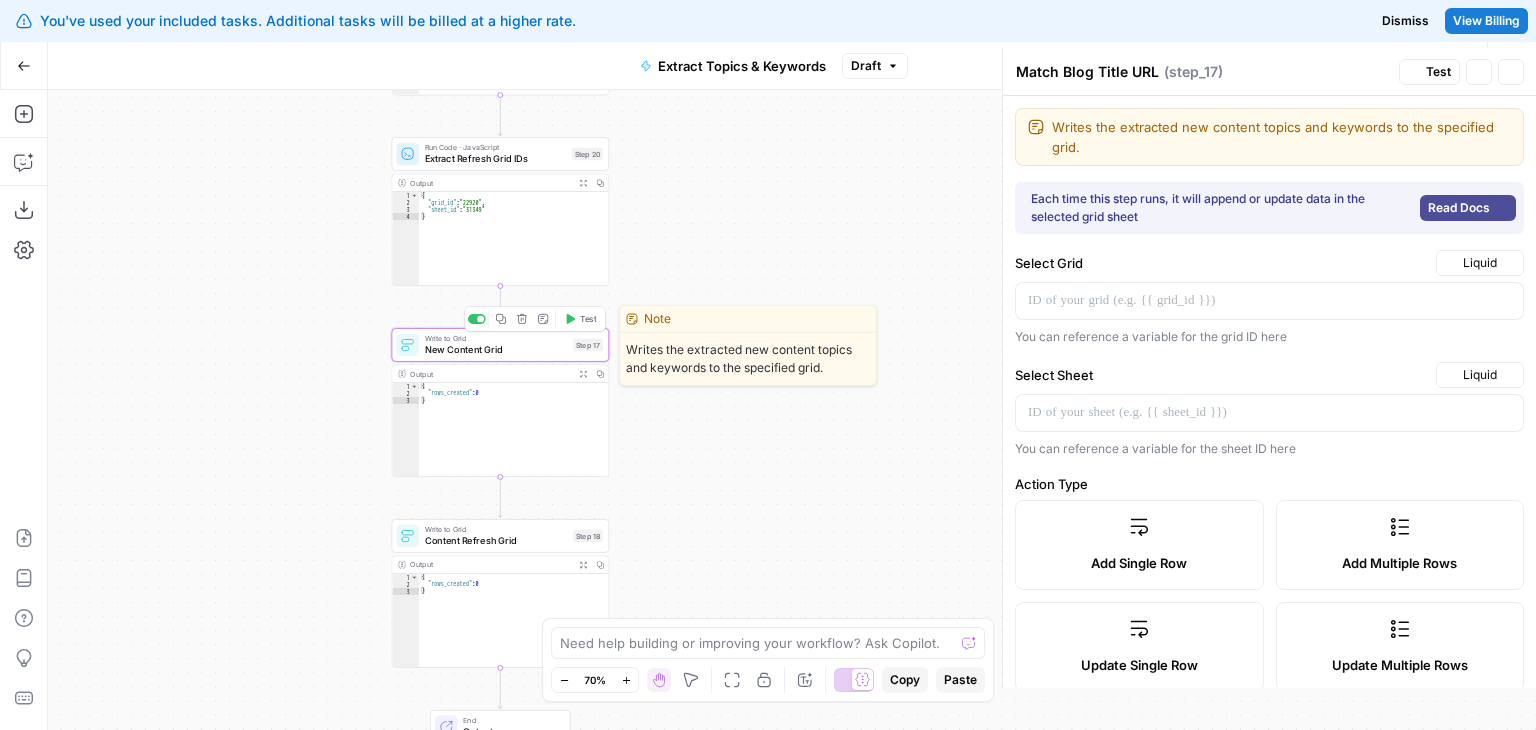 type on "New Content Grid" 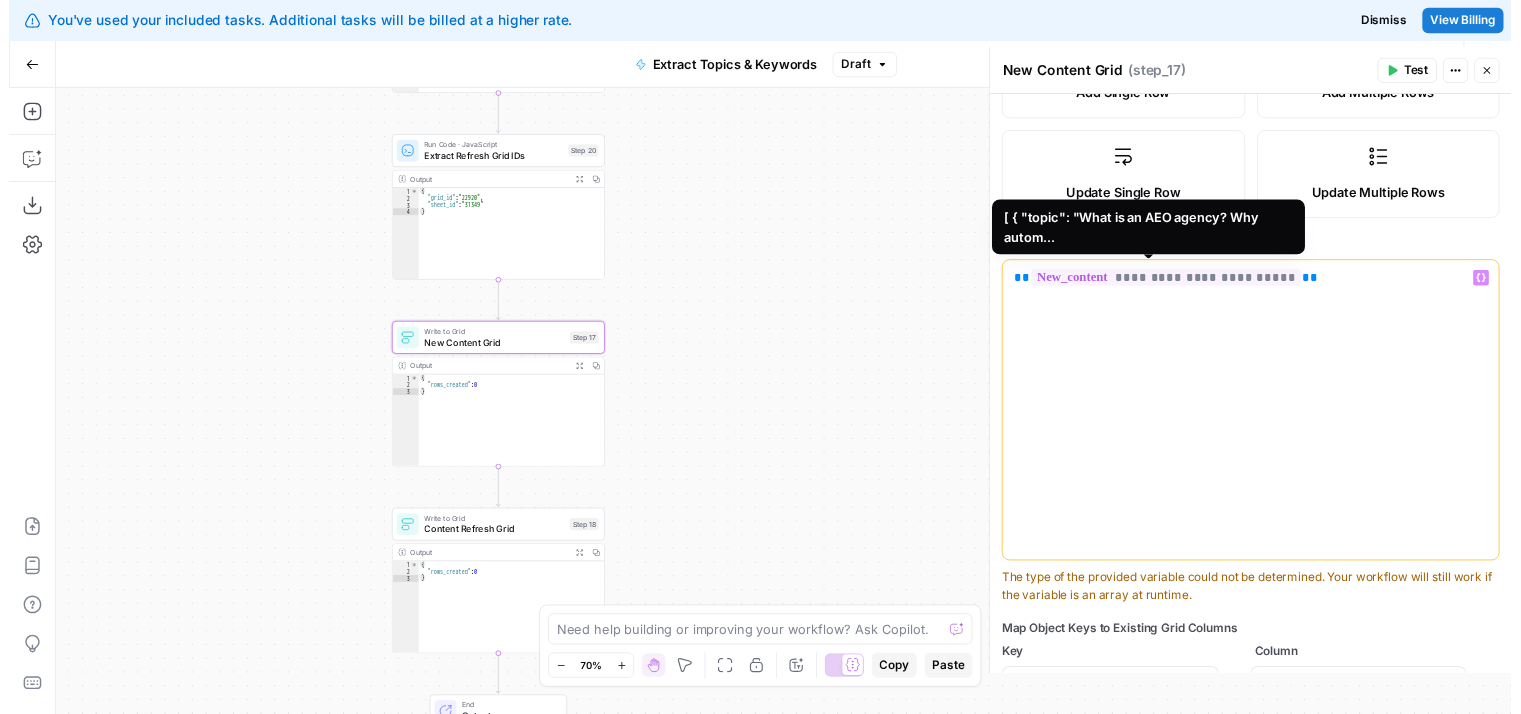 scroll, scrollTop: 734, scrollLeft: 0, axis: vertical 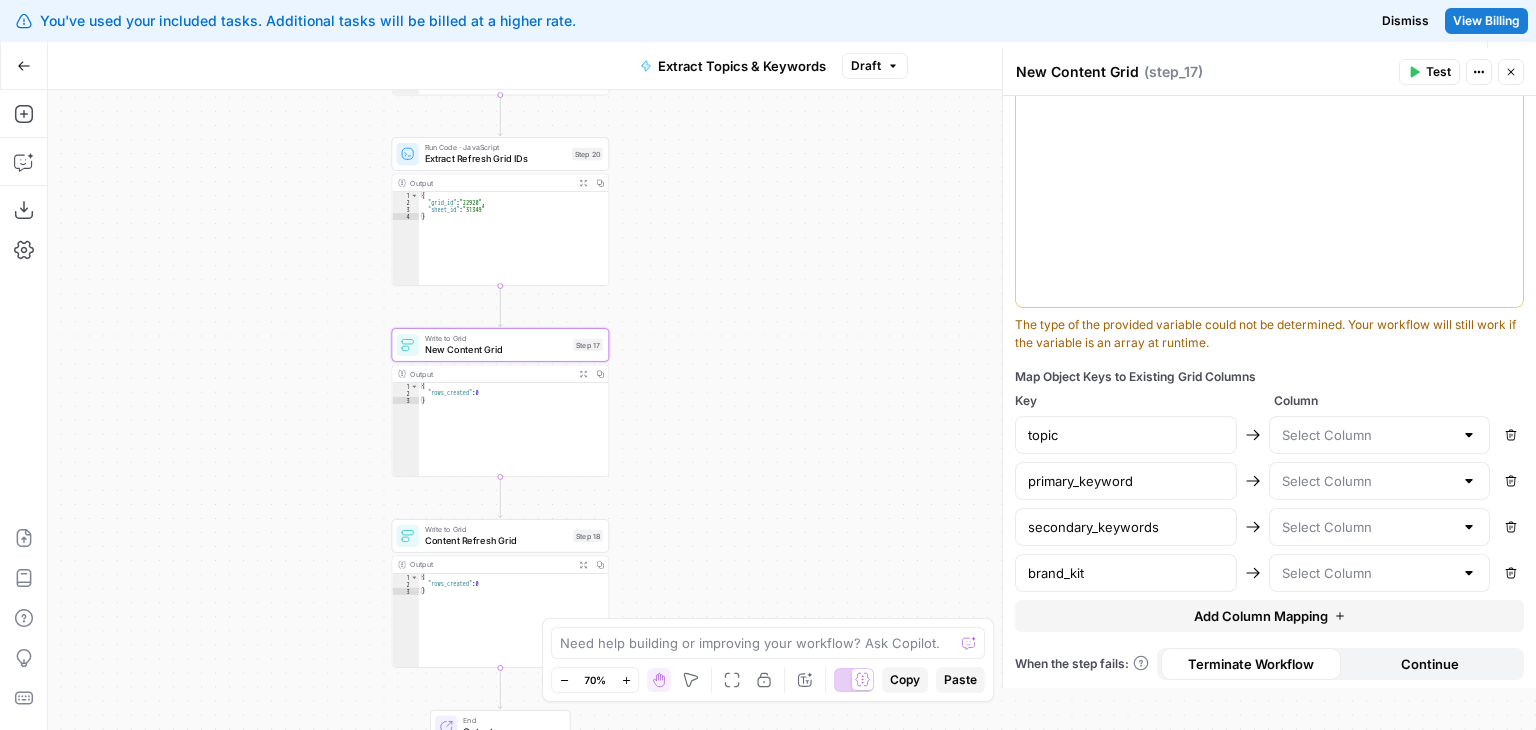click at bounding box center [1380, 435] 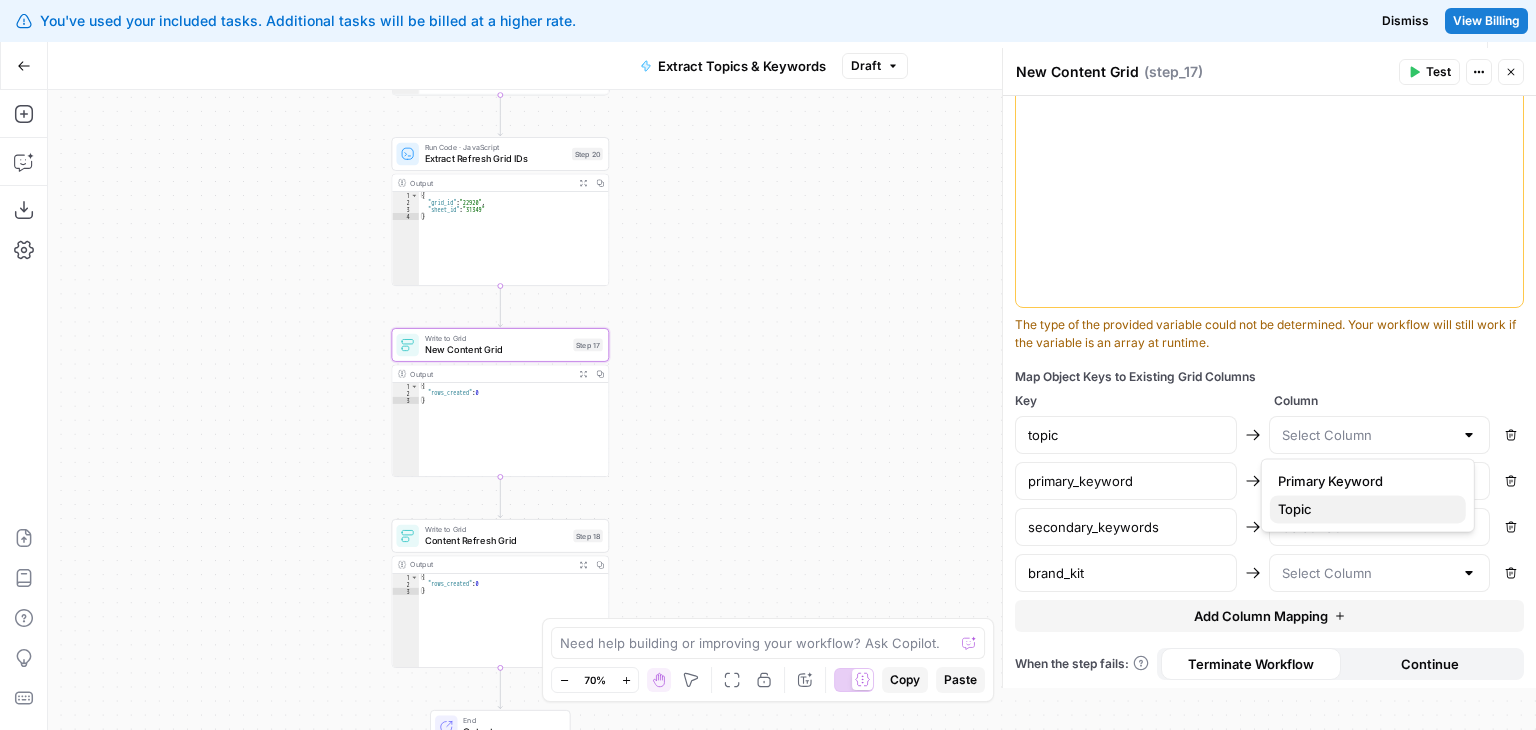 click on "Topic" at bounding box center (1364, 509) 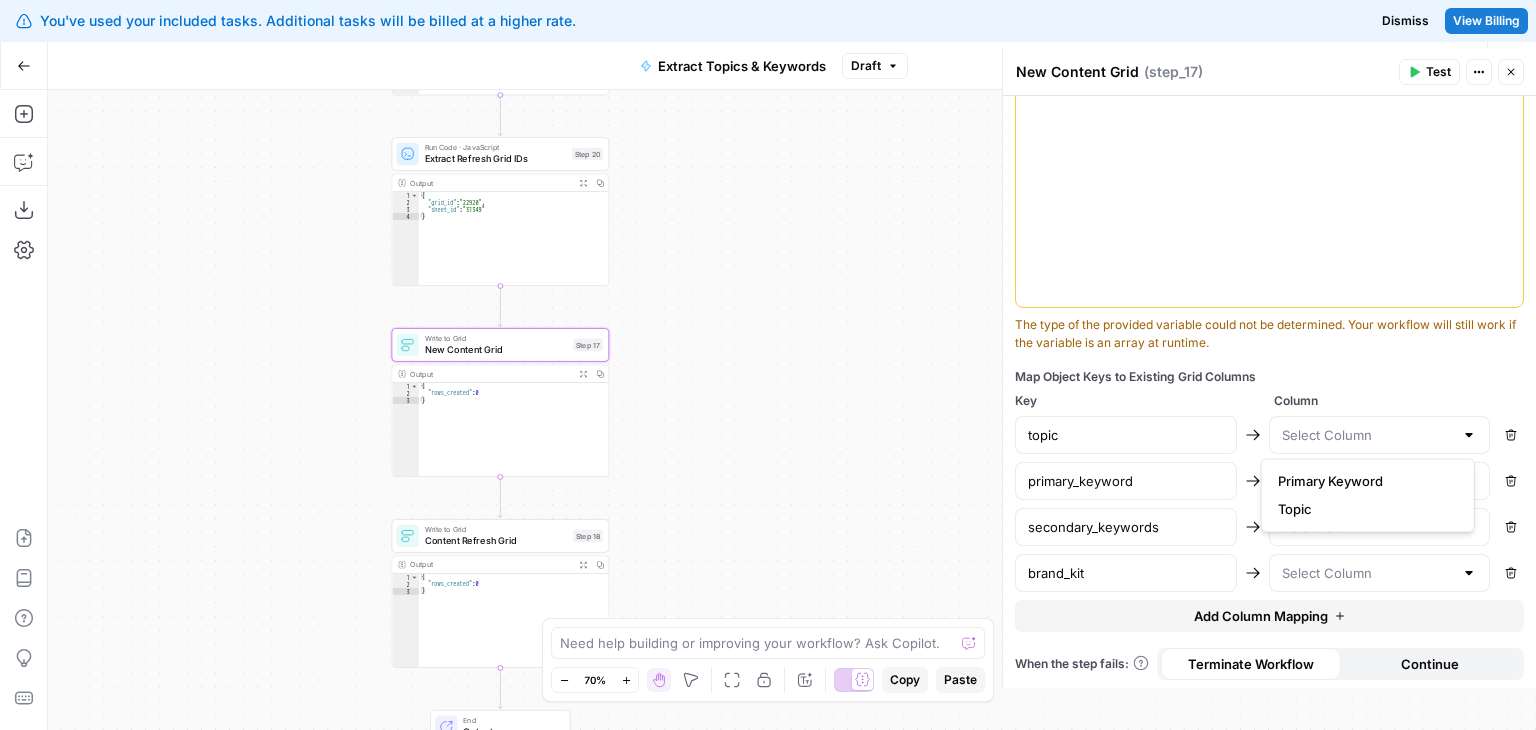 type on "Topic" 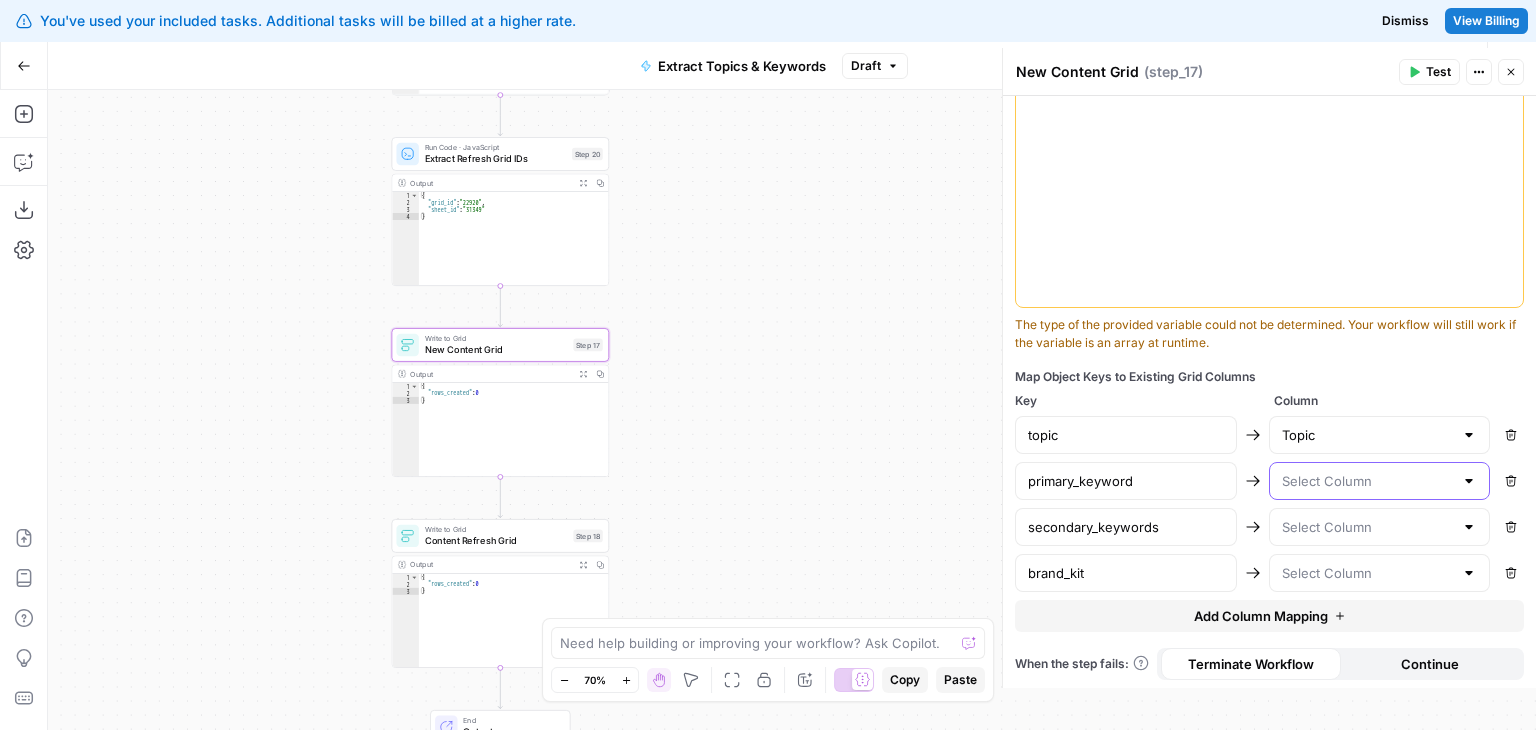 click at bounding box center [1368, 481] 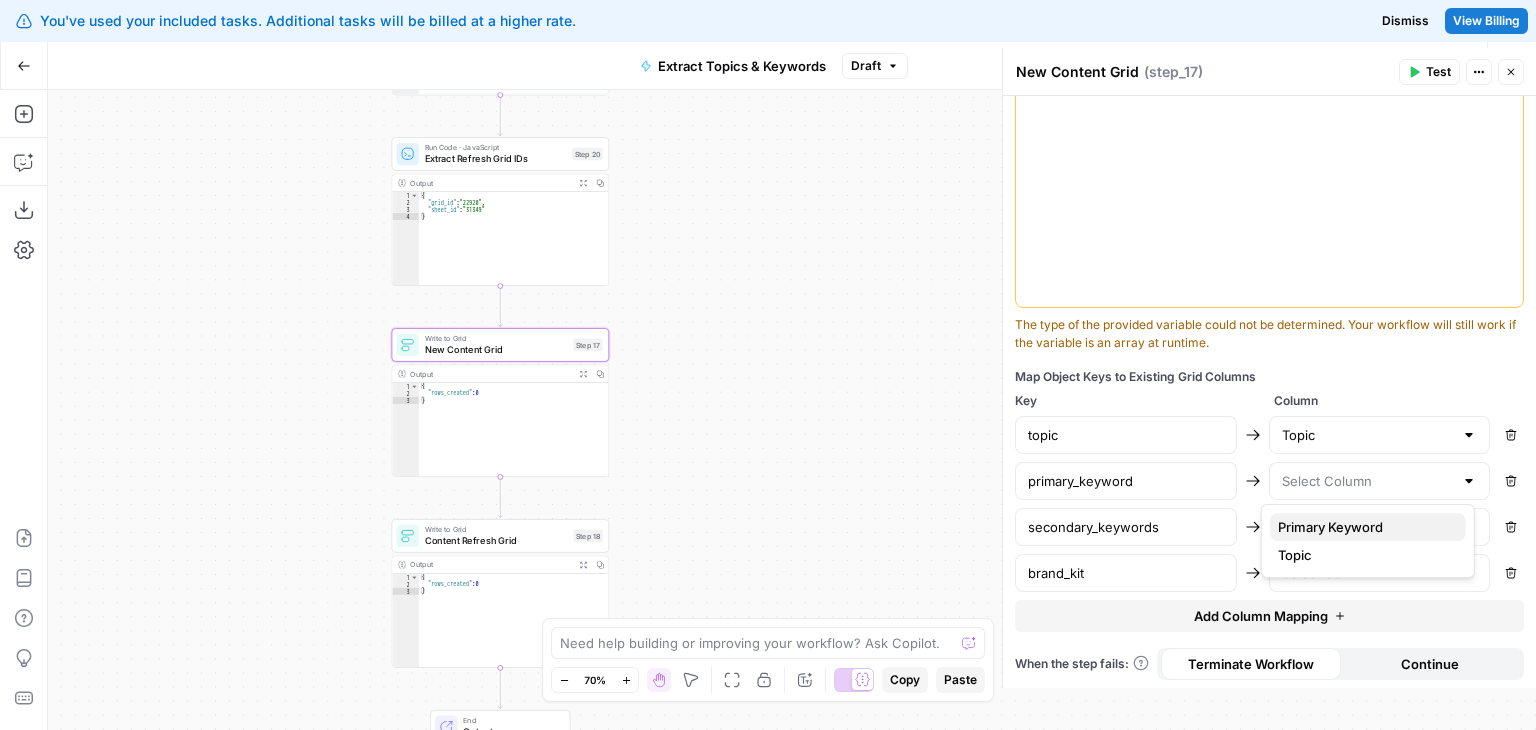 click on "Primary Keyword" at bounding box center [1364, 527] 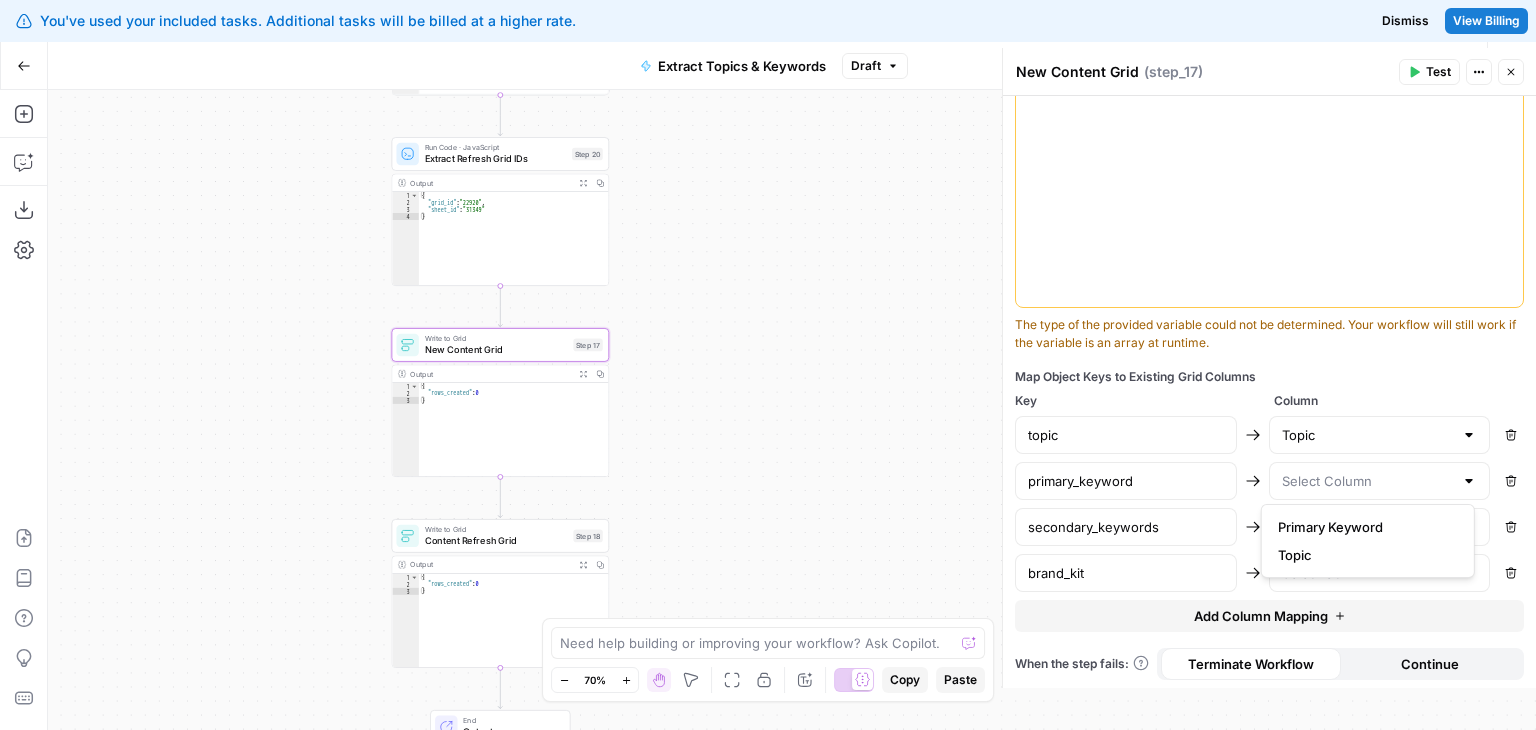 type on "Primary Keyword" 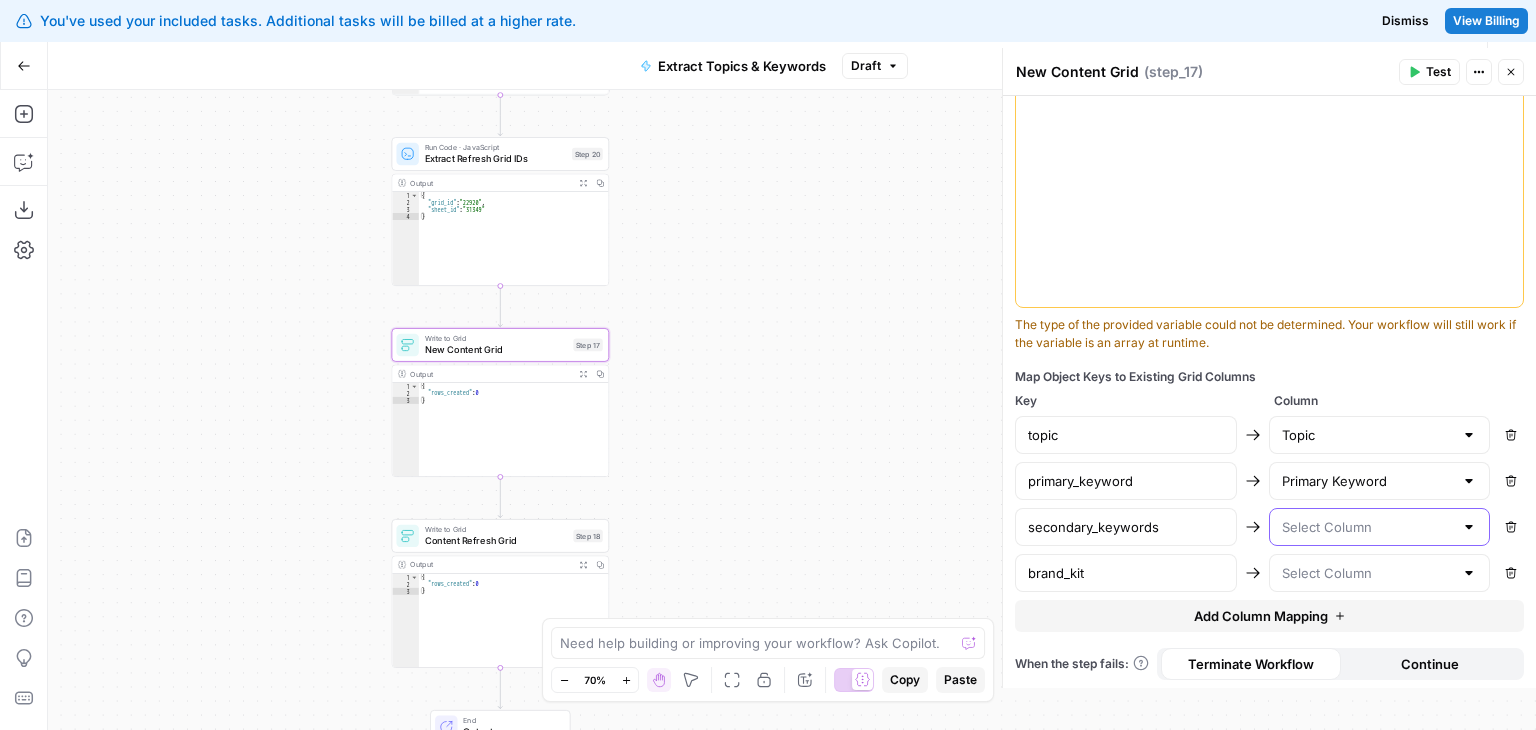 click at bounding box center (1368, 527) 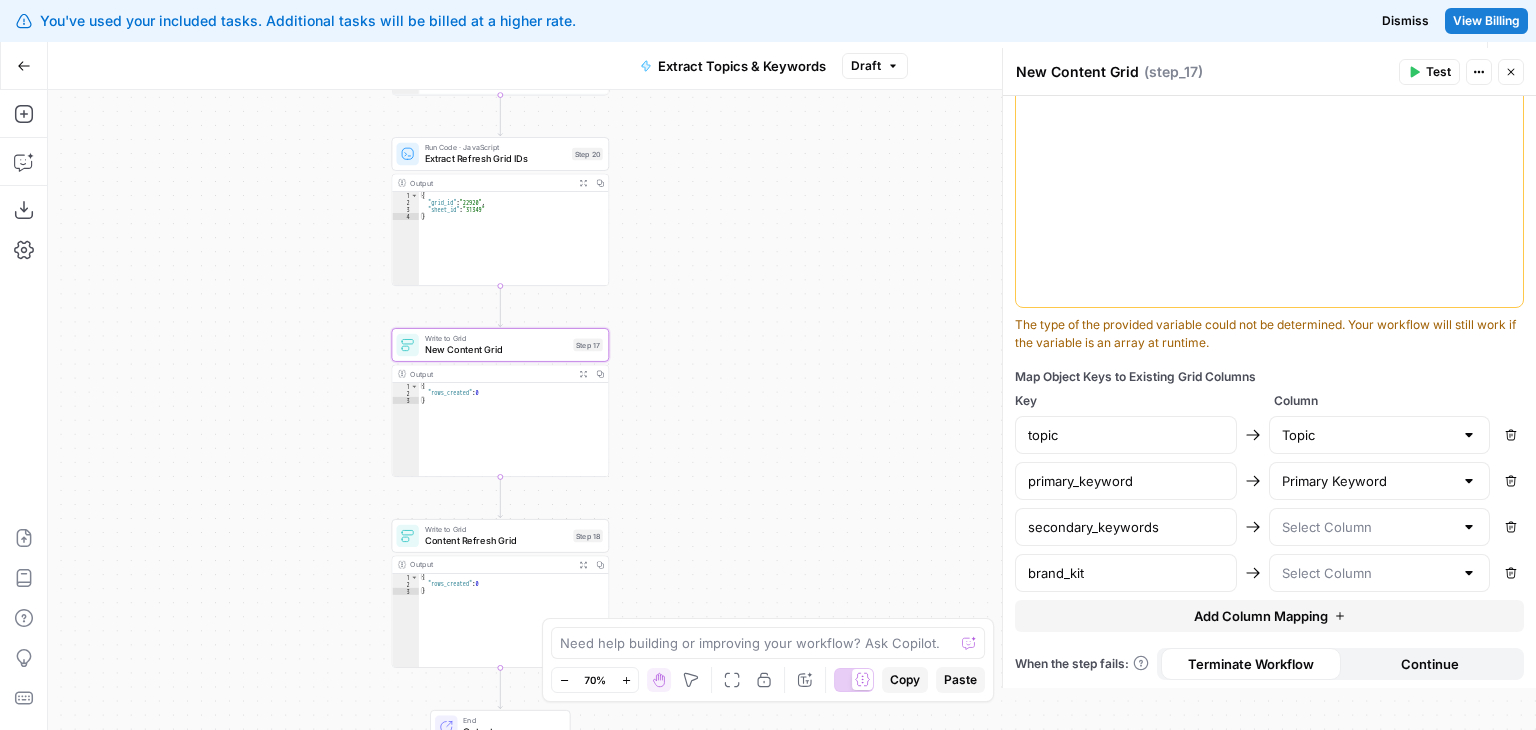click on "**********" at bounding box center (1269, 392) 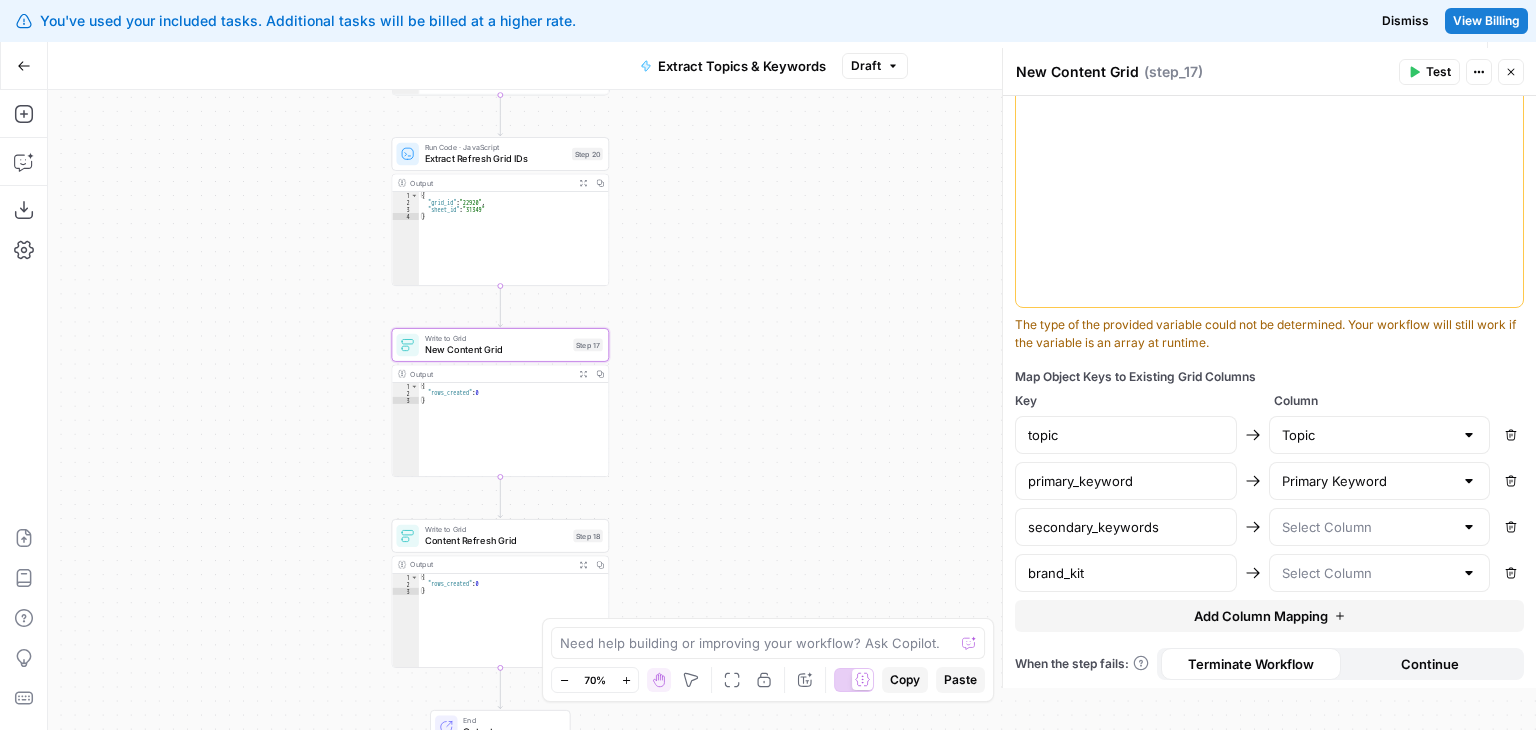 click 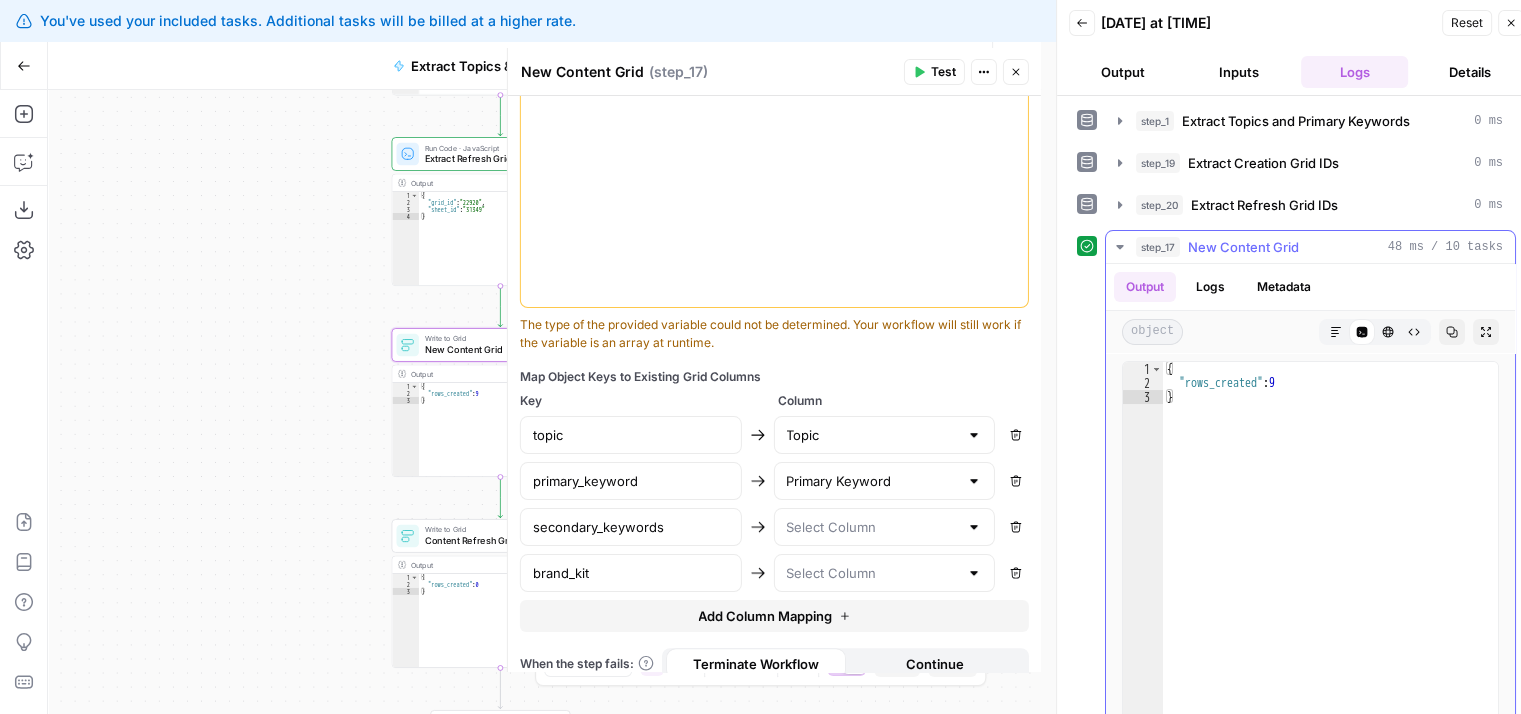 scroll, scrollTop: 307, scrollLeft: 0, axis: vertical 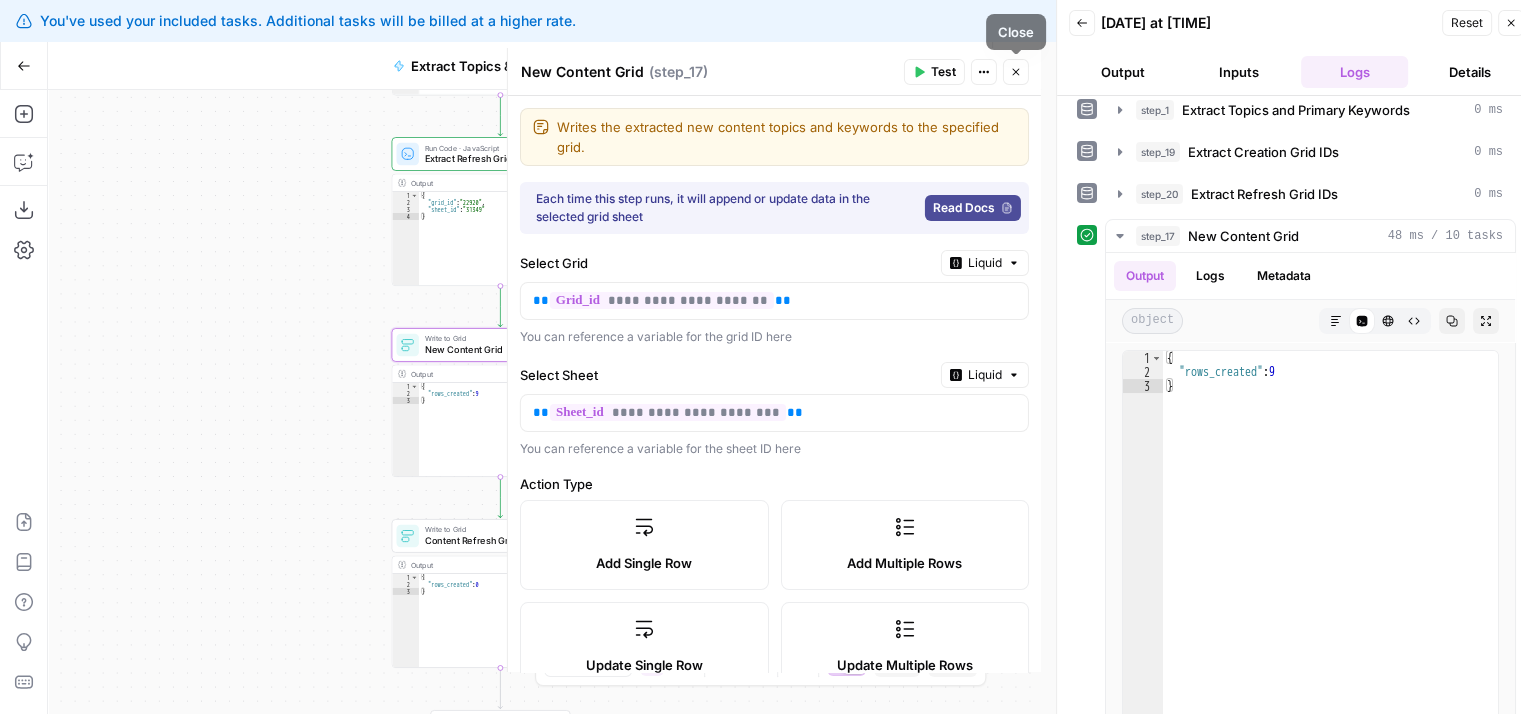 click on "Close" at bounding box center [1016, 72] 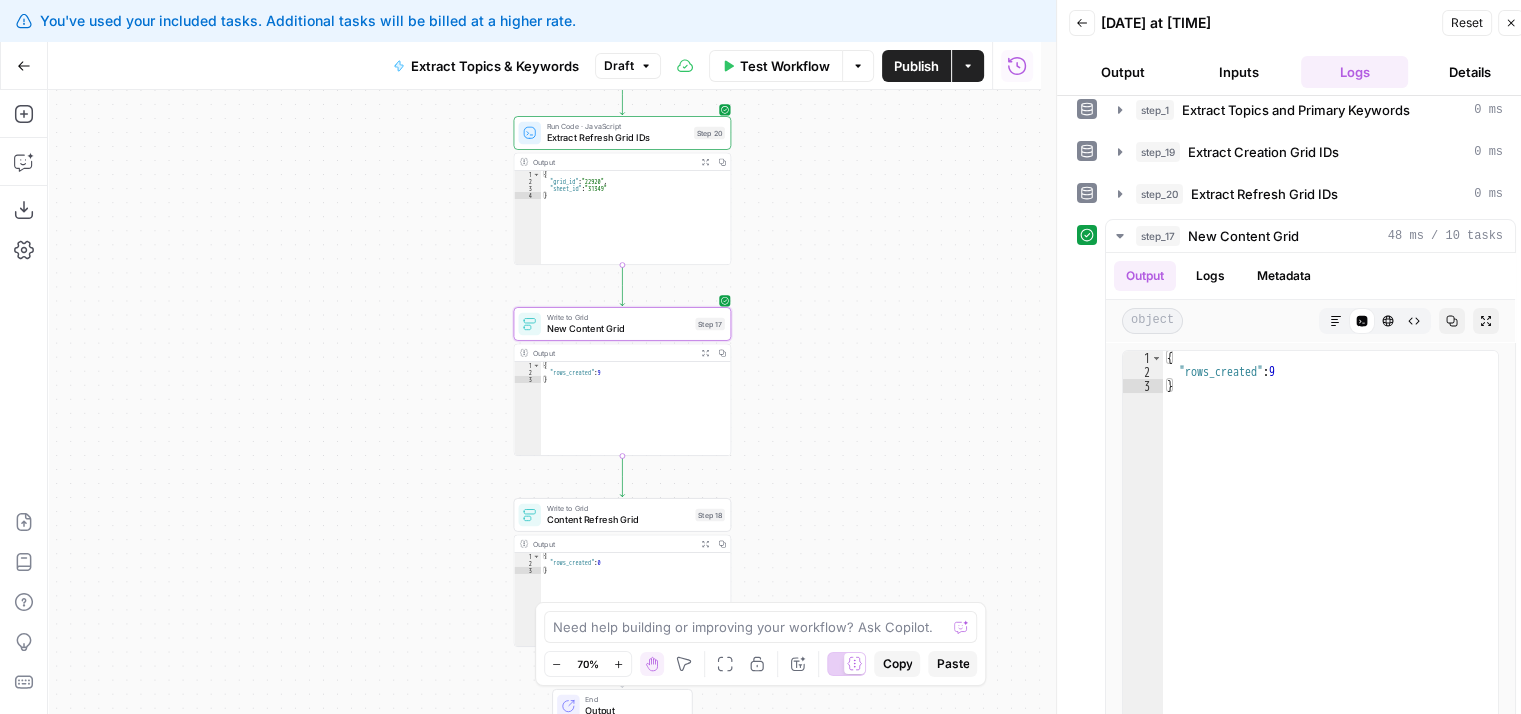 drag, startPoint x: 806, startPoint y: 365, endPoint x: 930, endPoint y: 342, distance: 126.11503 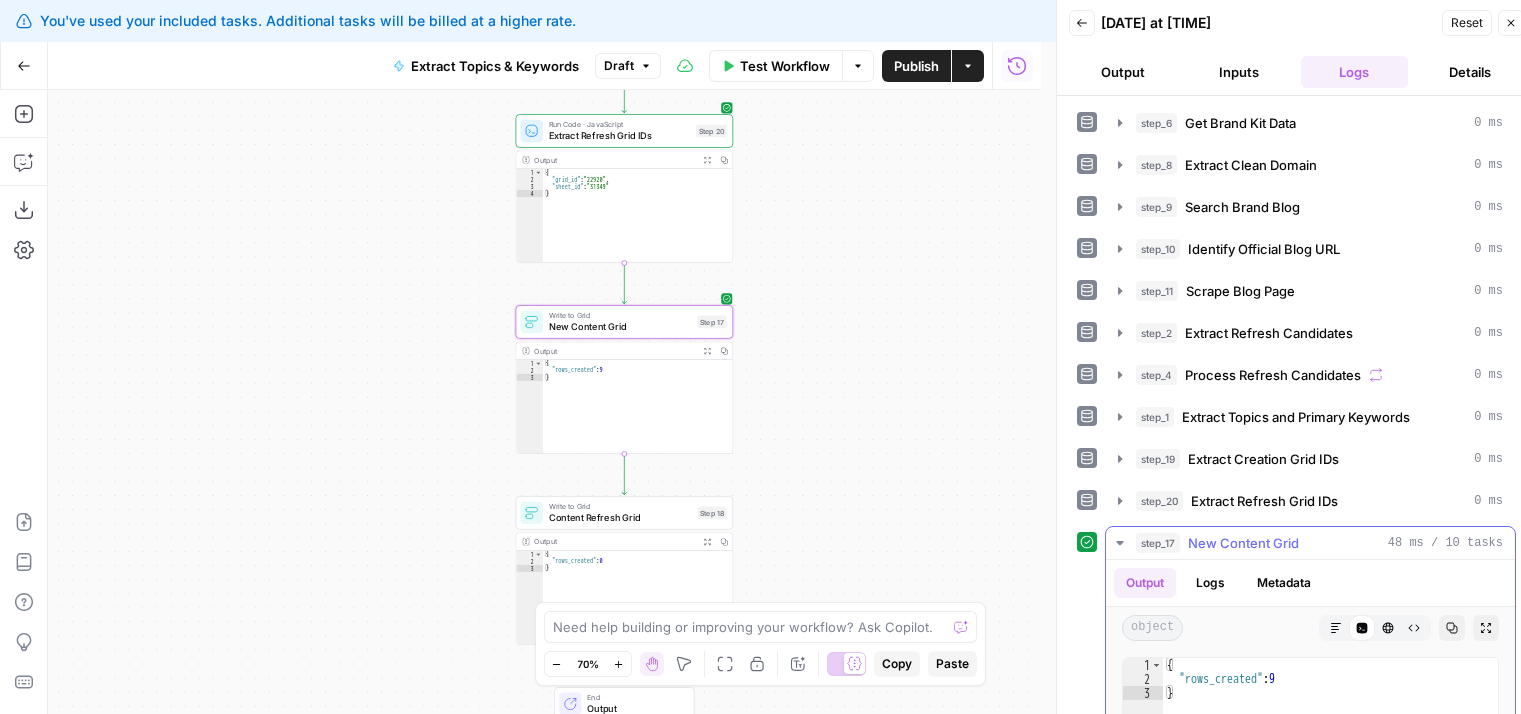 scroll, scrollTop: 0, scrollLeft: 0, axis: both 